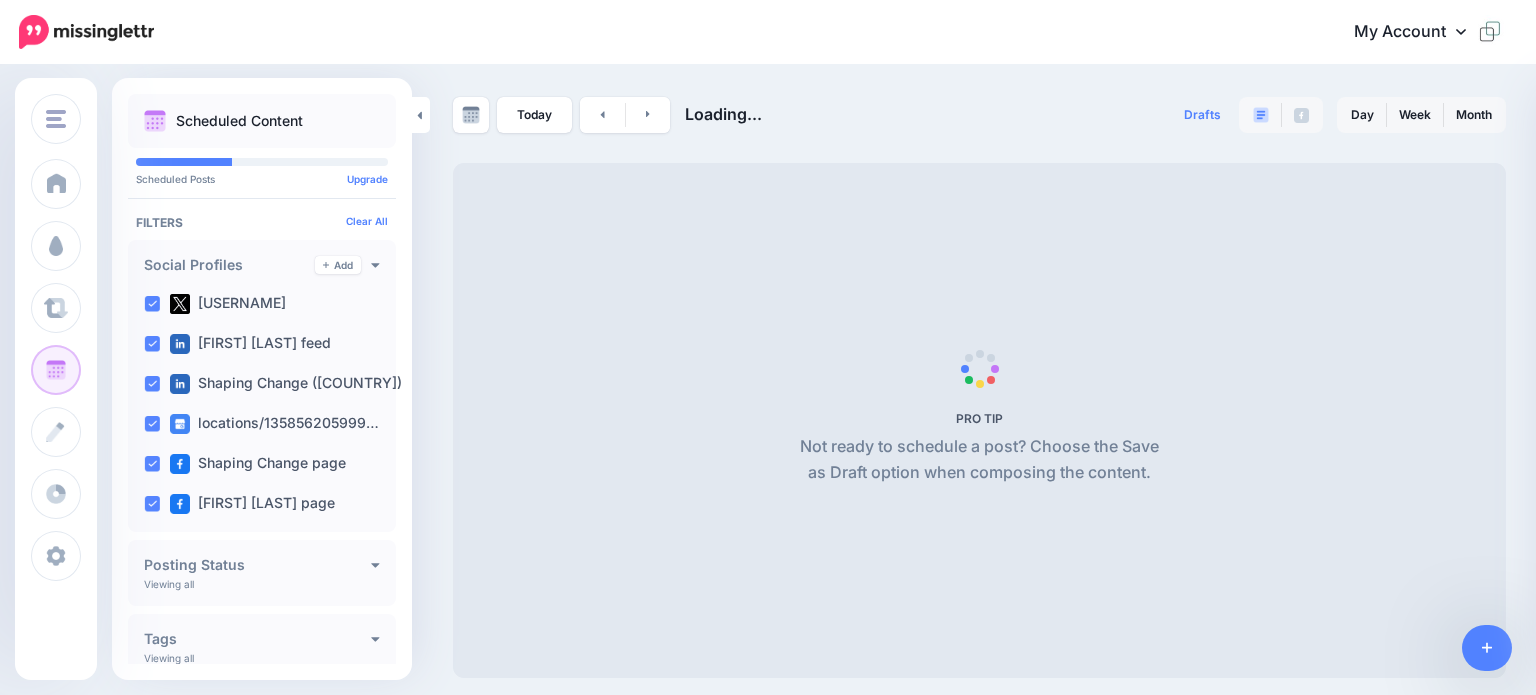 scroll, scrollTop: 0, scrollLeft: 0, axis: both 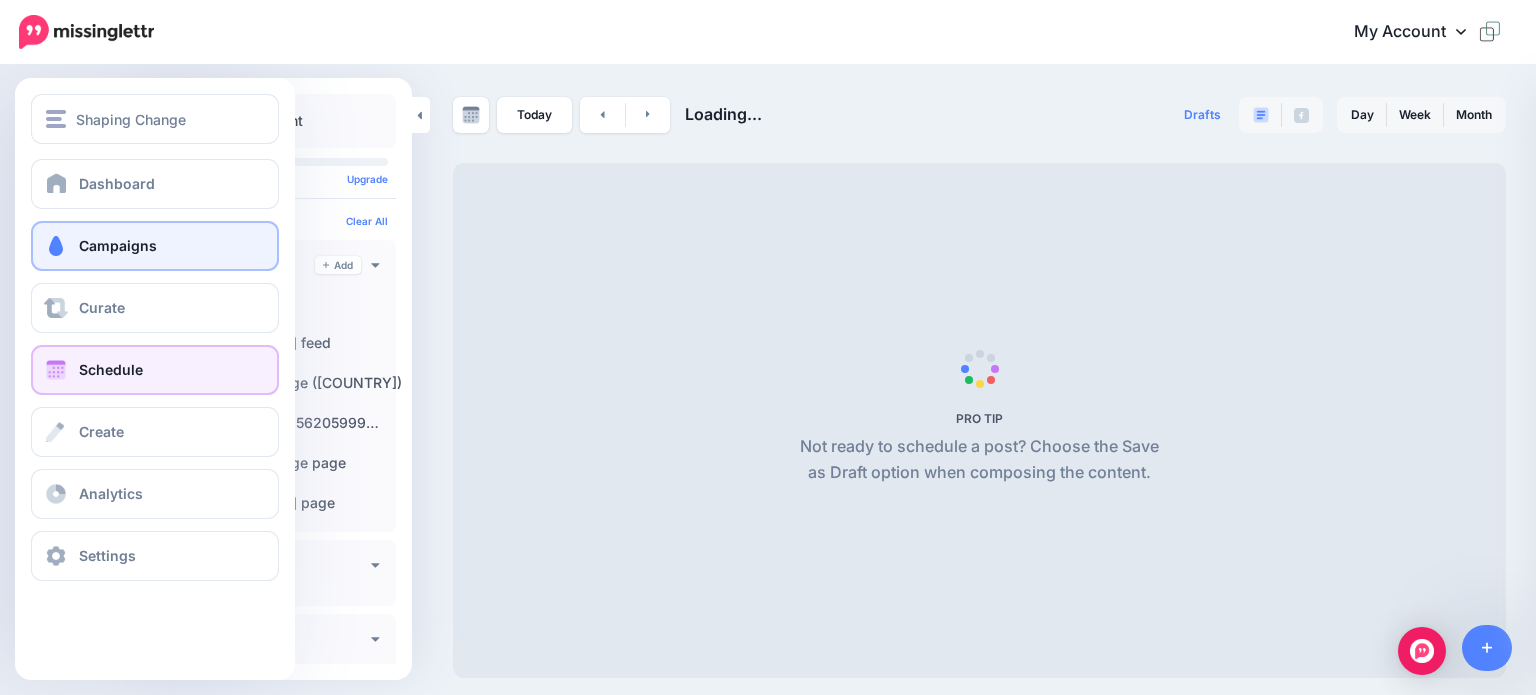 click on "Campaigns" at bounding box center (118, 245) 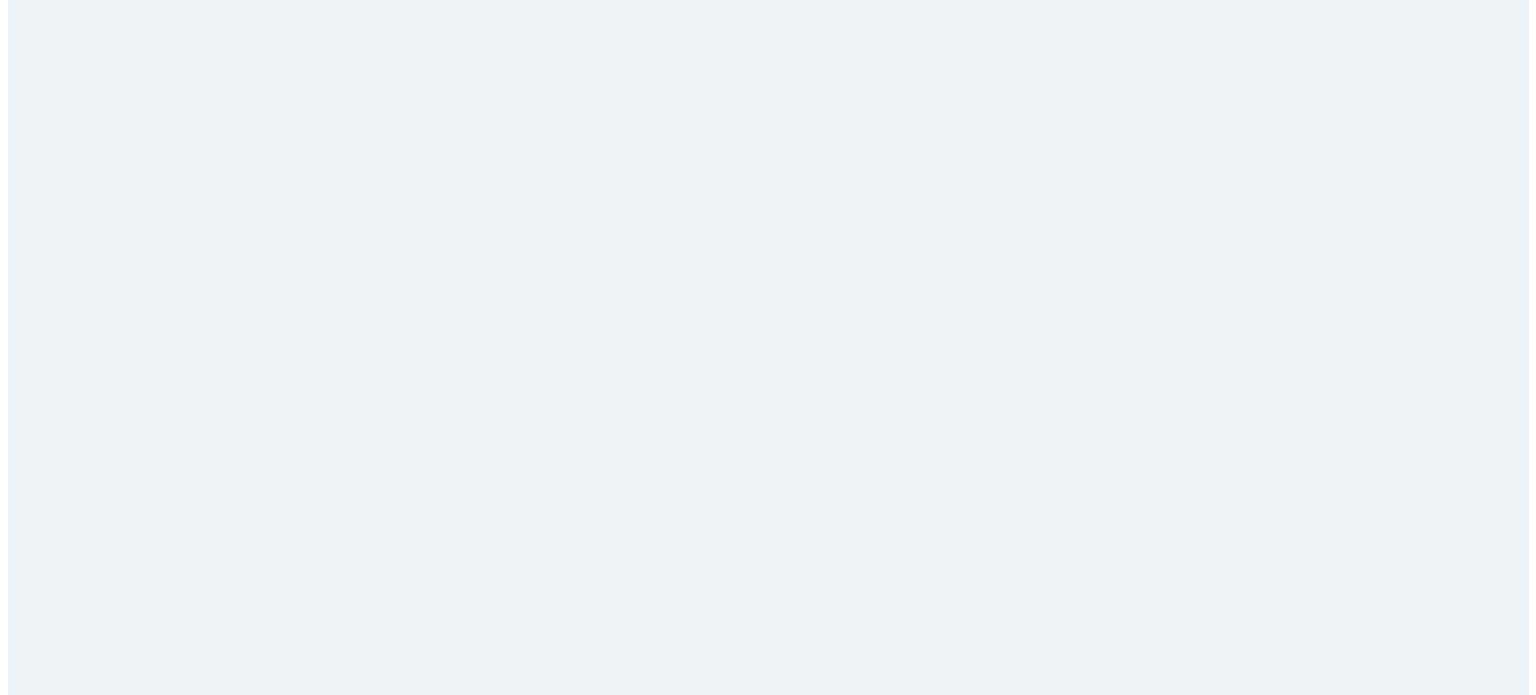 scroll, scrollTop: 0, scrollLeft: 0, axis: both 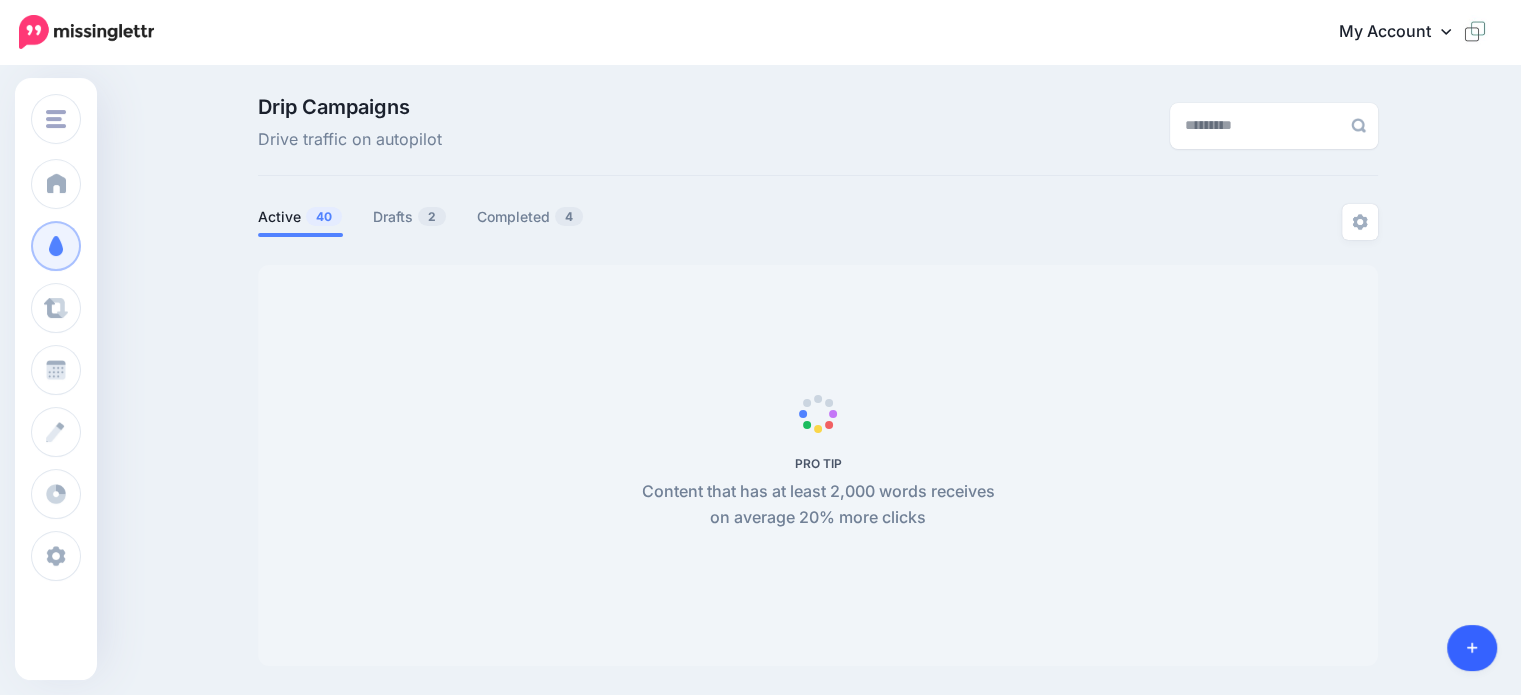 click 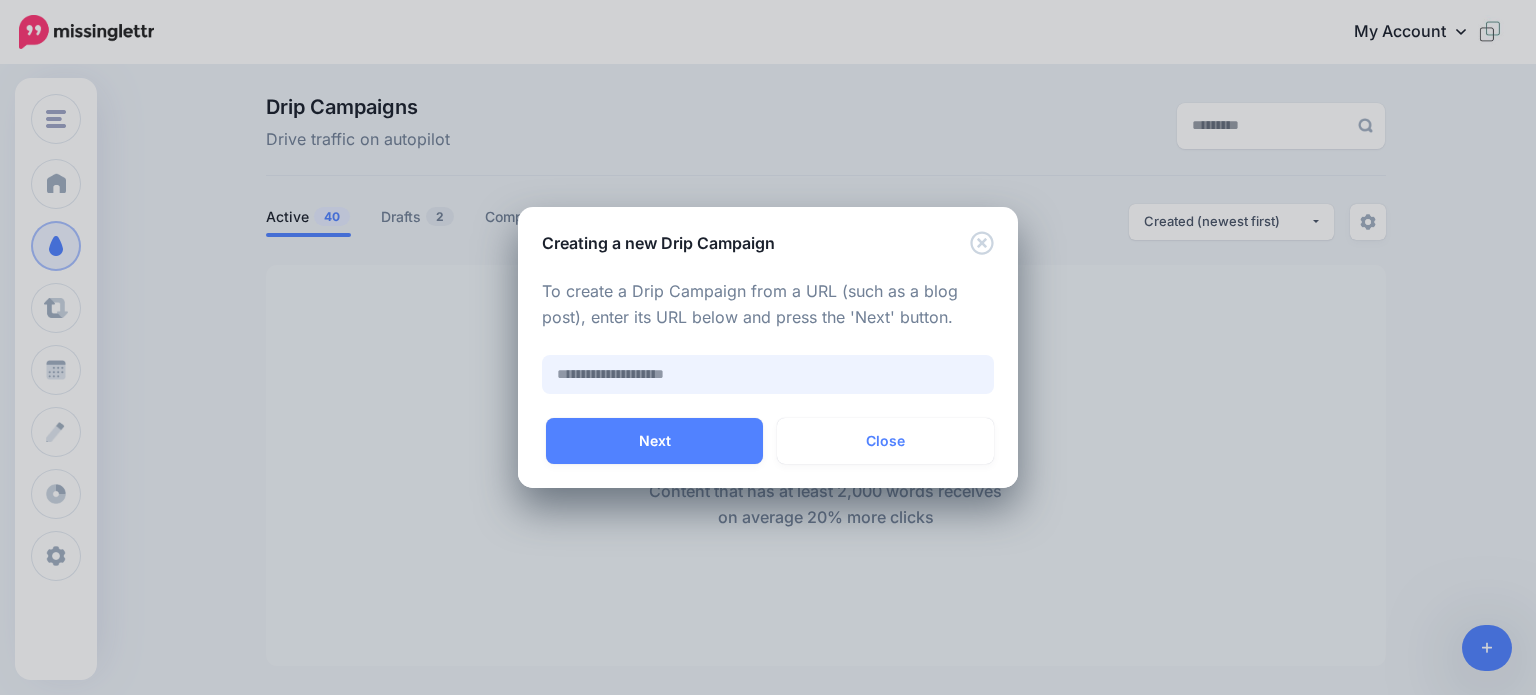paste on "**********" 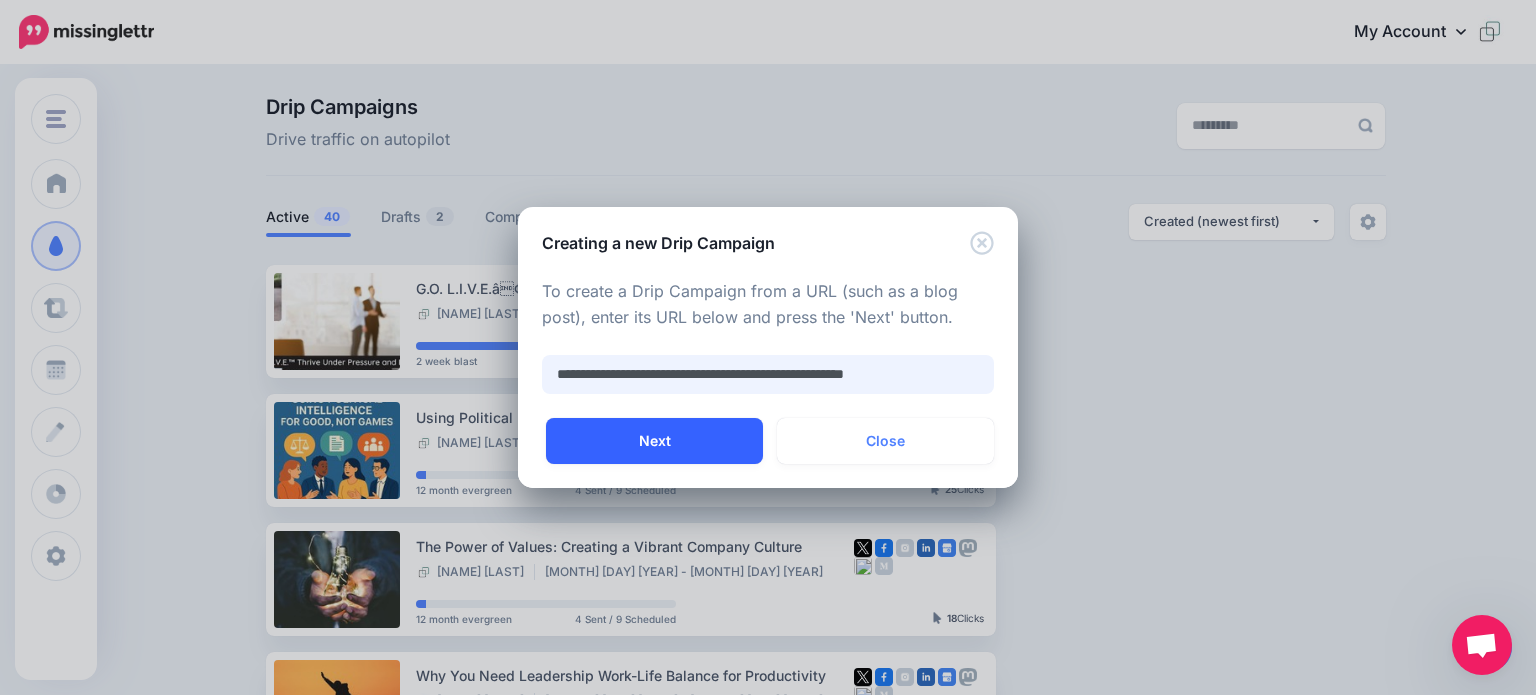 type on "**********" 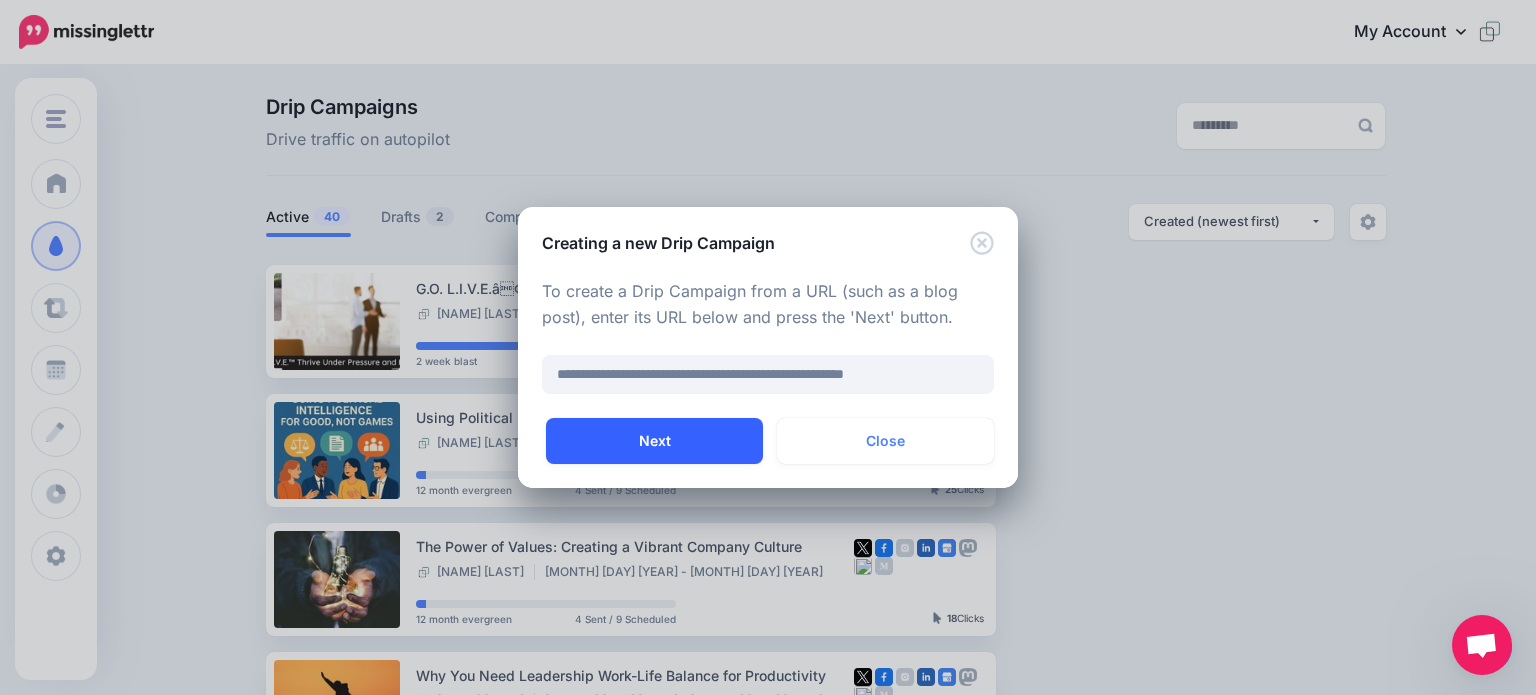 click on "Next" at bounding box center [654, 441] 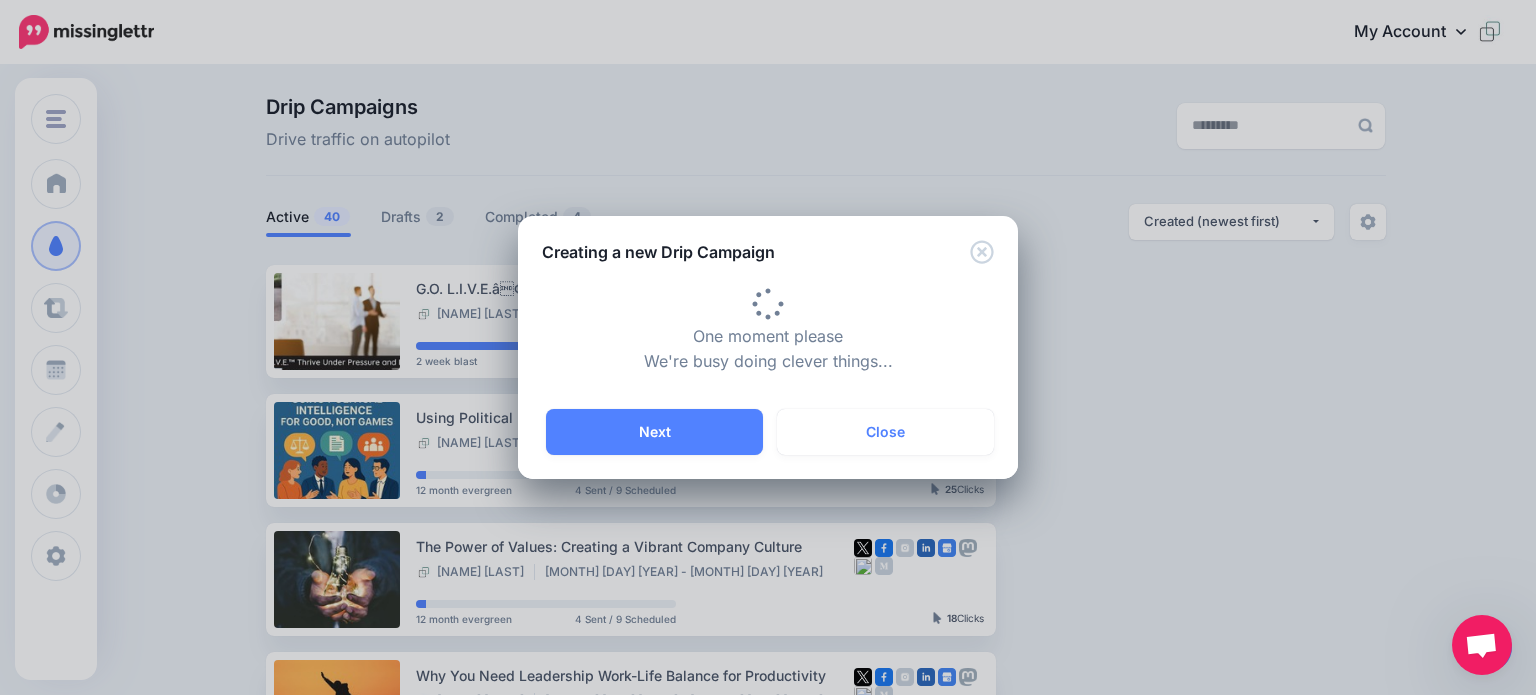 type on "**********" 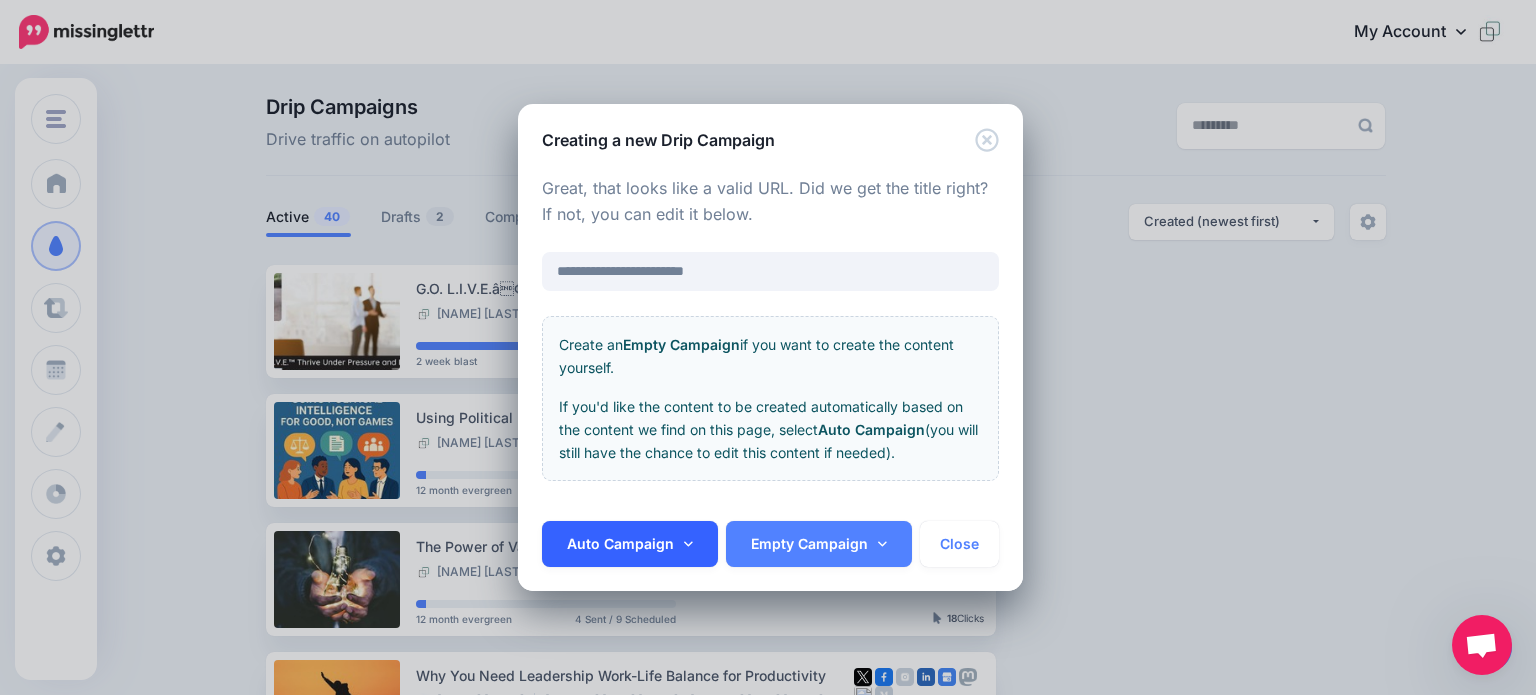 click on "Auto Campaign" at bounding box center [630, 544] 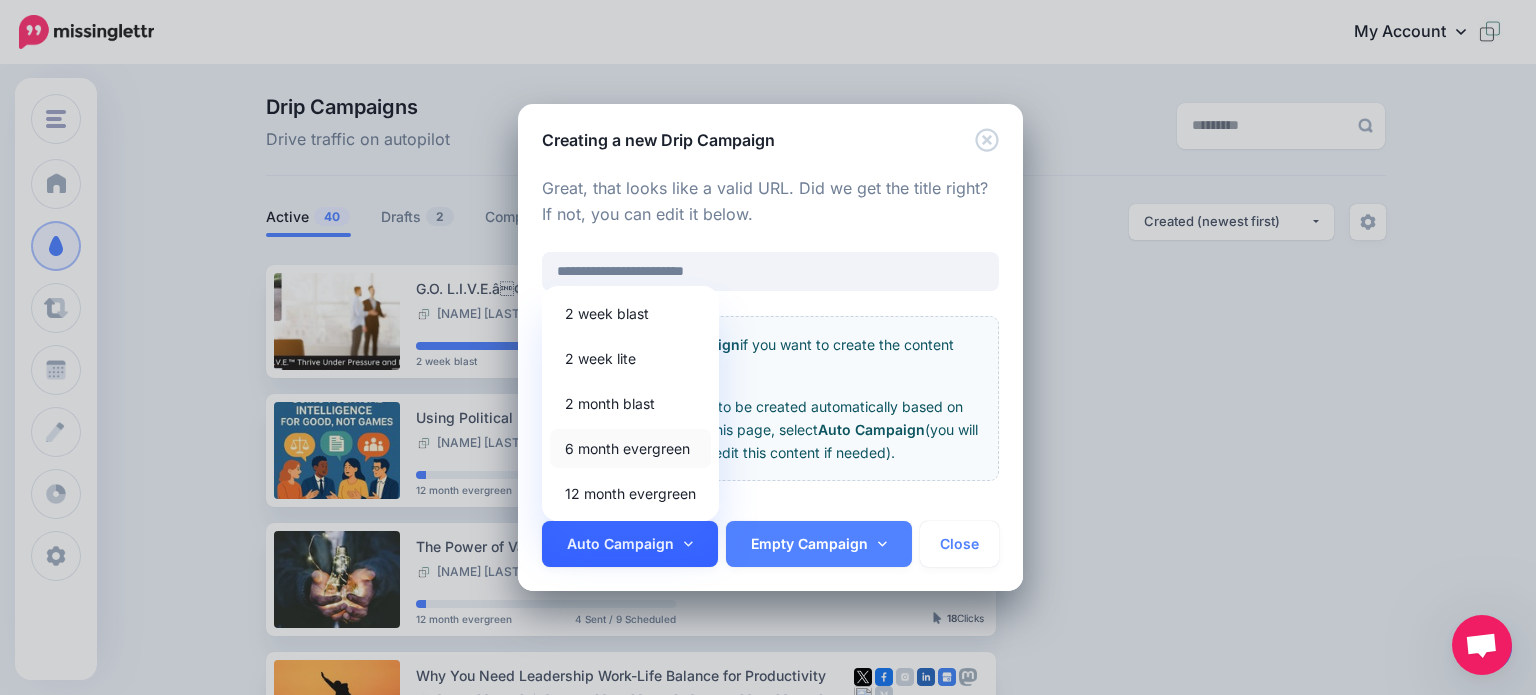 click on "6 month evergreen" at bounding box center (630, 448) 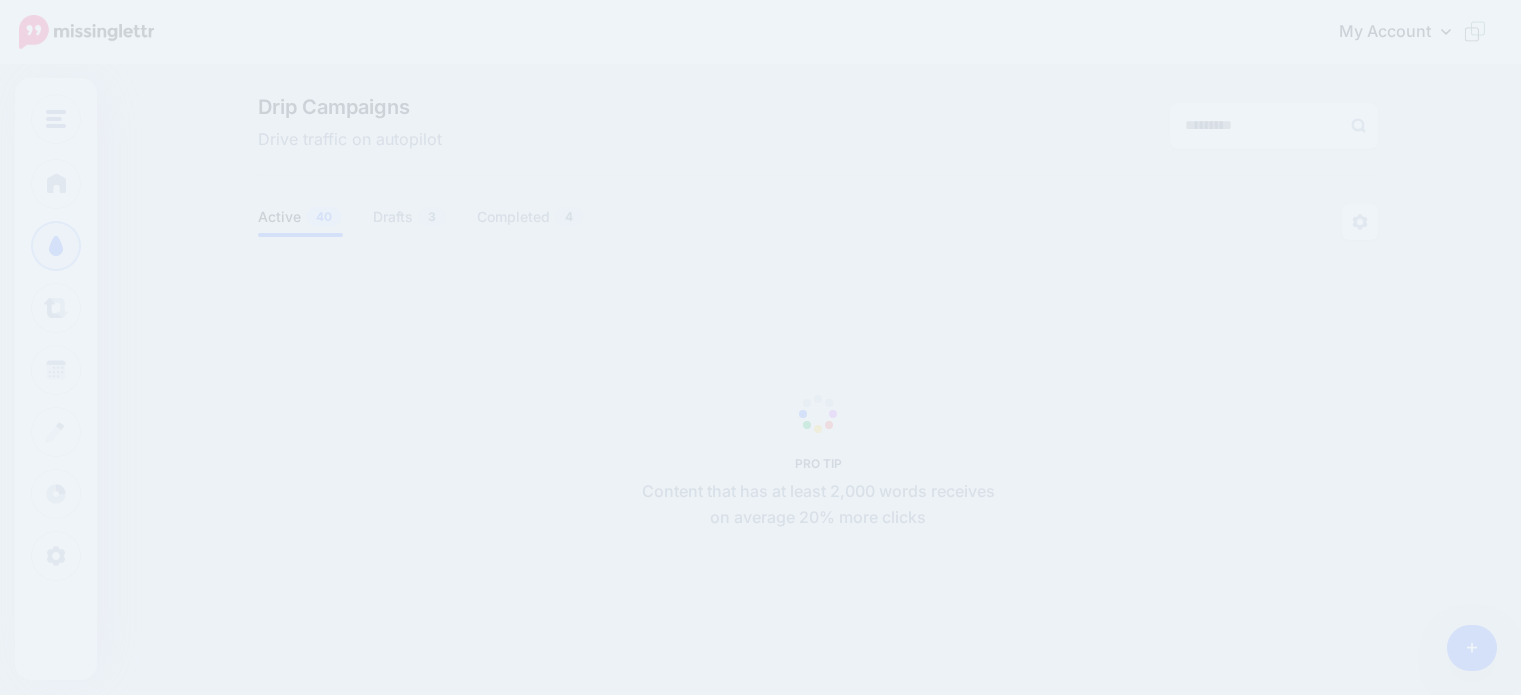 scroll, scrollTop: 0, scrollLeft: 0, axis: both 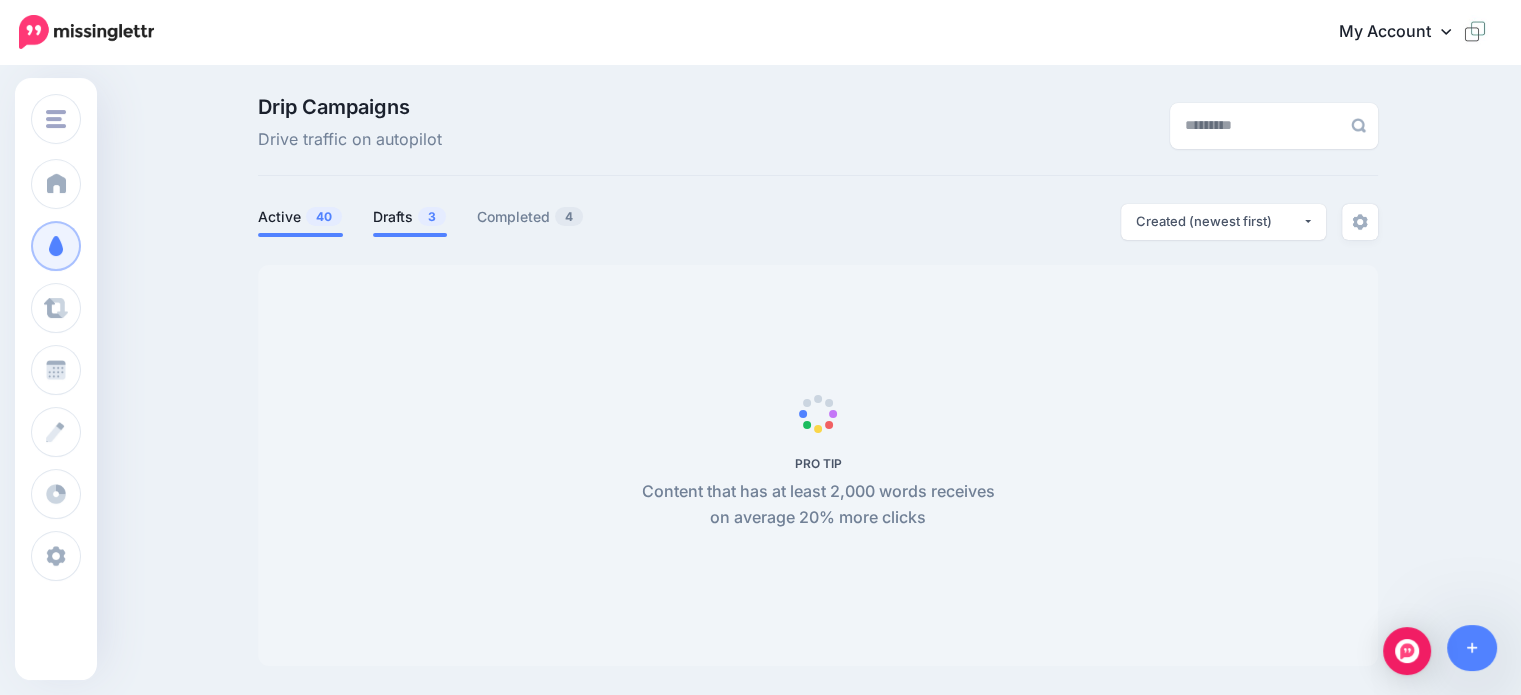 click on "Drafts  3" at bounding box center [410, 217] 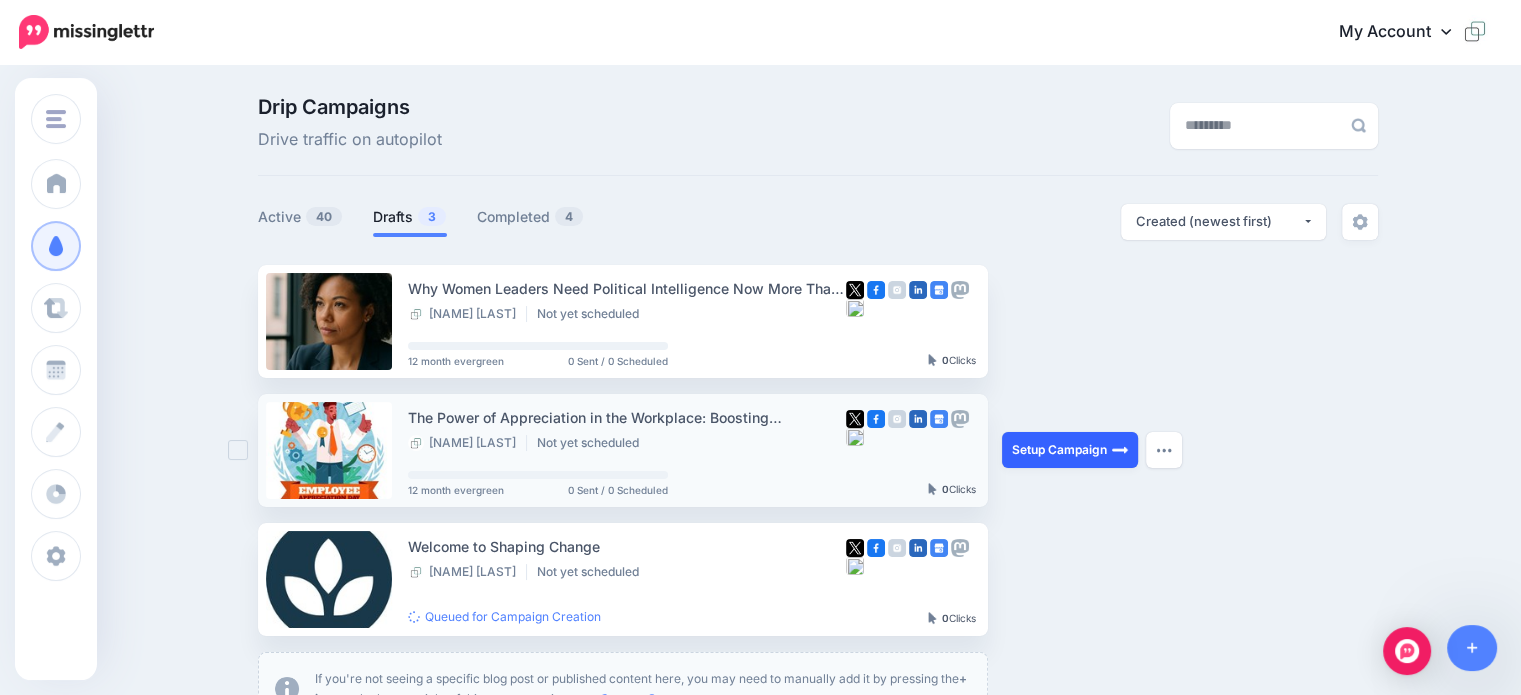 click on "Setup Campaign" at bounding box center [1070, 450] 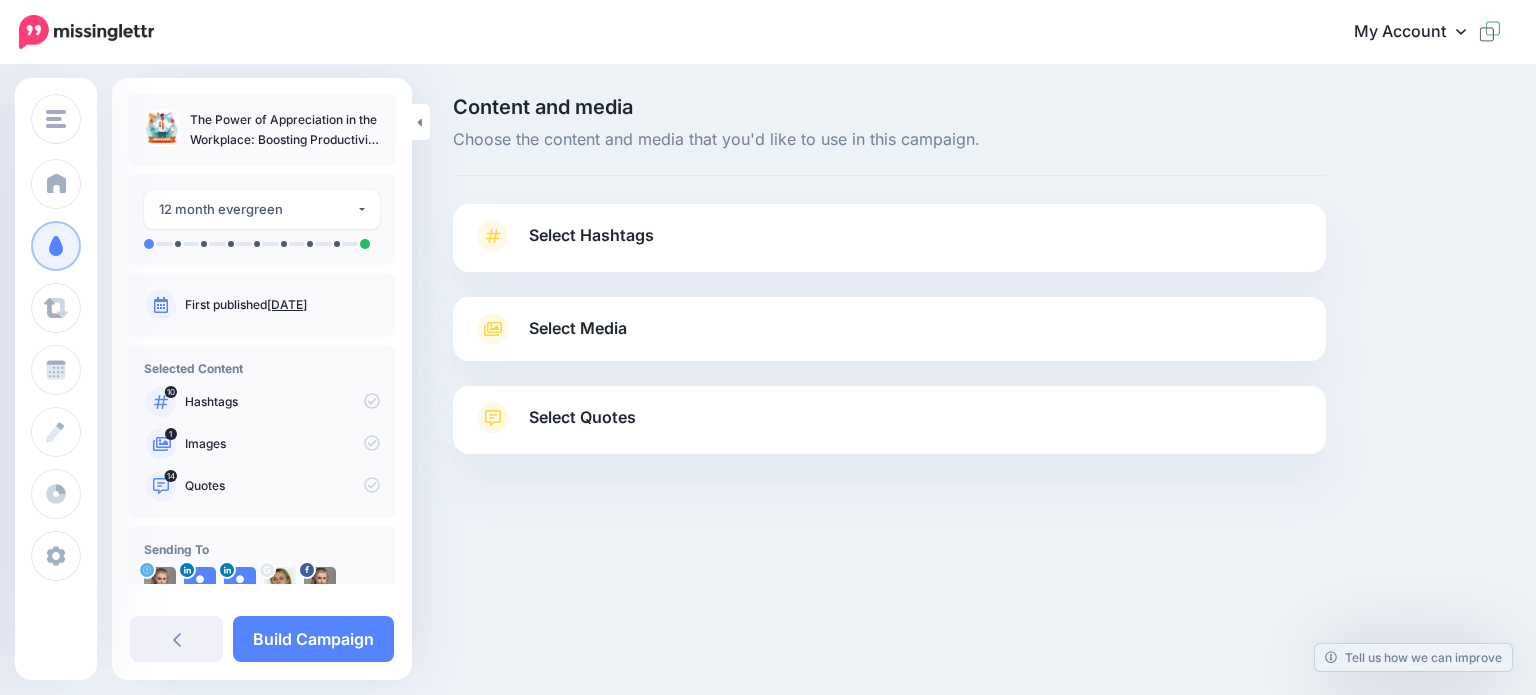 scroll, scrollTop: 0, scrollLeft: 0, axis: both 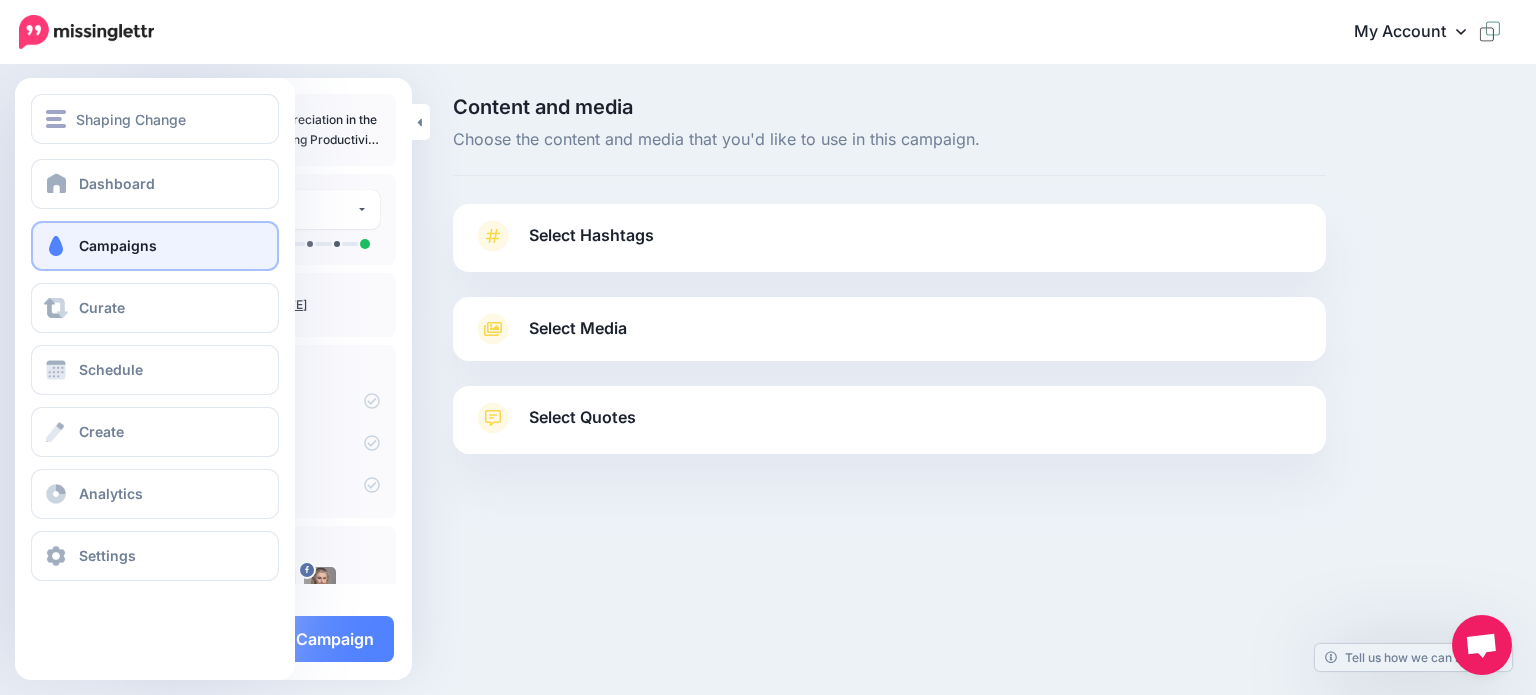 click on "Campaigns" at bounding box center (155, 246) 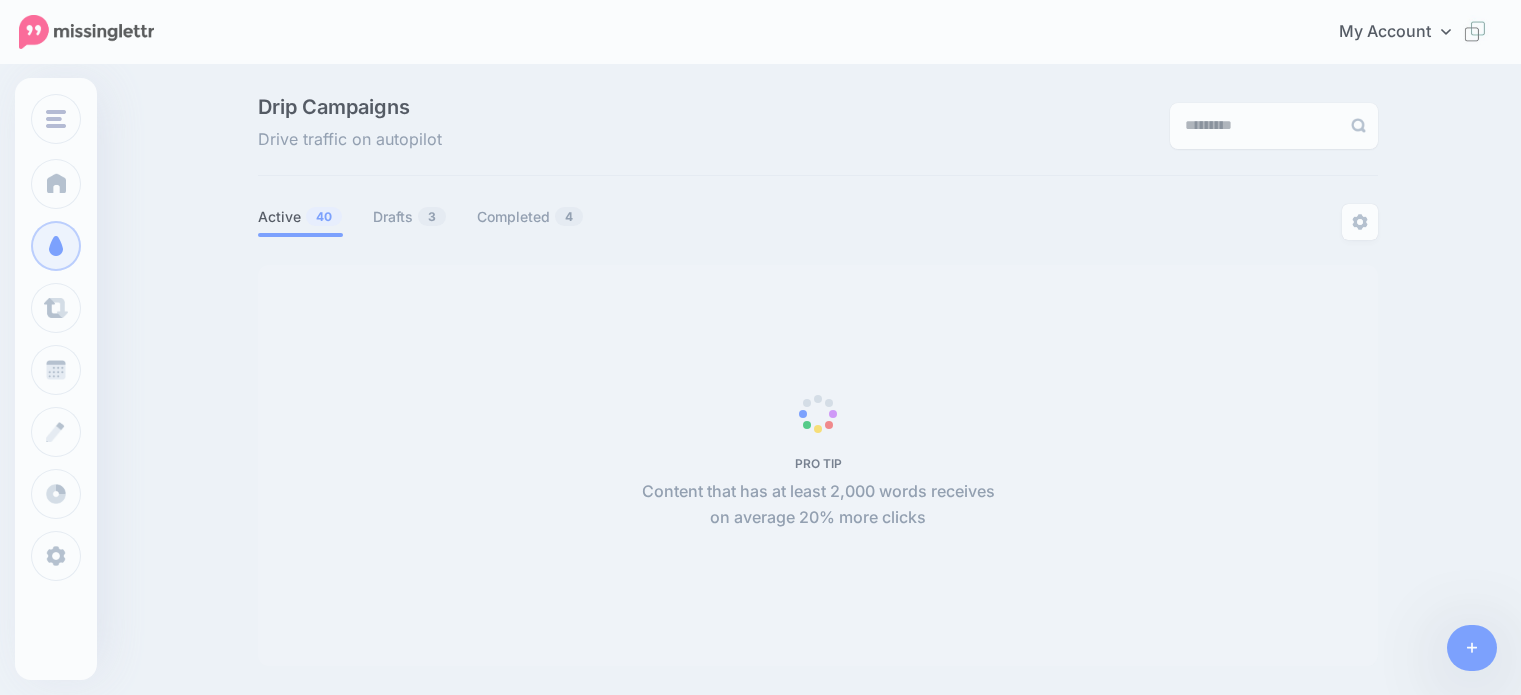 scroll, scrollTop: 0, scrollLeft: 0, axis: both 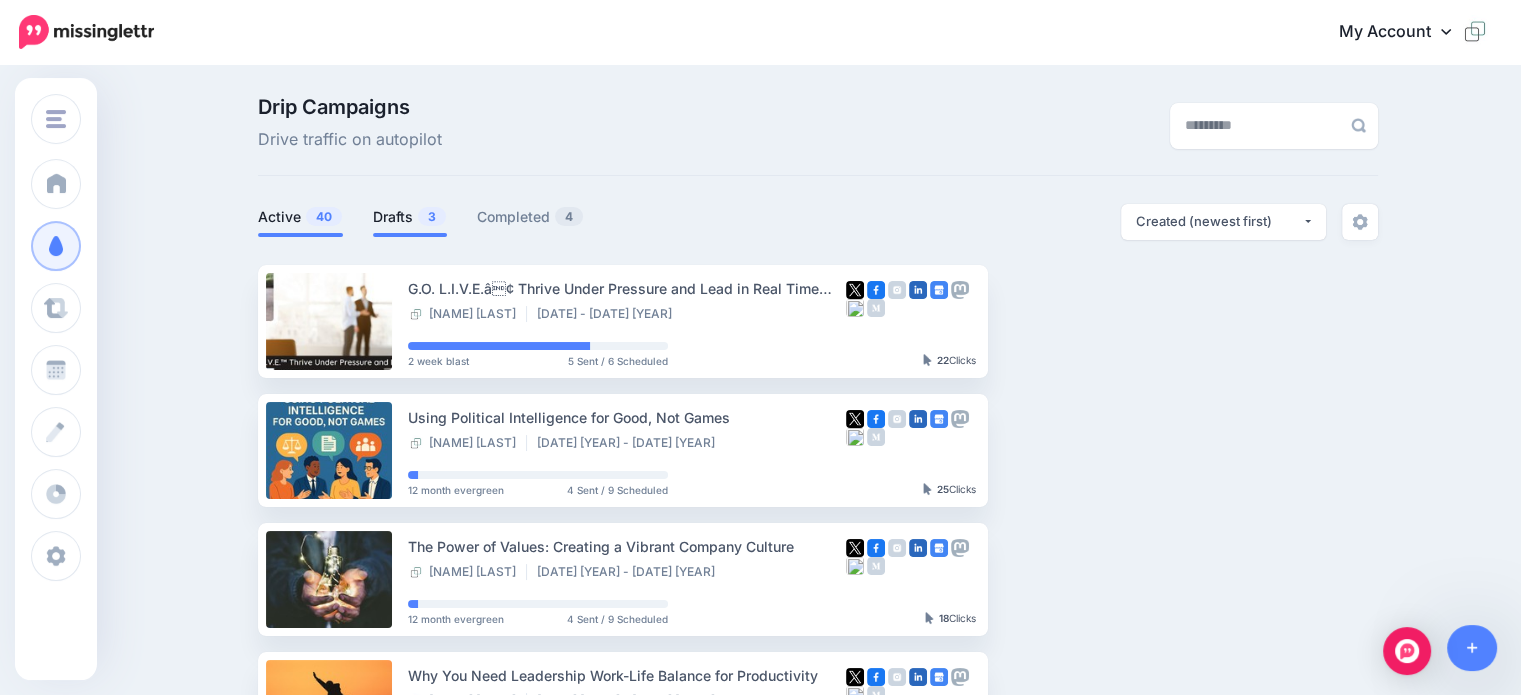 click on "Drafts  3" at bounding box center (410, 217) 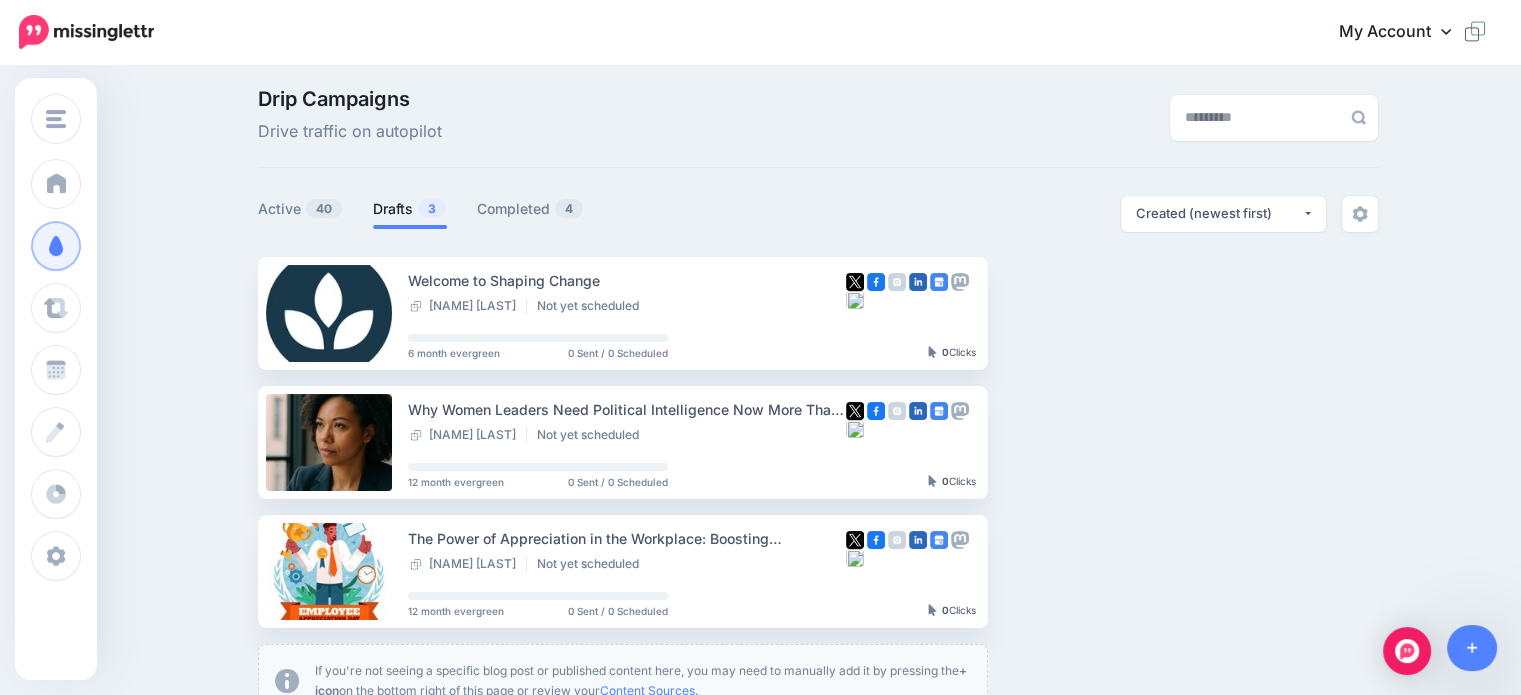 scroll, scrollTop: 0, scrollLeft: 0, axis: both 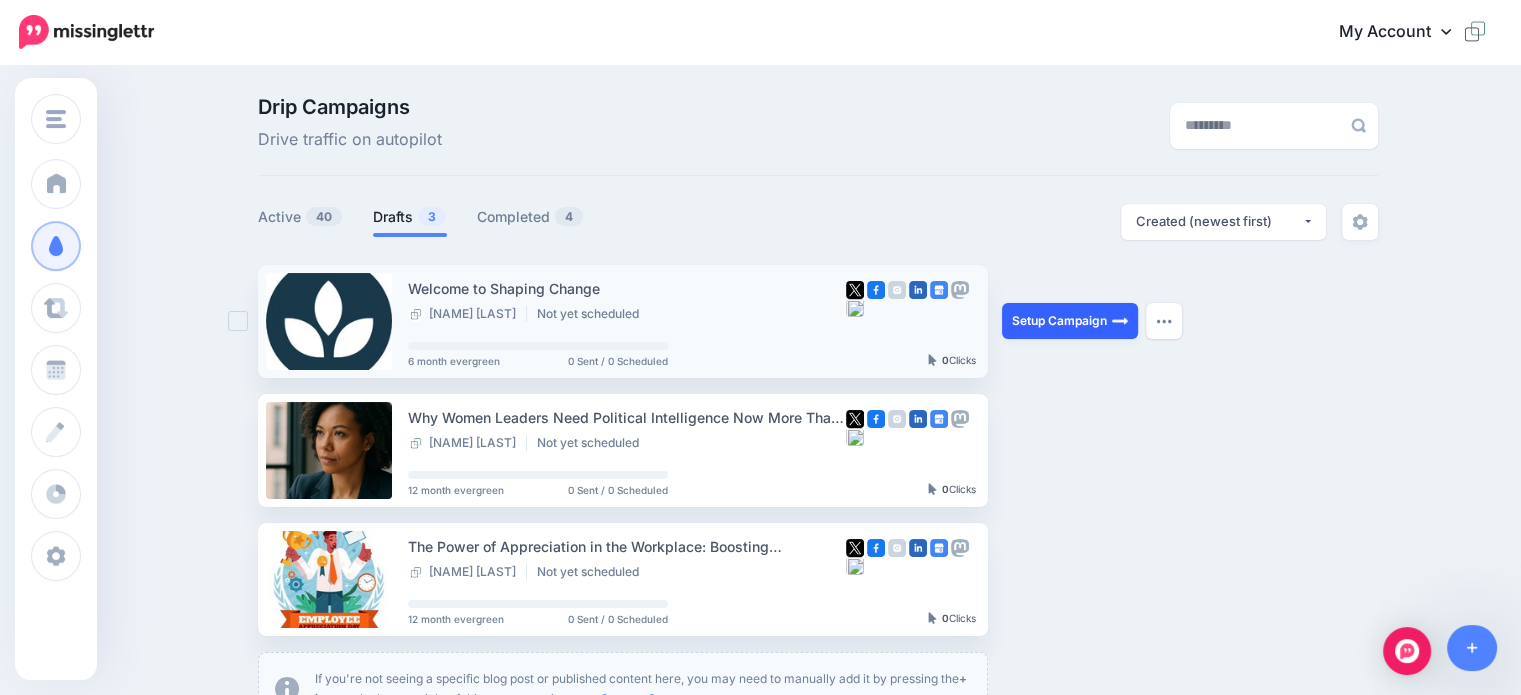 click on "Setup Campaign" at bounding box center (1070, 321) 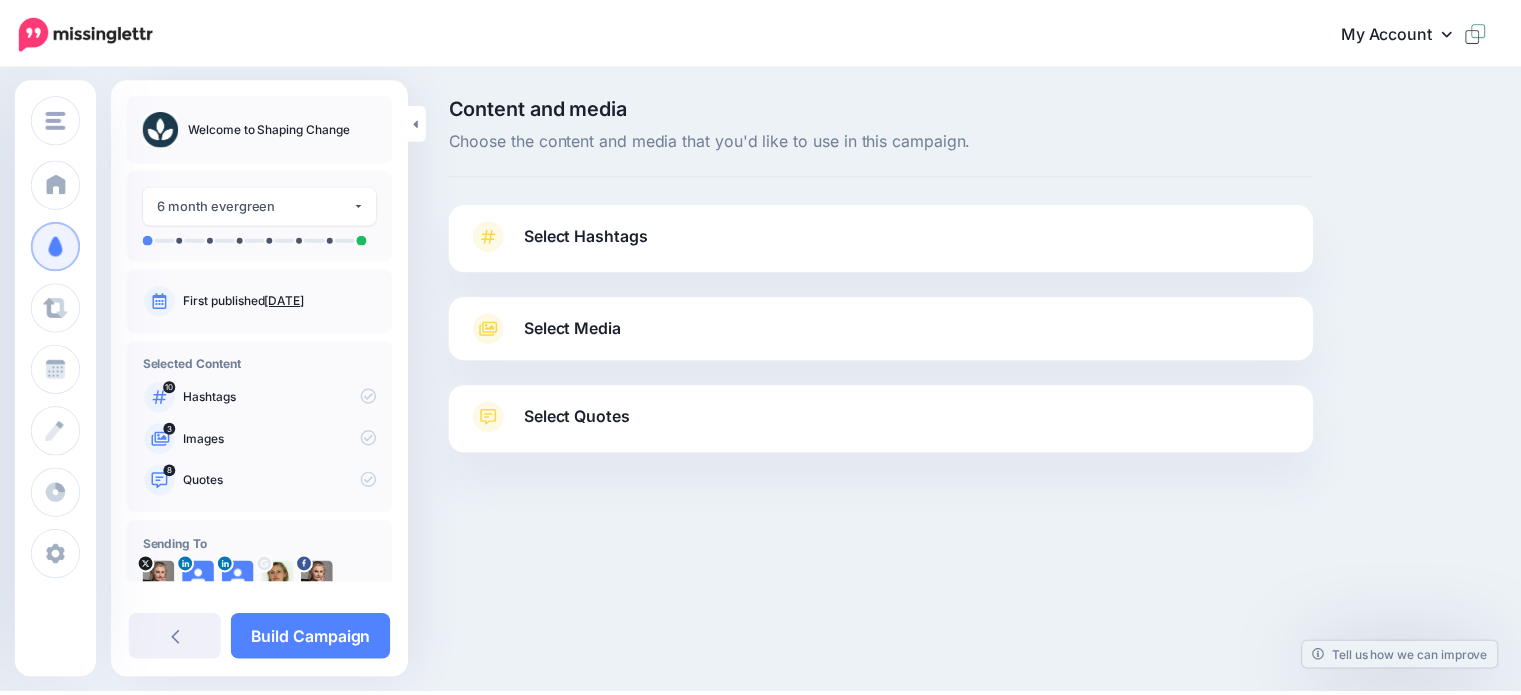 scroll, scrollTop: 0, scrollLeft: 0, axis: both 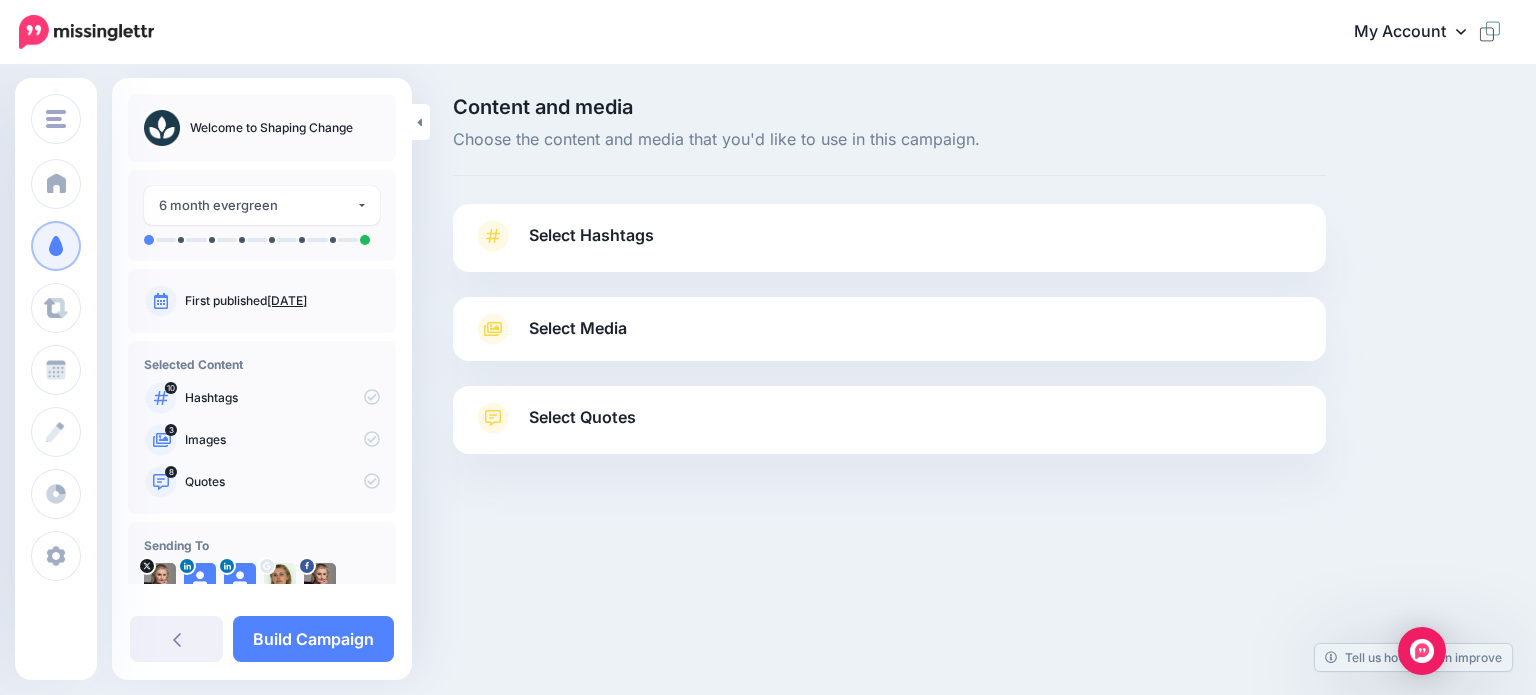 click on "Select Hashtags" at bounding box center [591, 235] 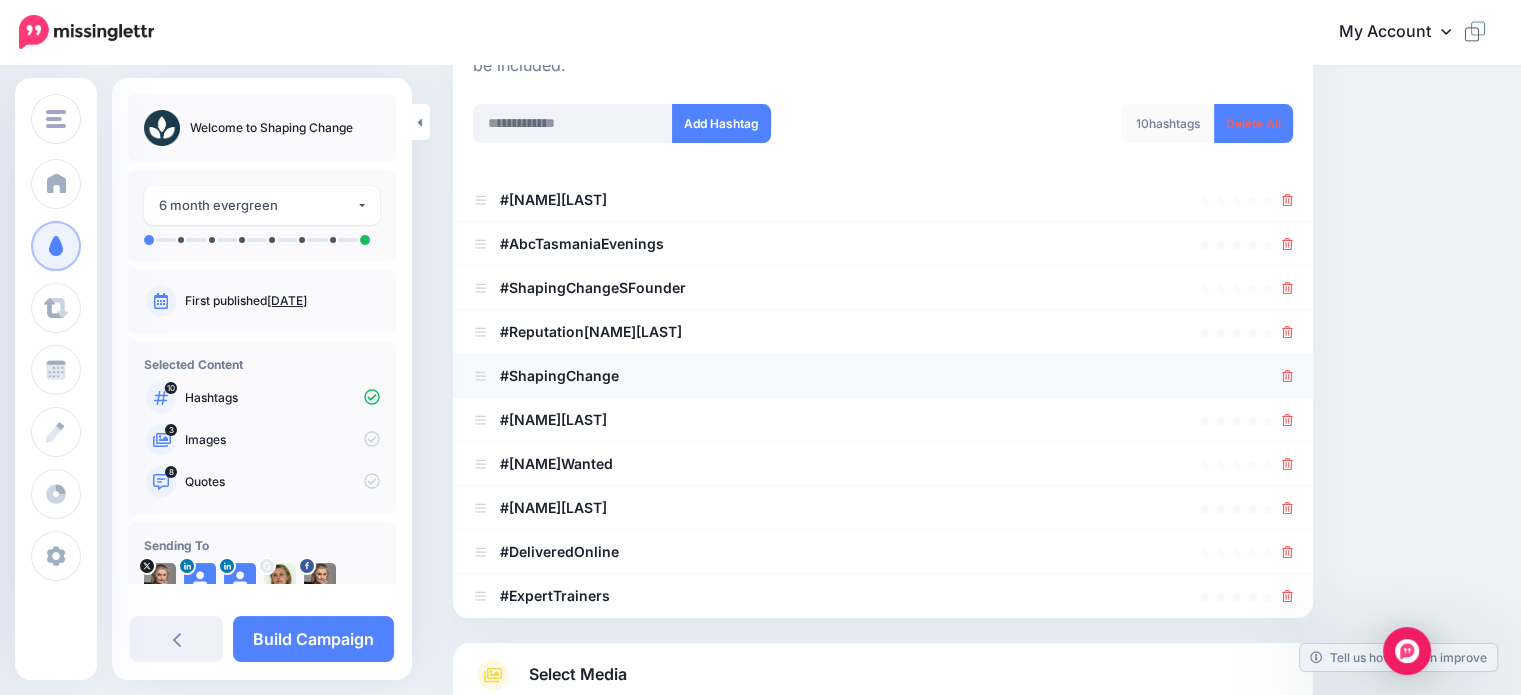 scroll, scrollTop: 300, scrollLeft: 0, axis: vertical 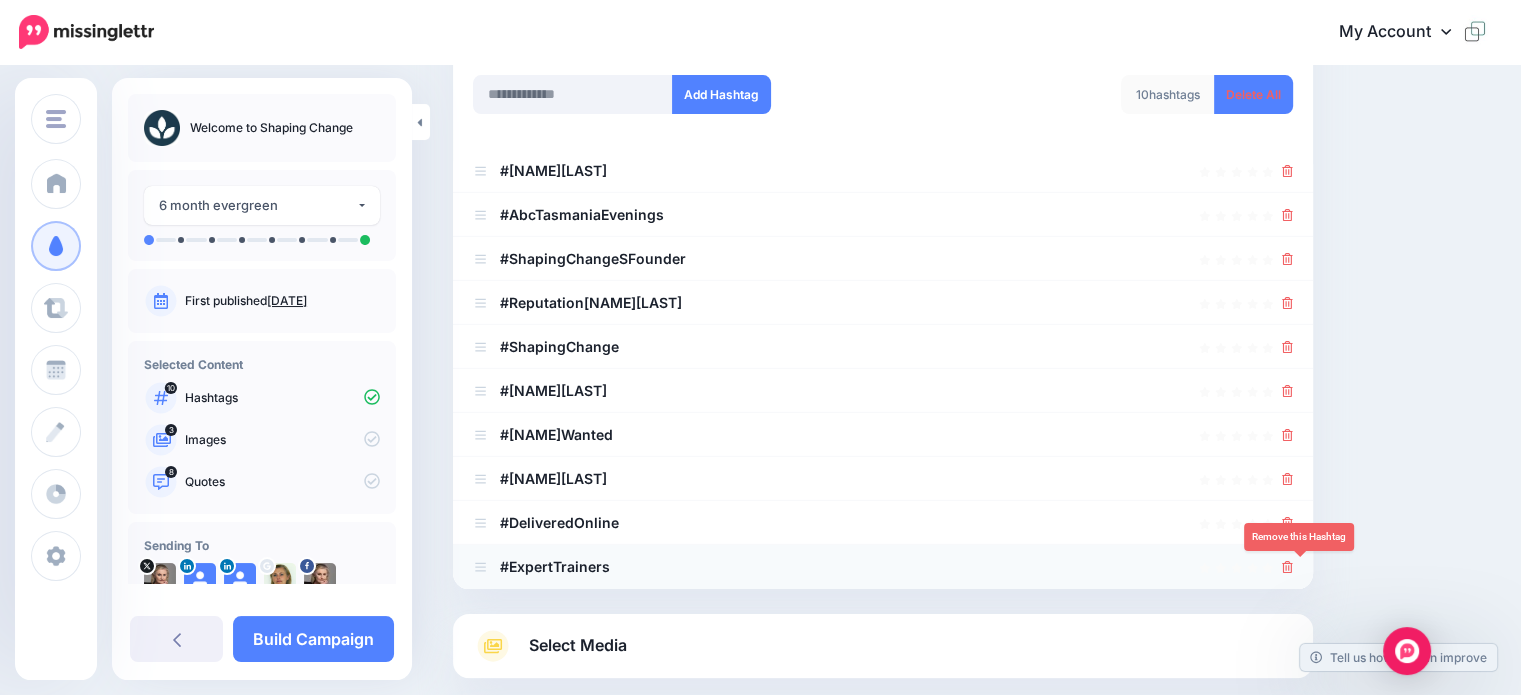 click 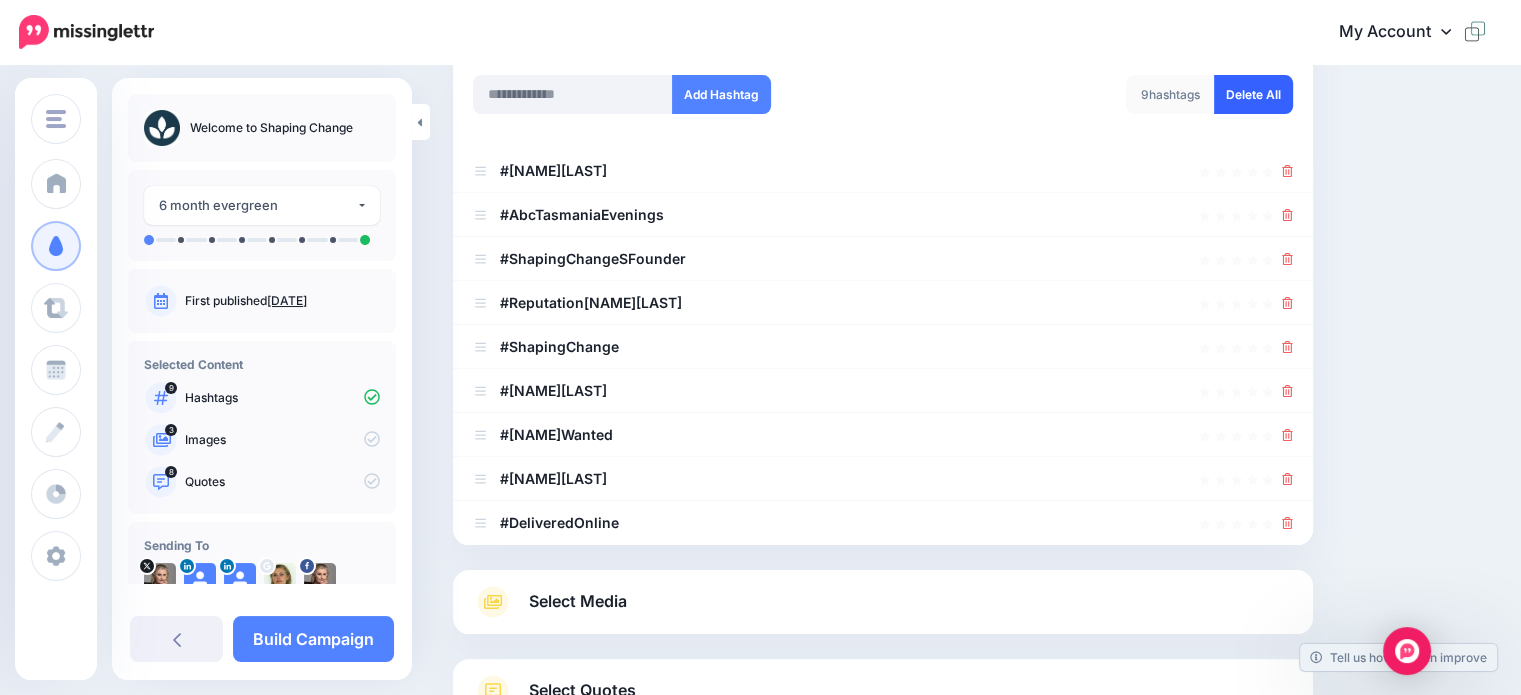 click on "Delete All" at bounding box center (1253, 94) 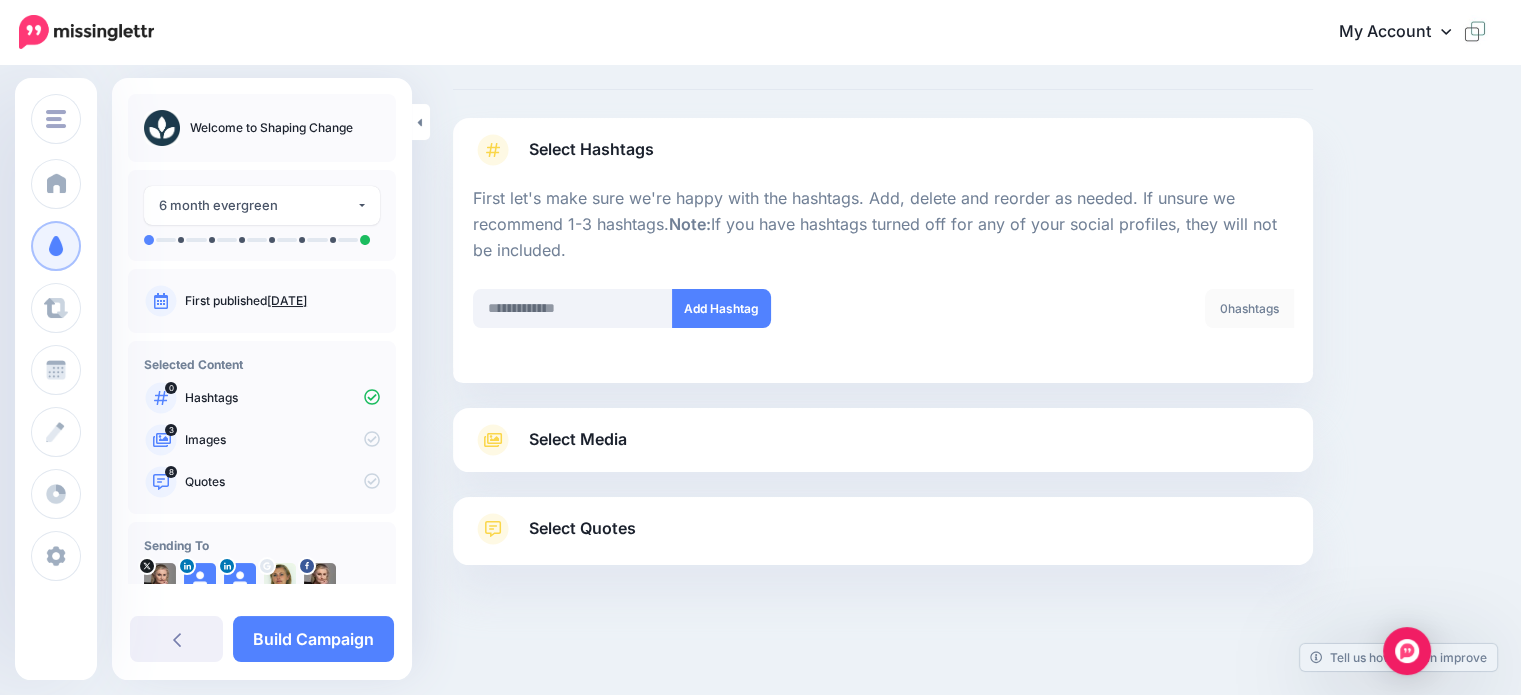 scroll, scrollTop: 85, scrollLeft: 0, axis: vertical 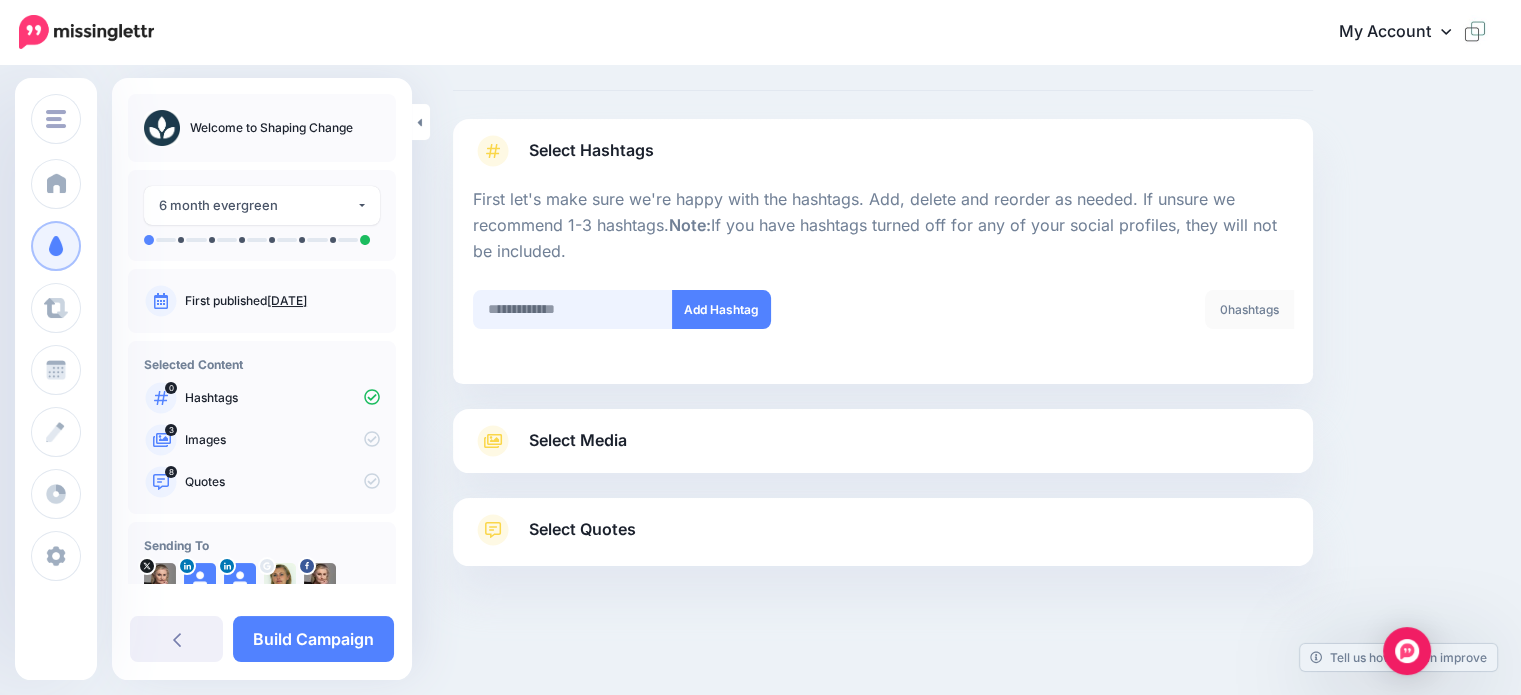 click at bounding box center (573, 309) 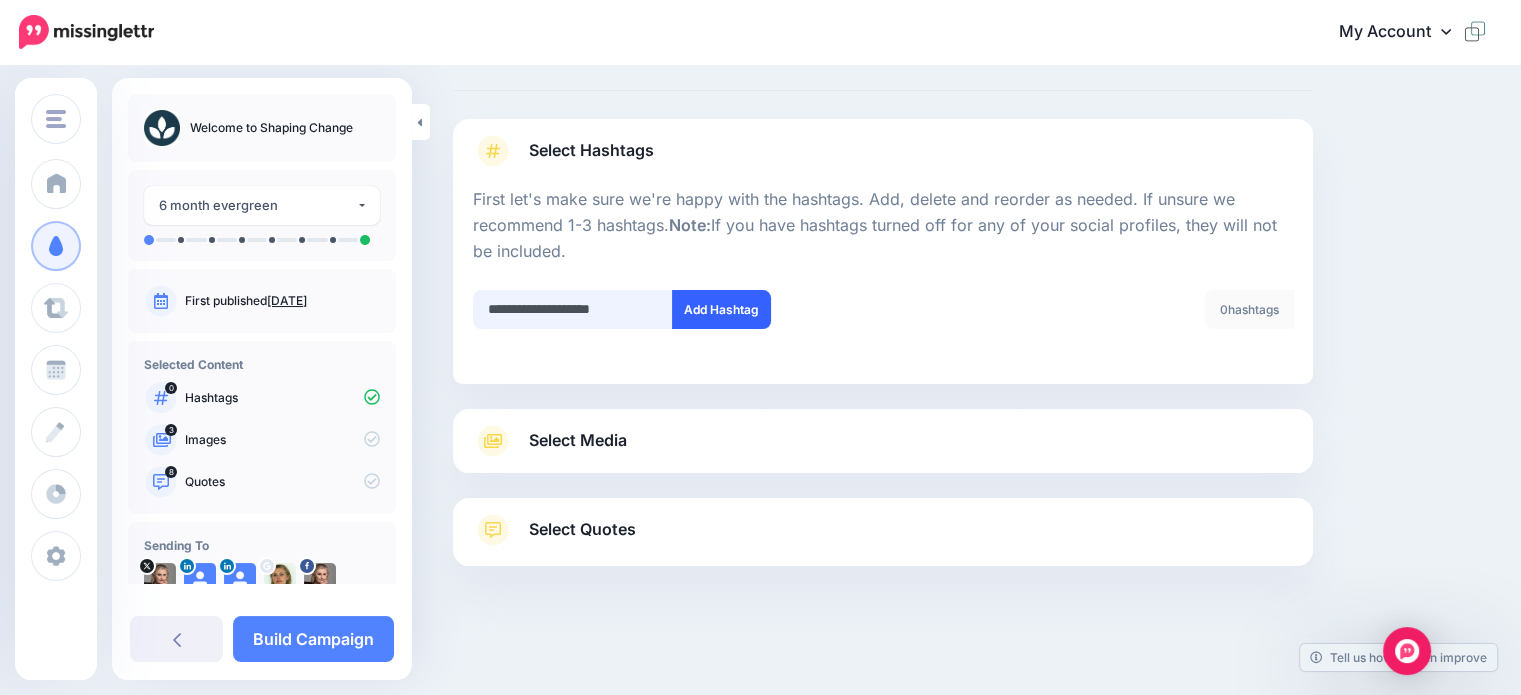 type on "**********" 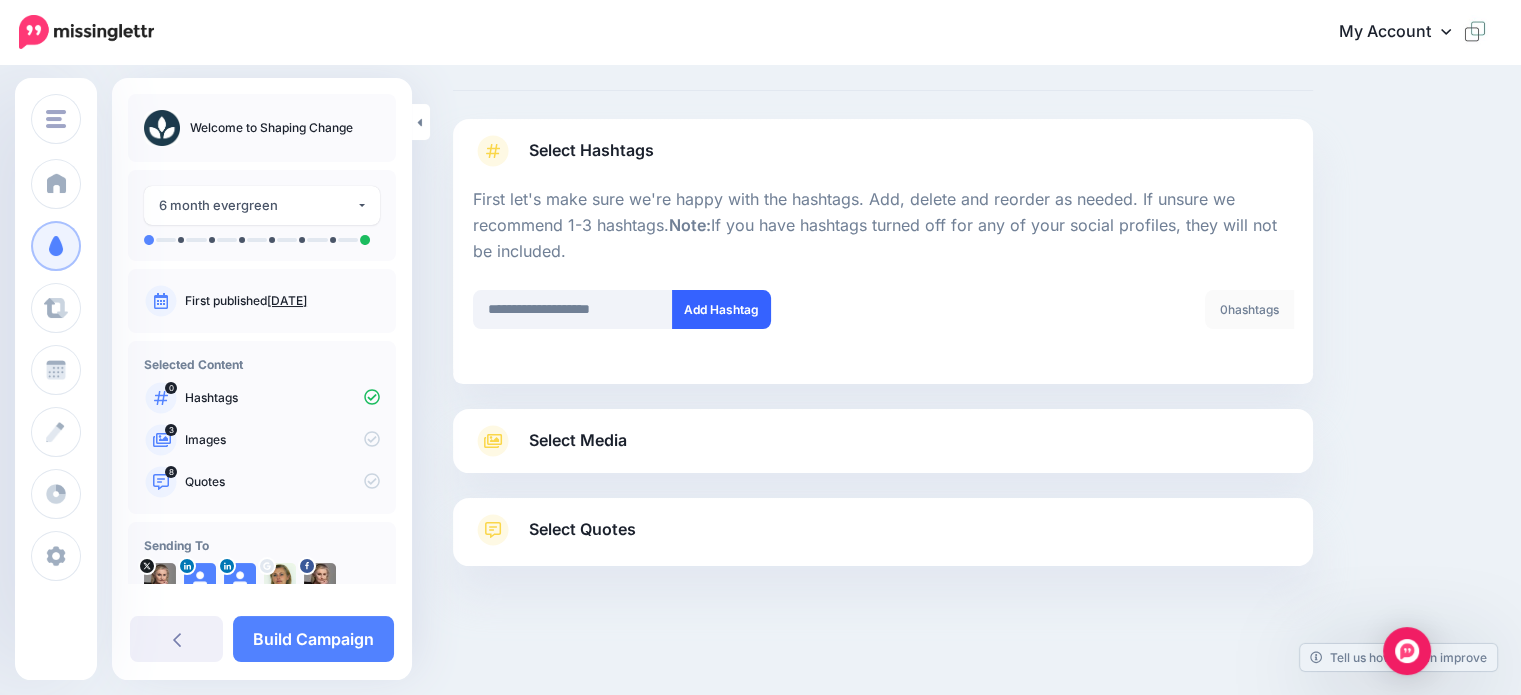 click on "Add Hashtag" at bounding box center (721, 309) 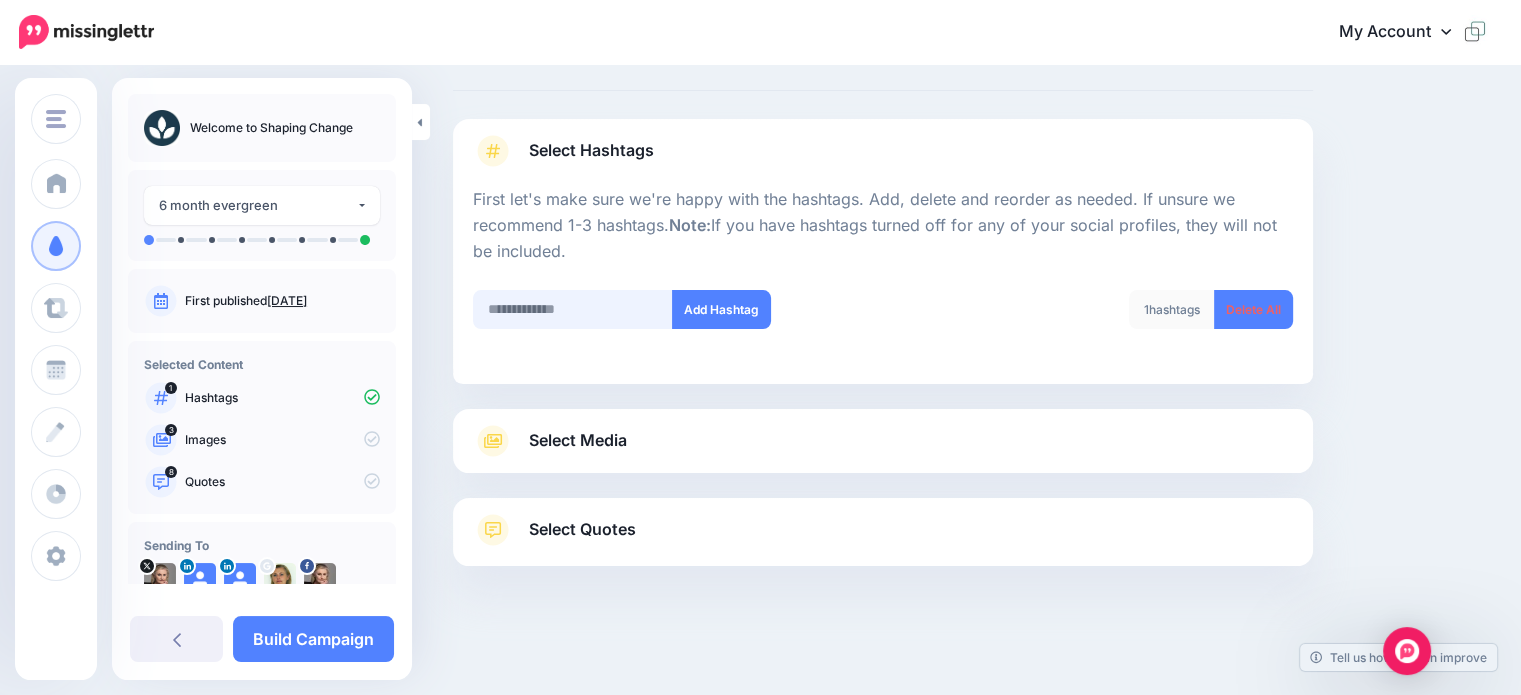 click at bounding box center [573, 309] 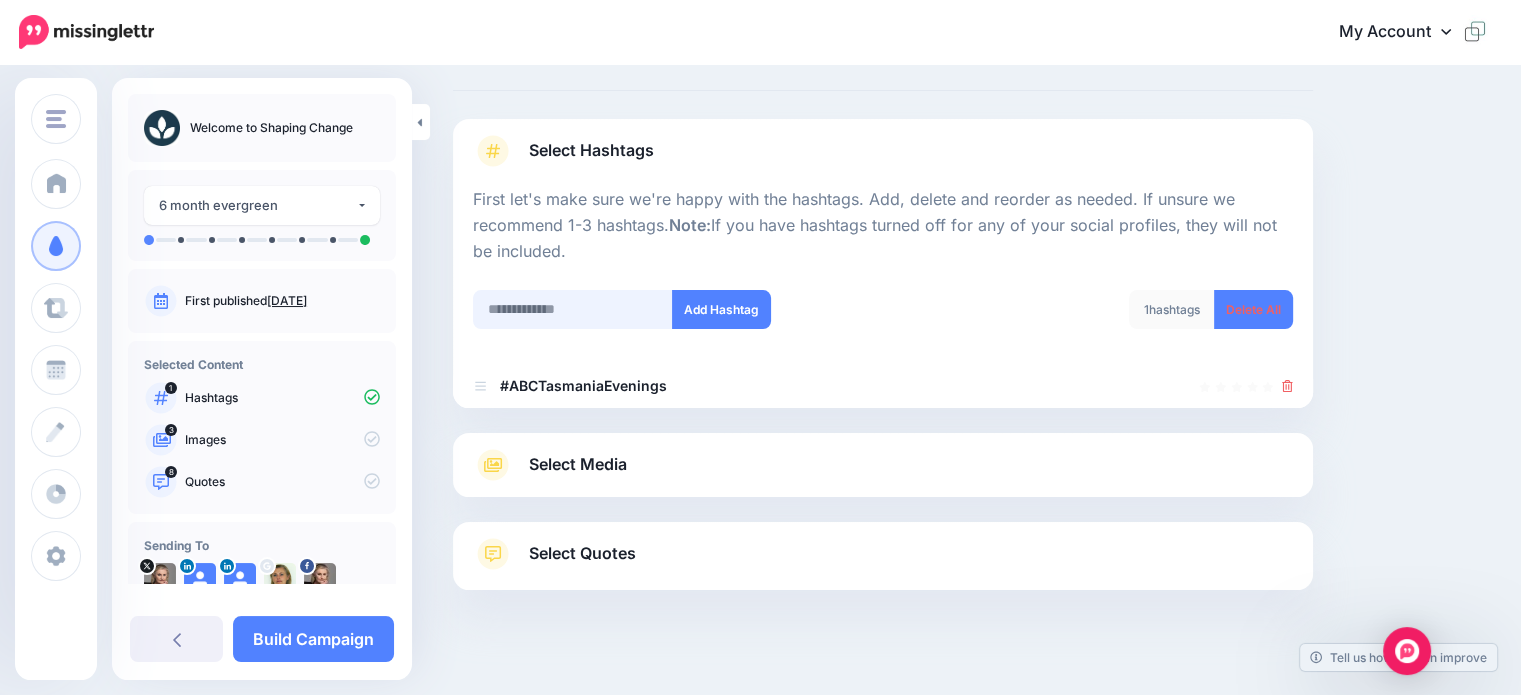 scroll, scrollTop: 109, scrollLeft: 0, axis: vertical 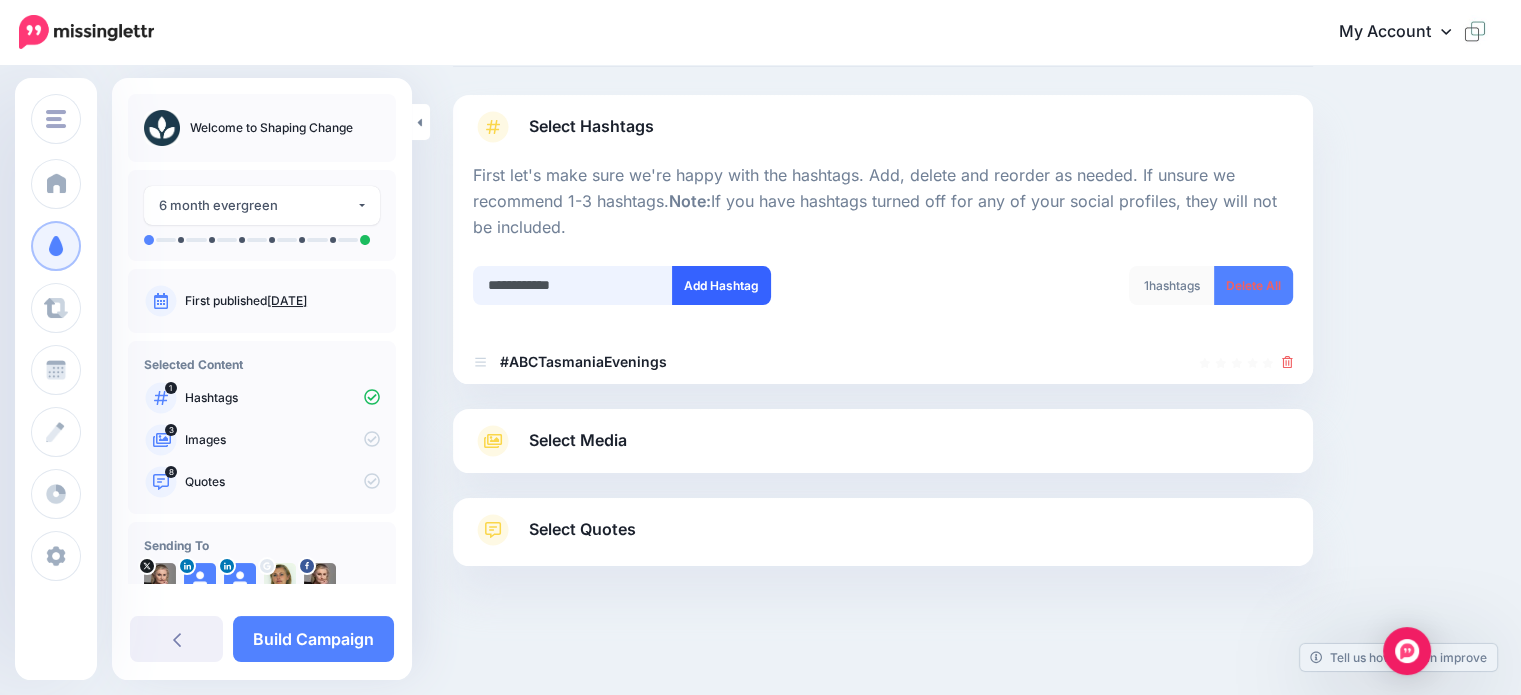 type on "**********" 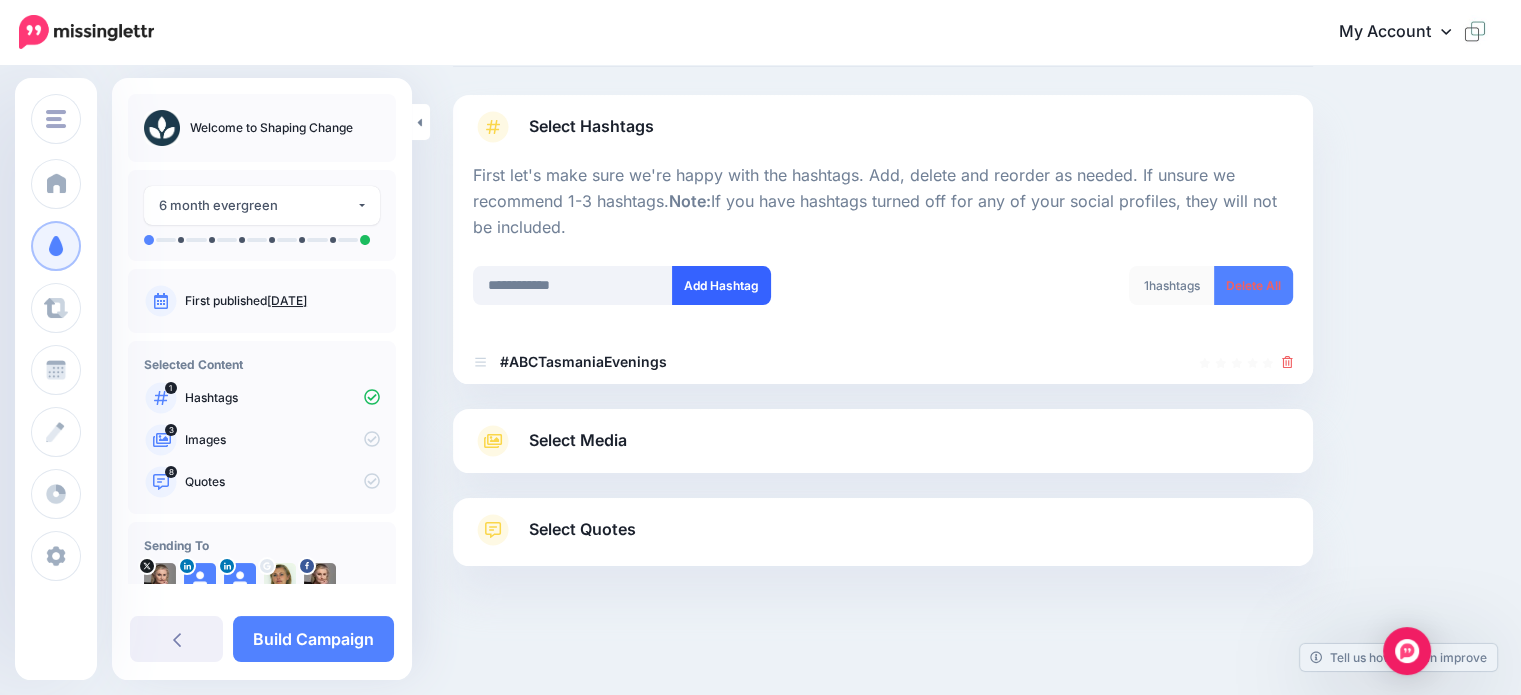 drag, startPoint x: 728, startPoint y: 277, endPoint x: 712, endPoint y: 291, distance: 21.260292 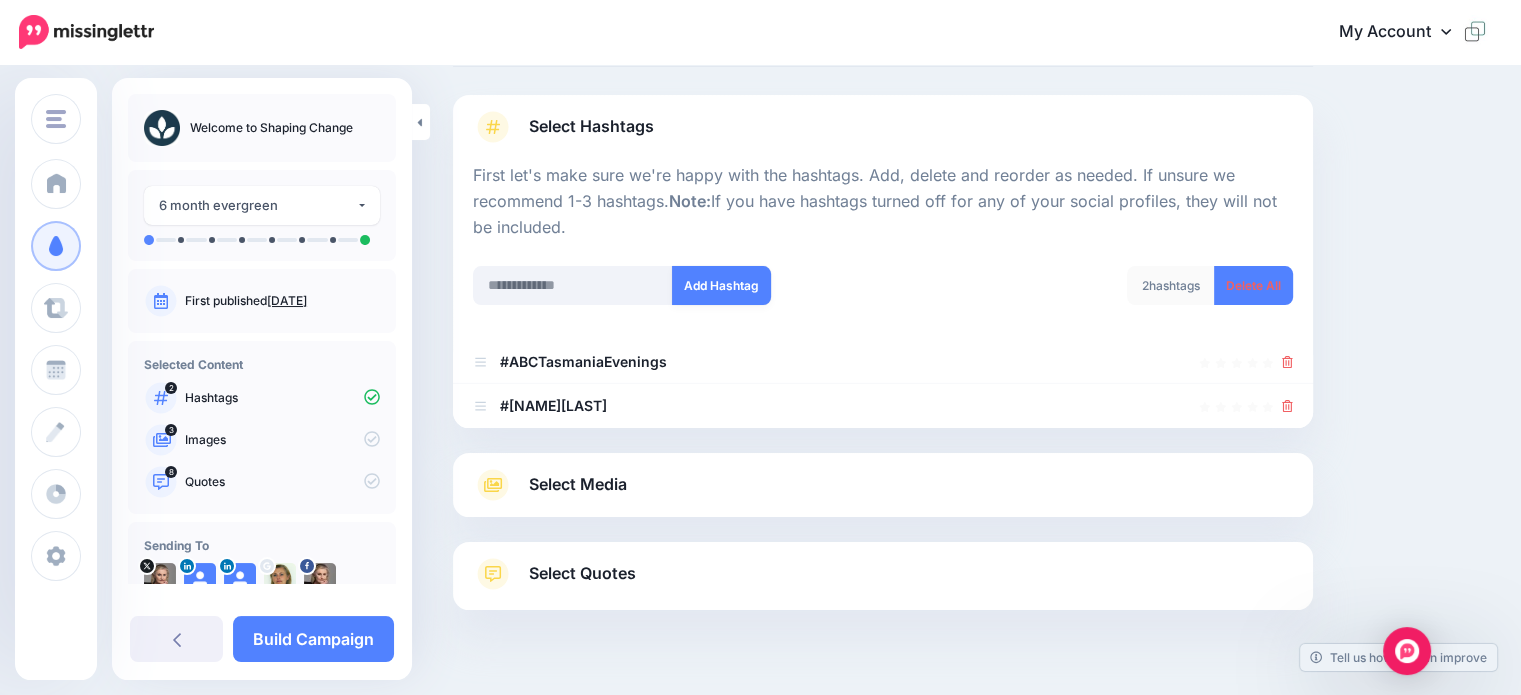 scroll, scrollTop: 153, scrollLeft: 0, axis: vertical 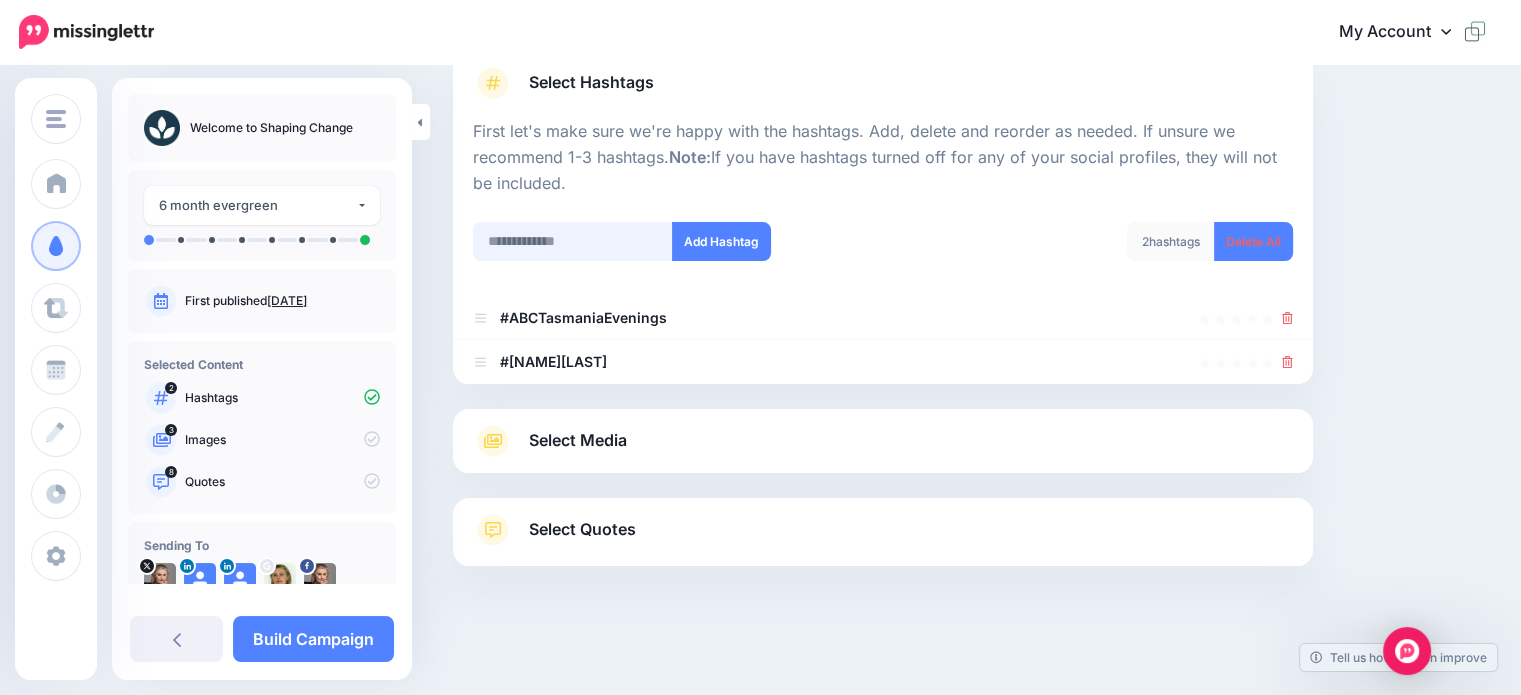 click at bounding box center [573, 241] 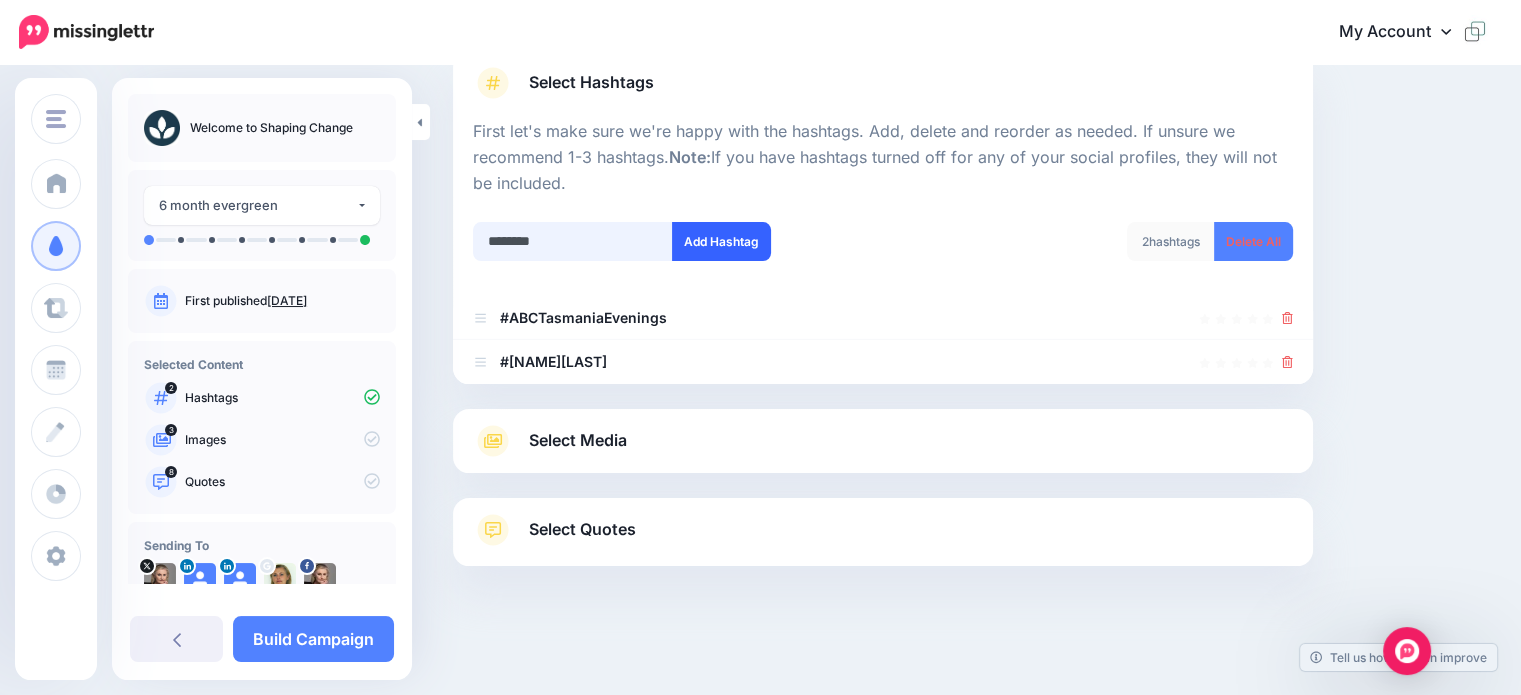 type on "********" 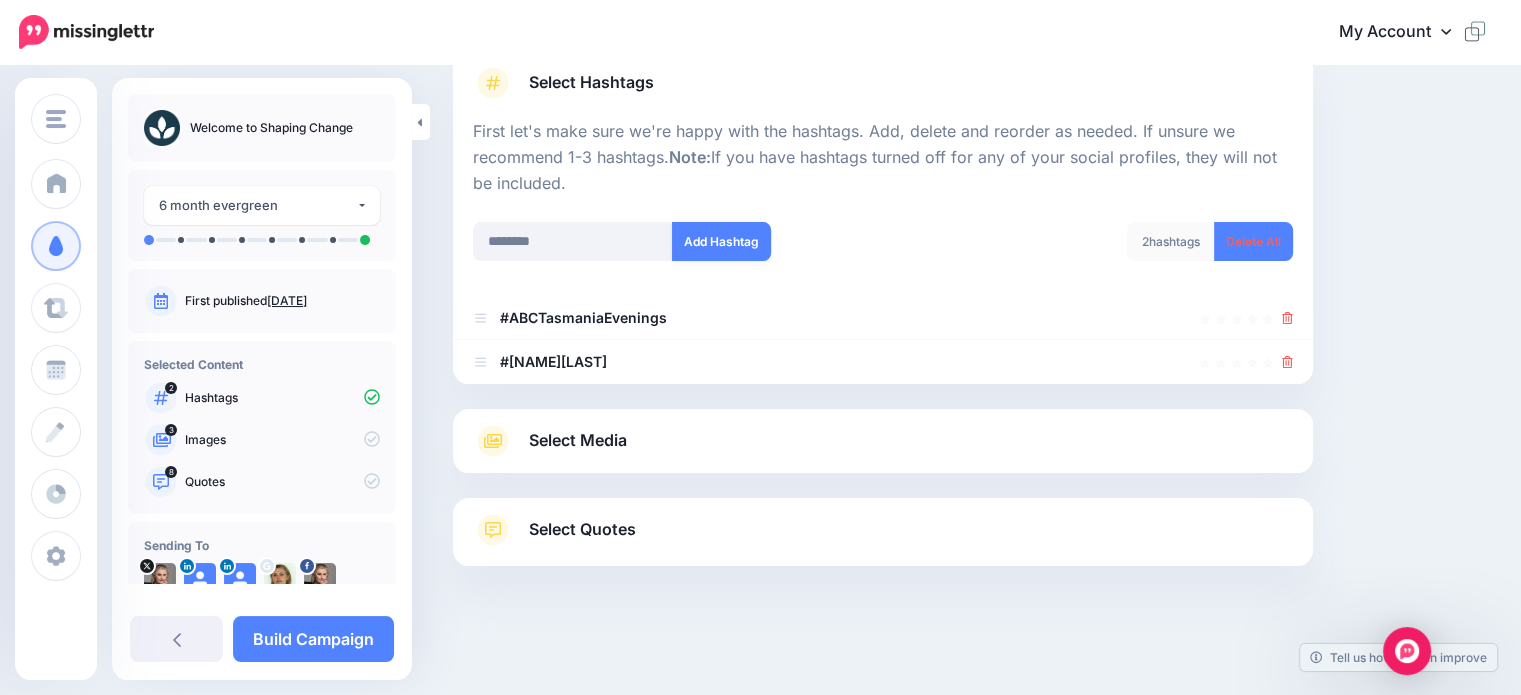 click on "Add Hashtag" at bounding box center (721, 241) 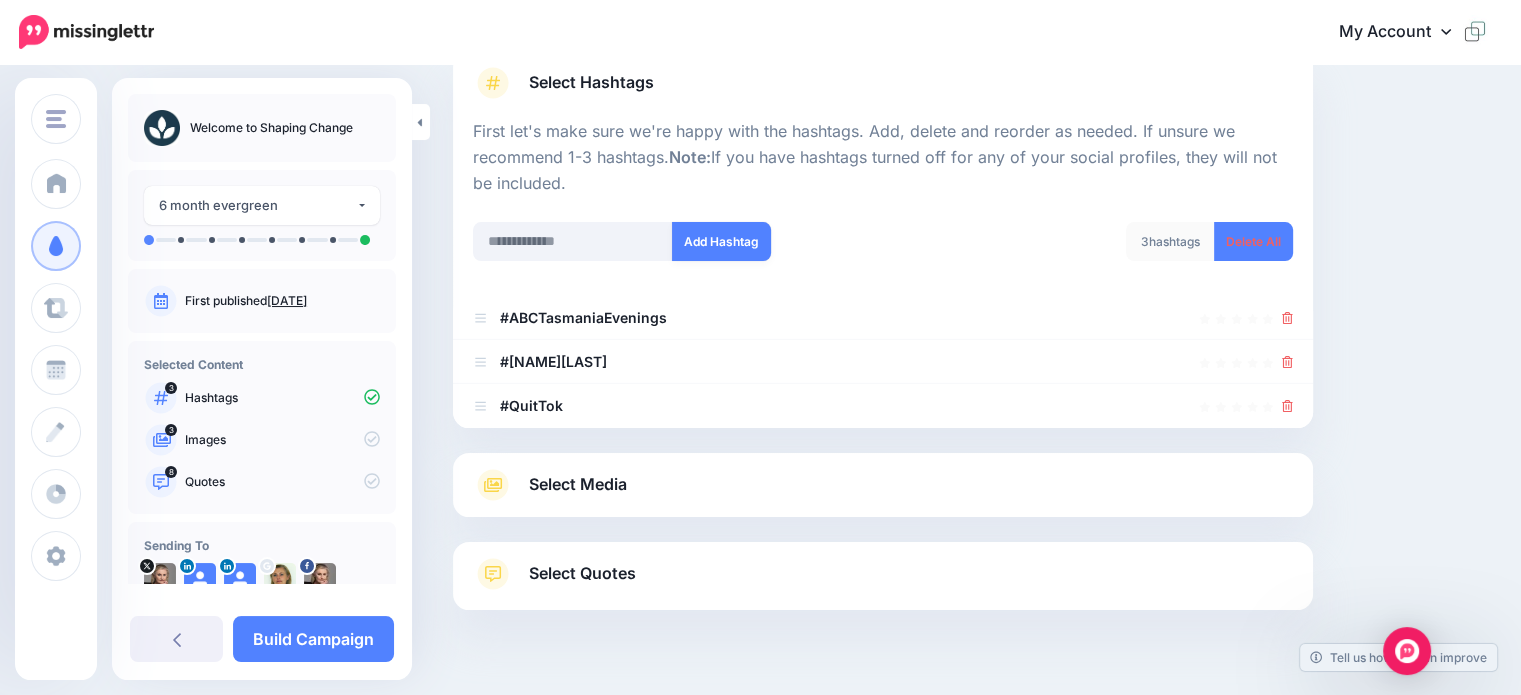 scroll, scrollTop: 197, scrollLeft: 0, axis: vertical 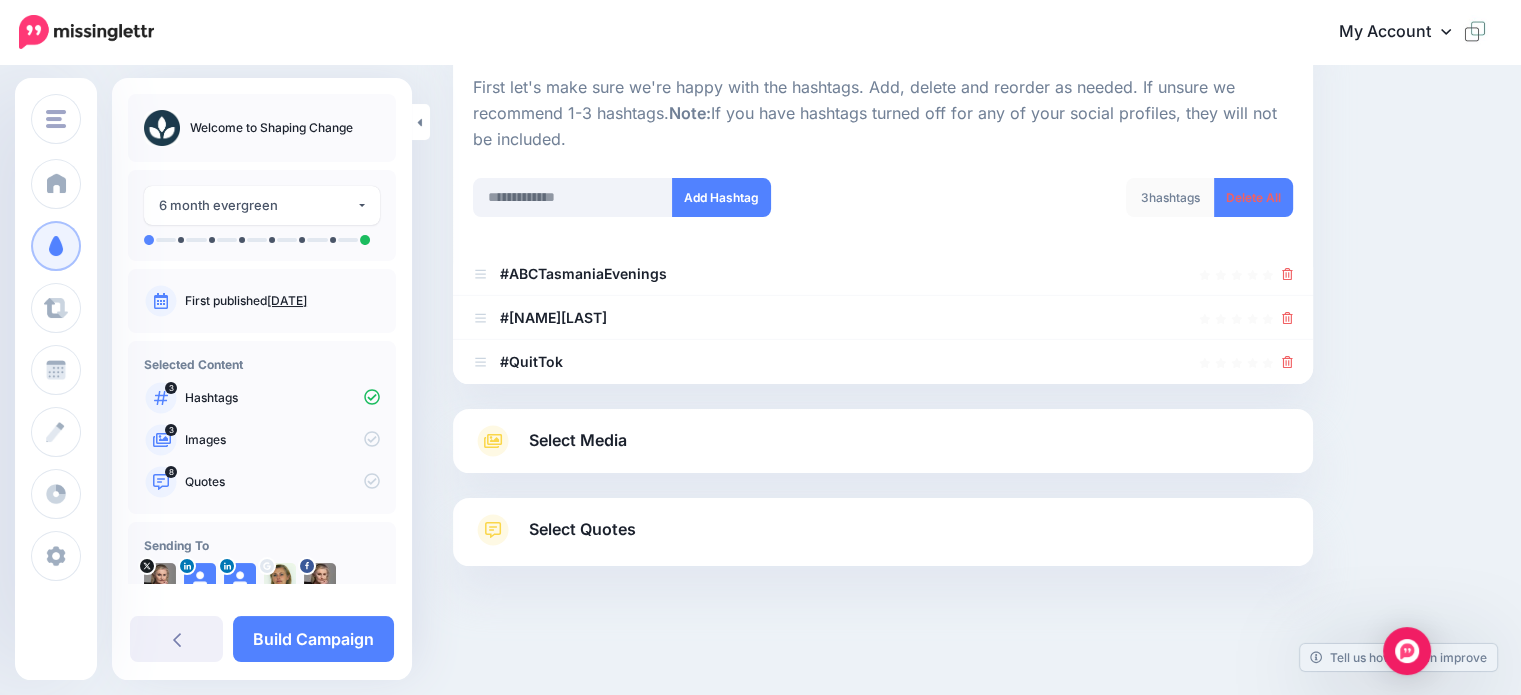 click on "Add Hashtag" at bounding box center [670, 210] 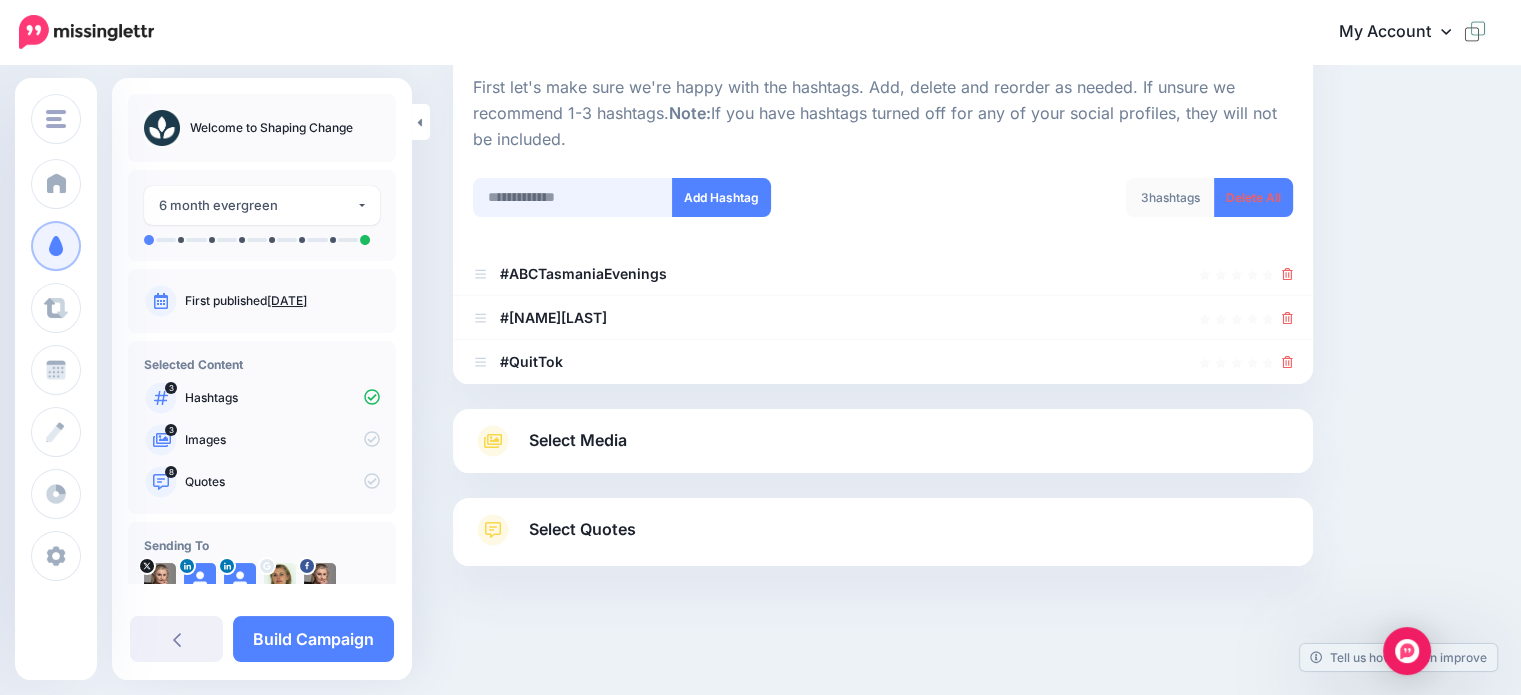 click at bounding box center [573, 197] 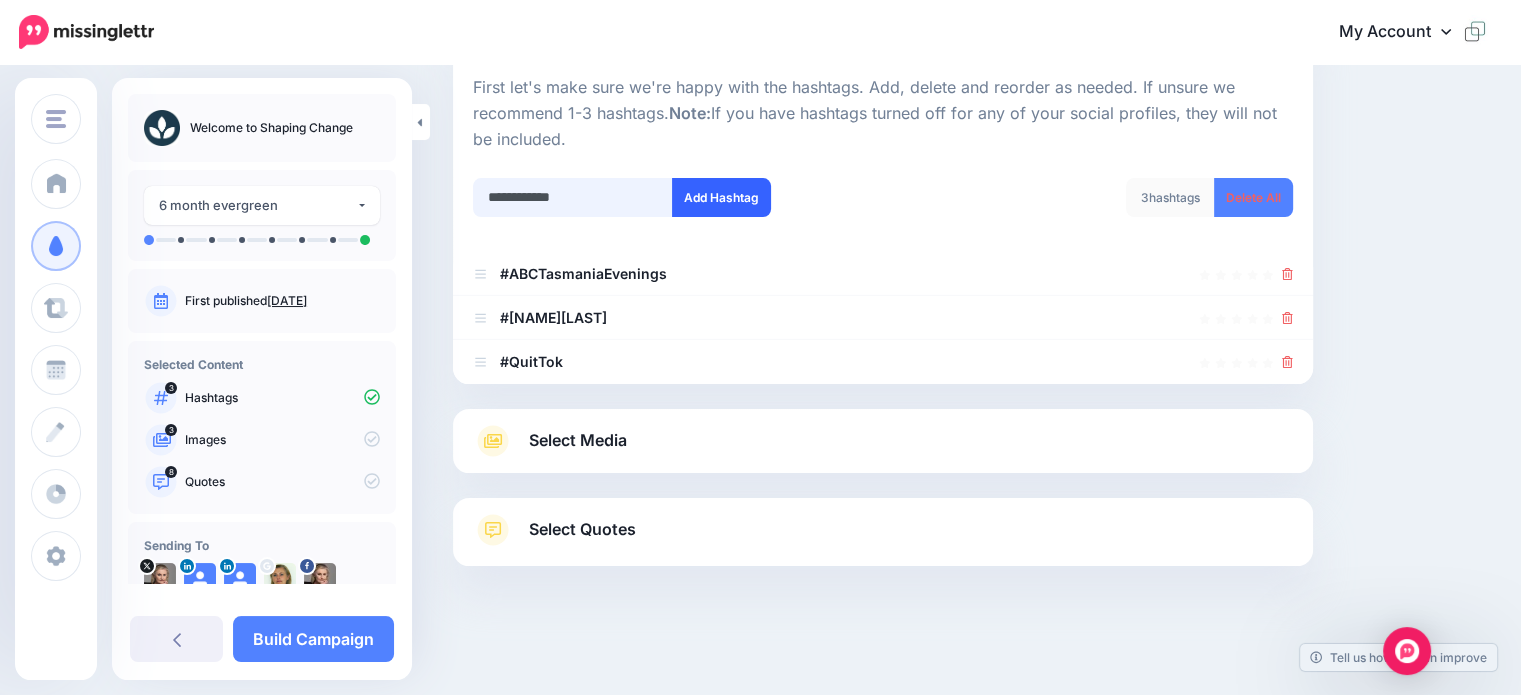 type on "**********" 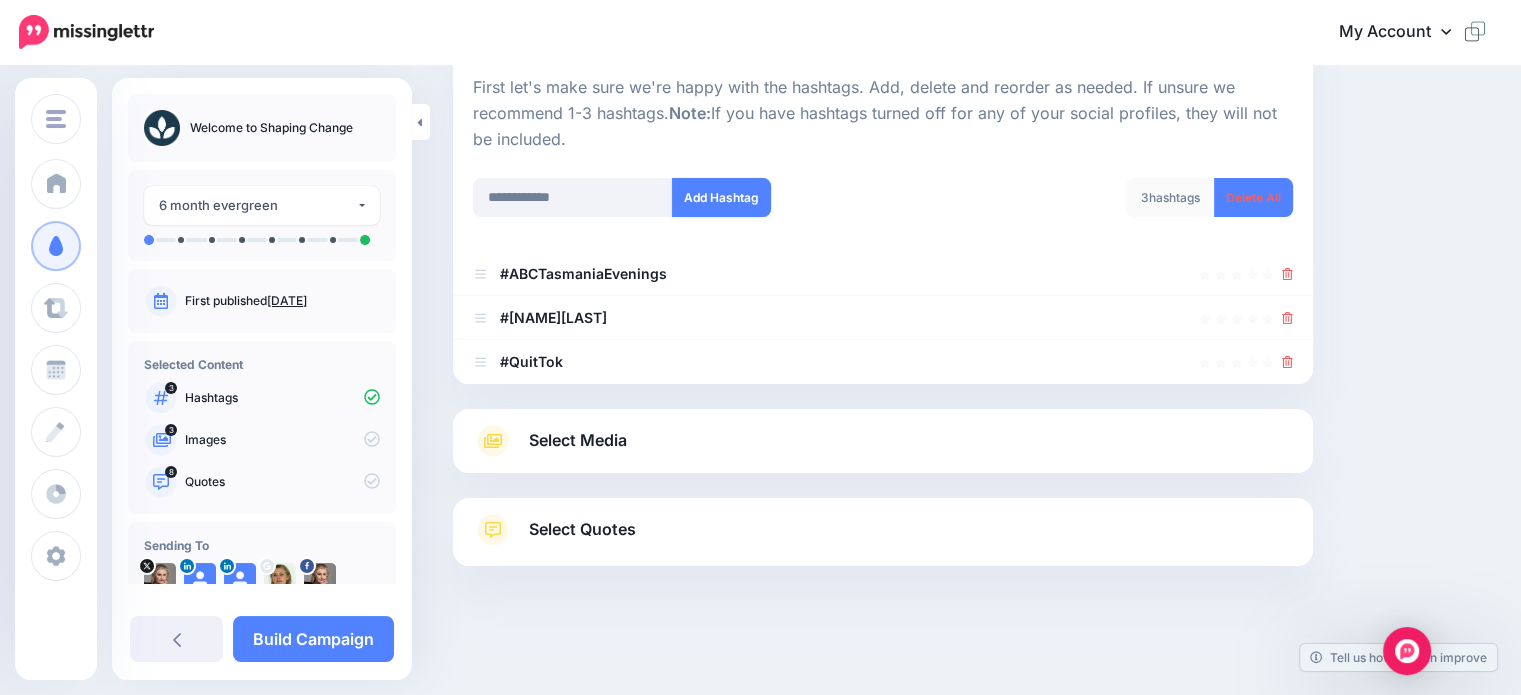 drag, startPoint x: 712, startPoint y: 195, endPoint x: 723, endPoint y: 199, distance: 11.7046995 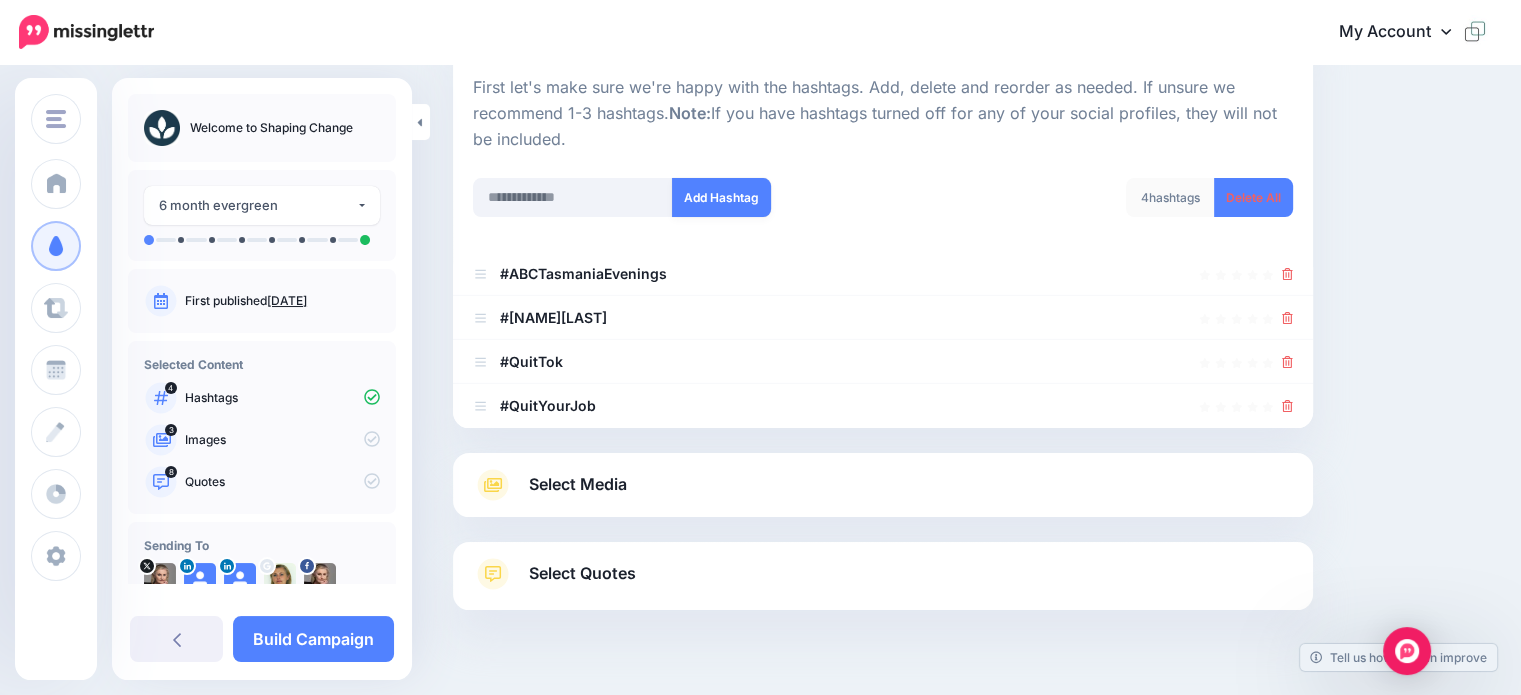 scroll, scrollTop: 241, scrollLeft: 0, axis: vertical 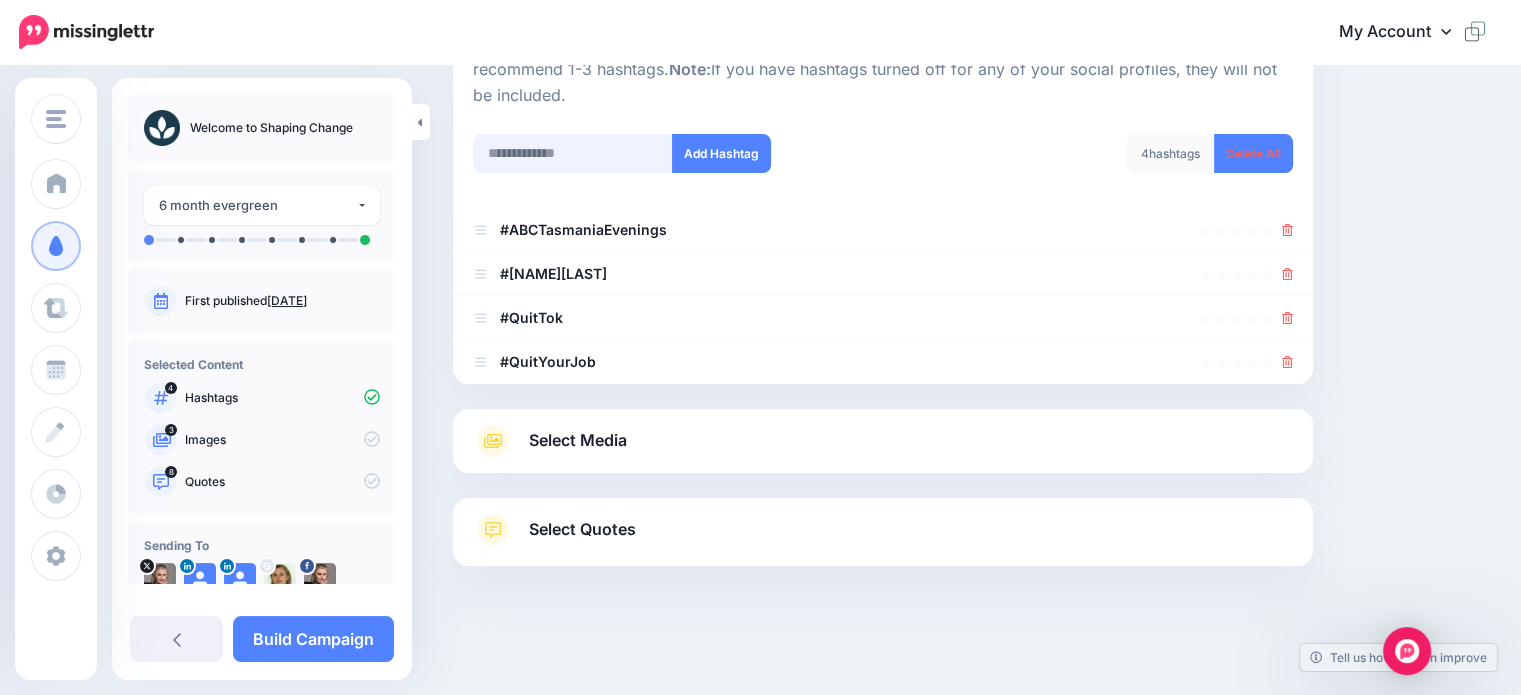 click at bounding box center [573, 153] 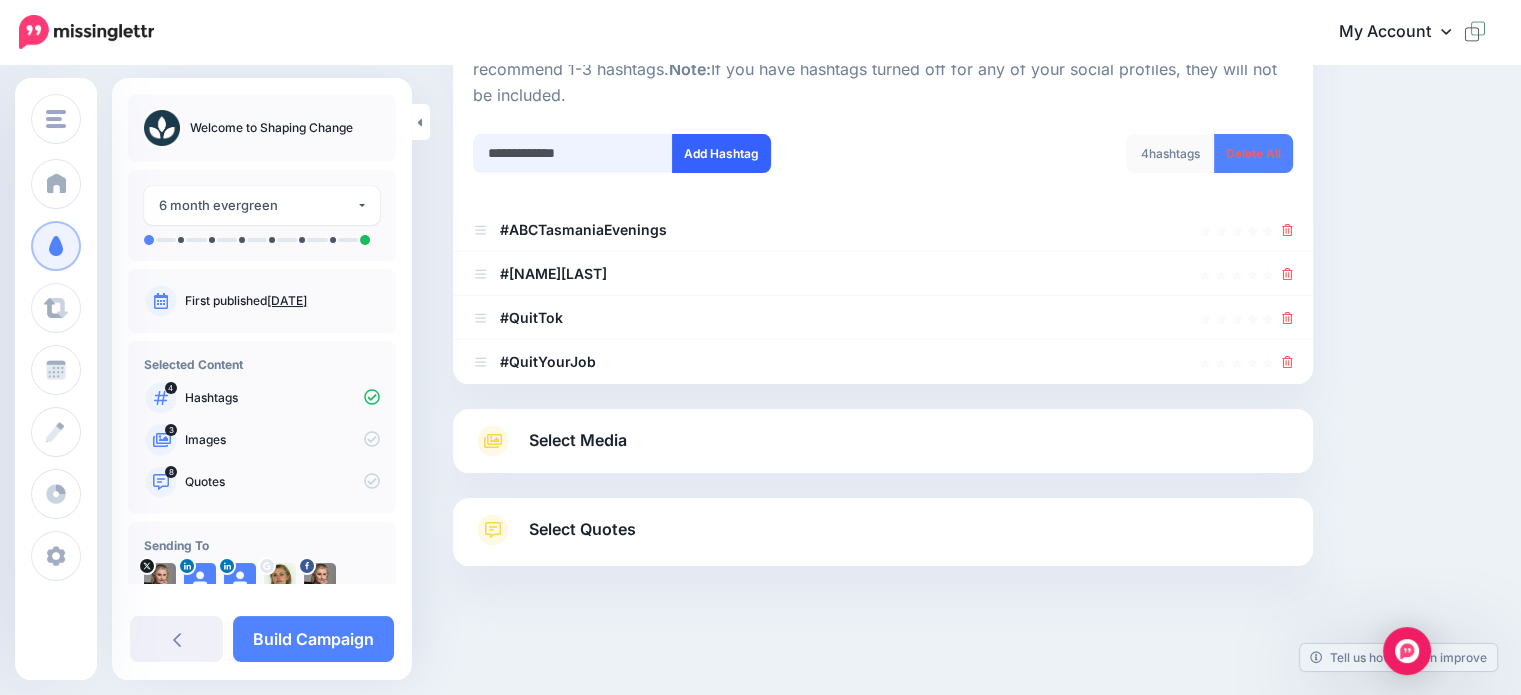 type on "**********" 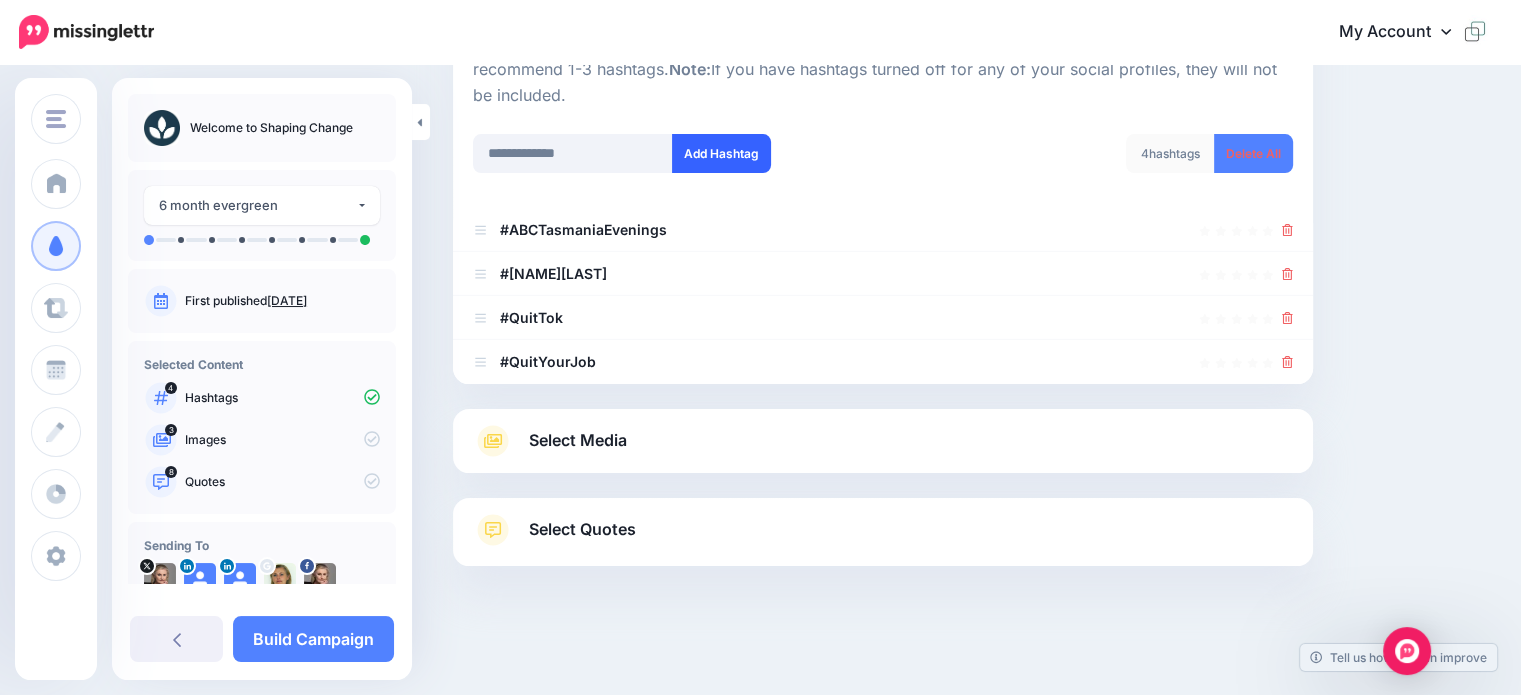 click on "Add Hashtag" at bounding box center [721, 153] 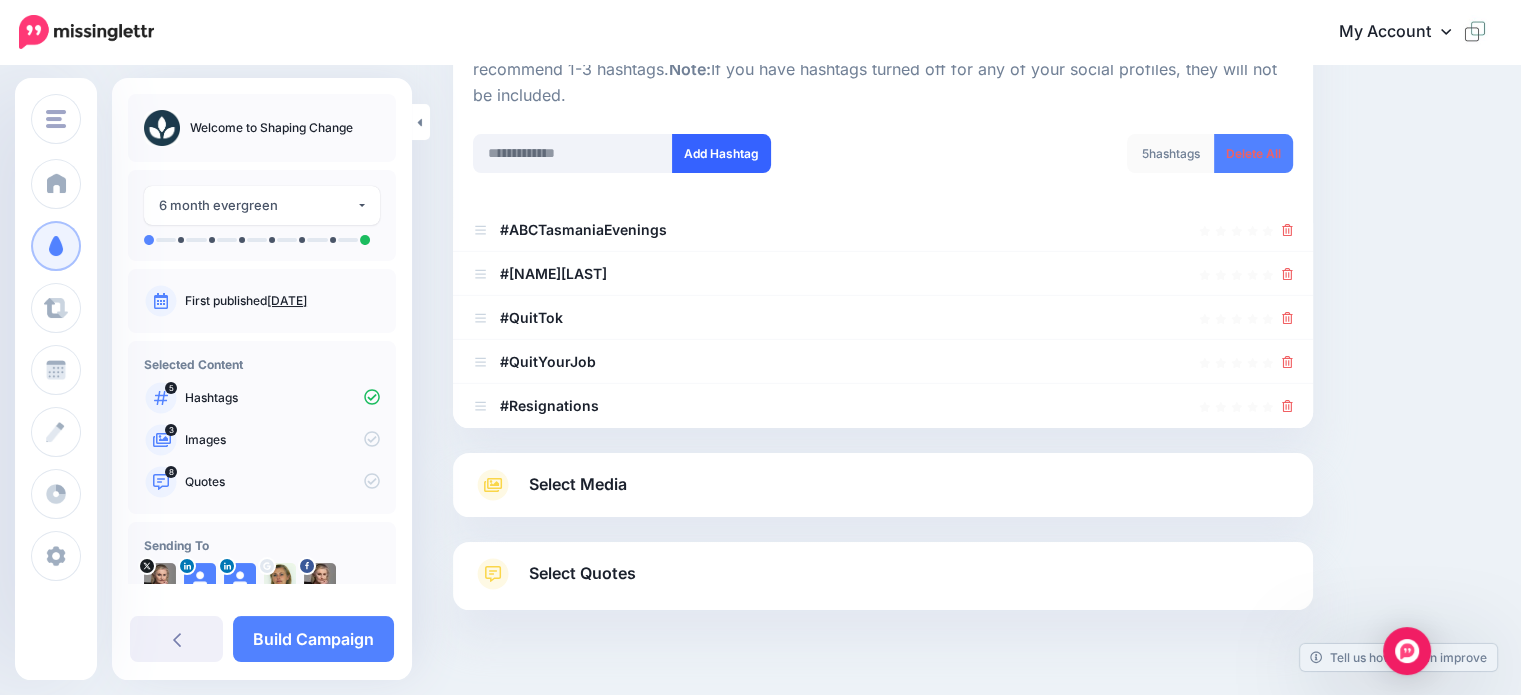 scroll, scrollTop: 285, scrollLeft: 0, axis: vertical 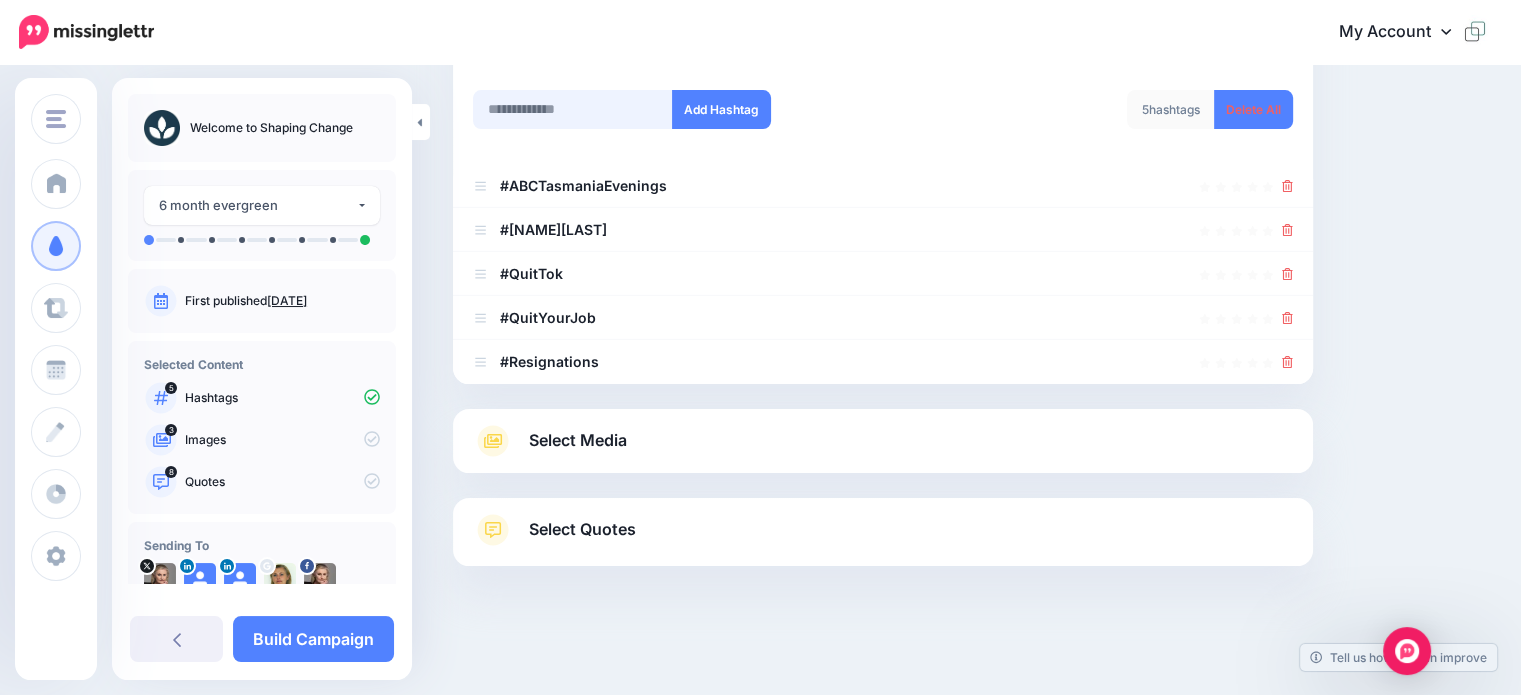 click at bounding box center [573, 109] 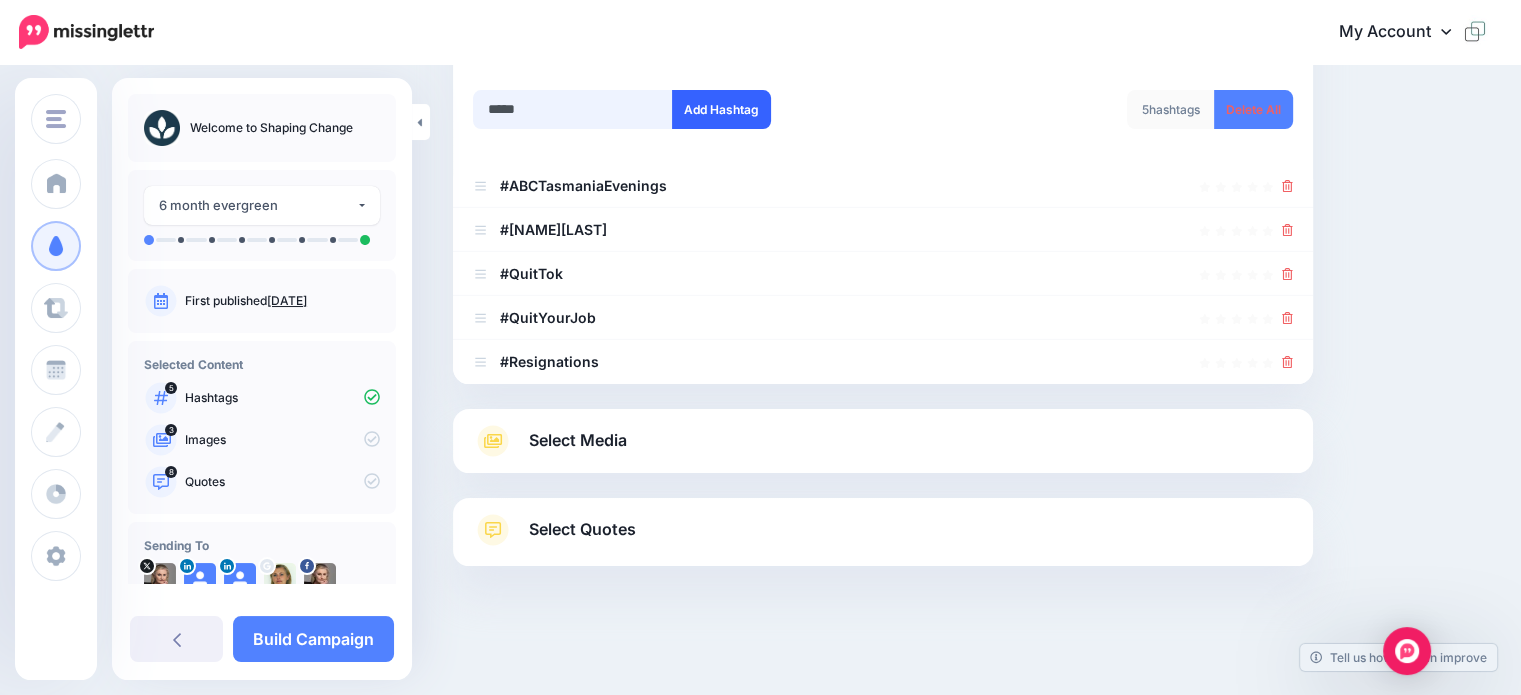 type on "*****" 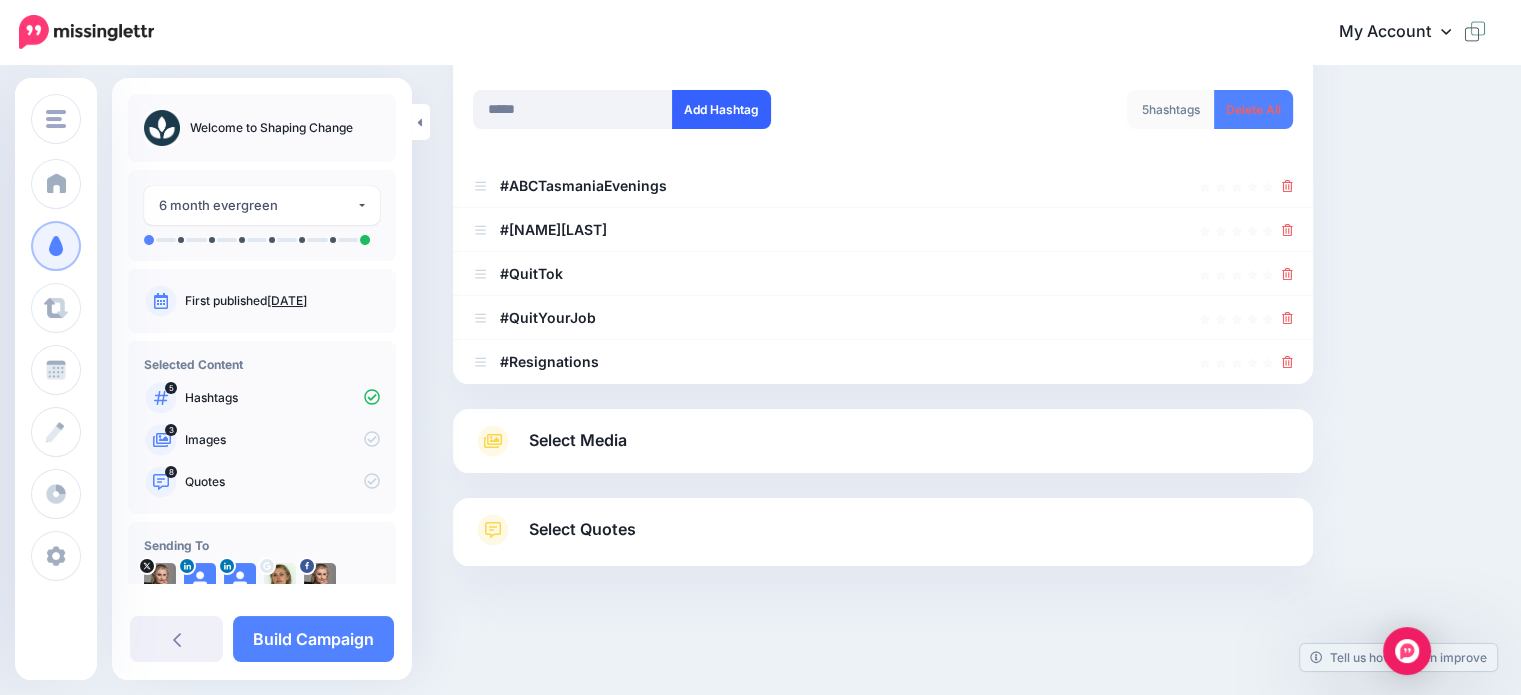click on "Add Hashtag" at bounding box center (721, 109) 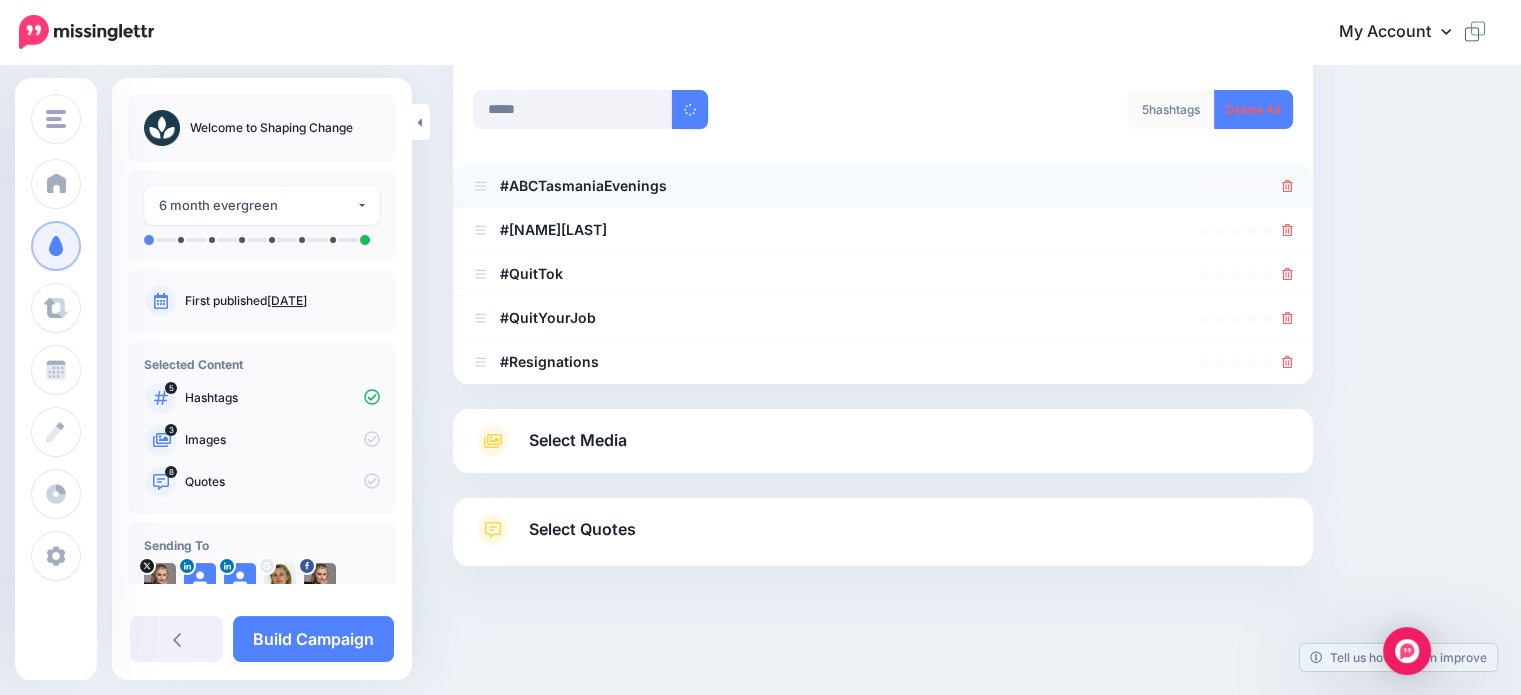 type 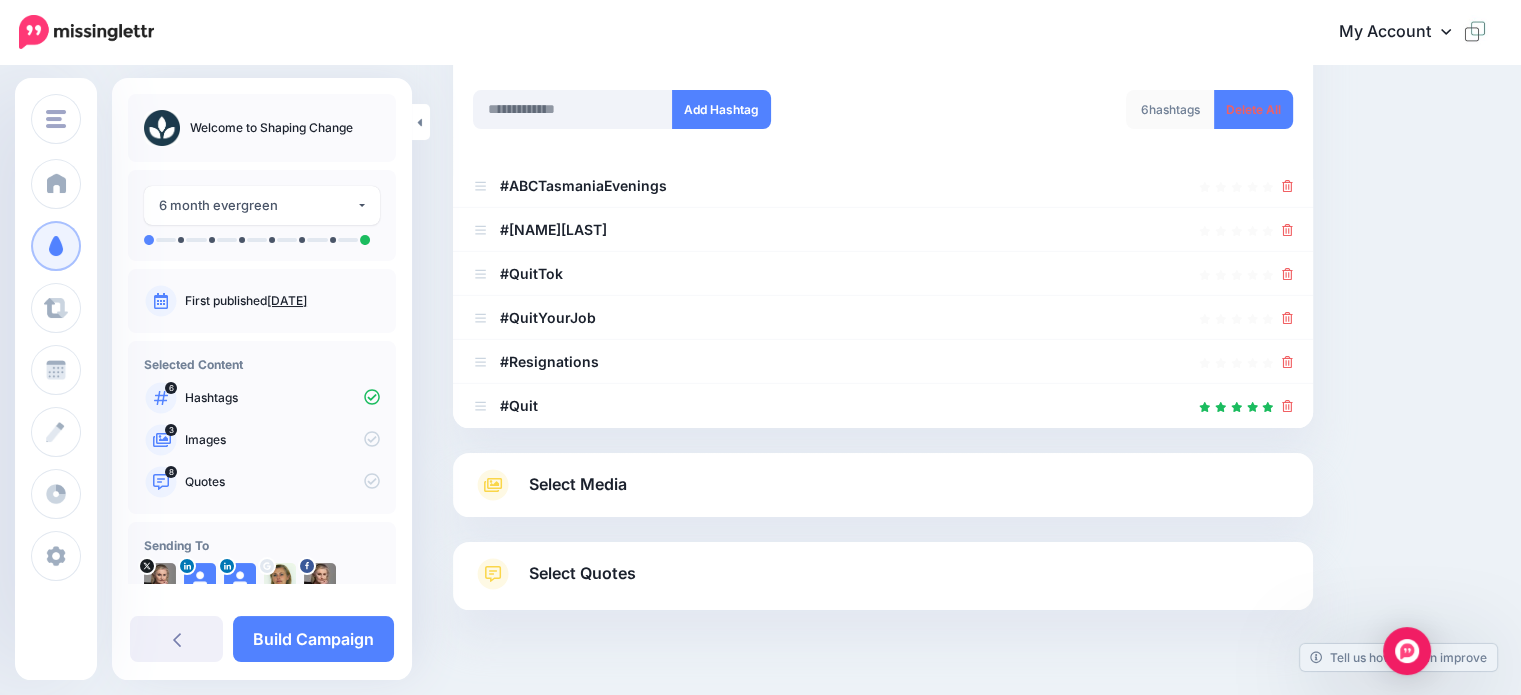 scroll, scrollTop: 329, scrollLeft: 0, axis: vertical 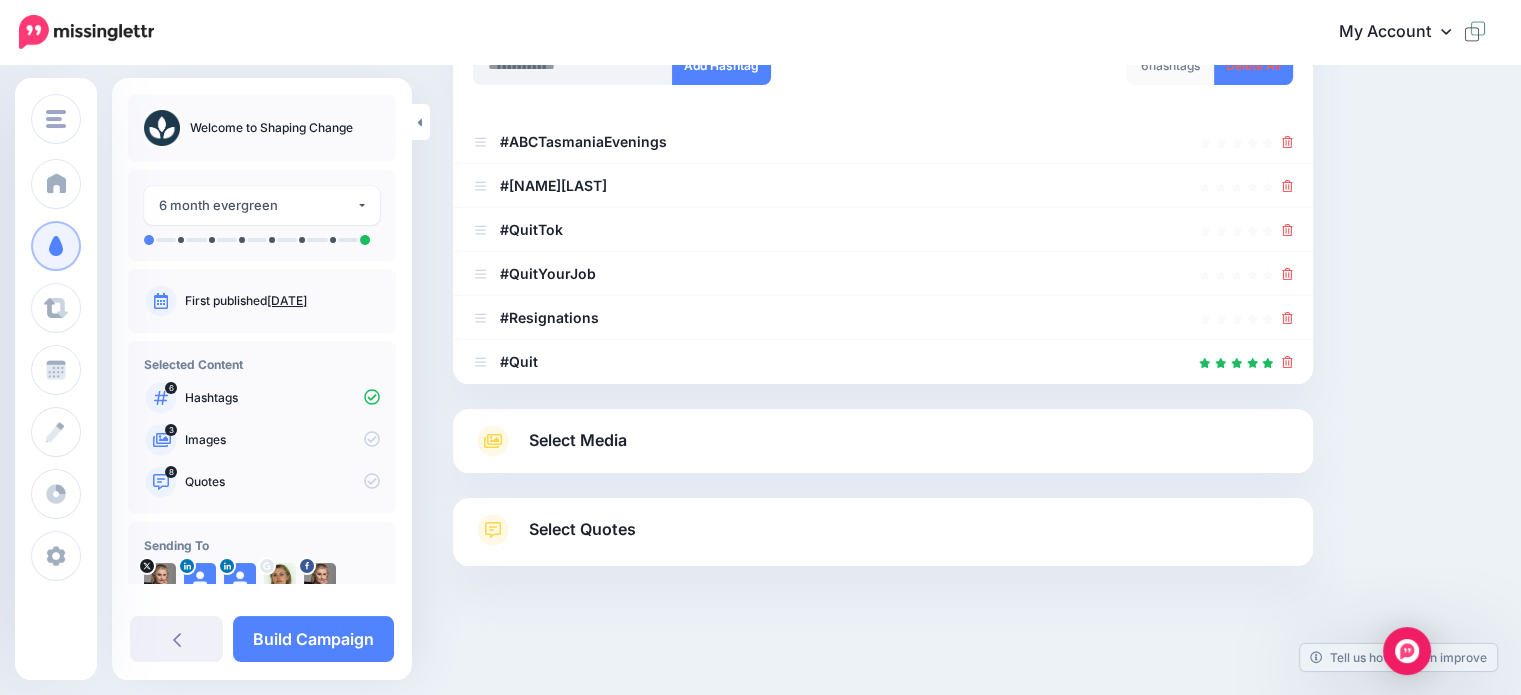click on "Select Media" at bounding box center (578, 440) 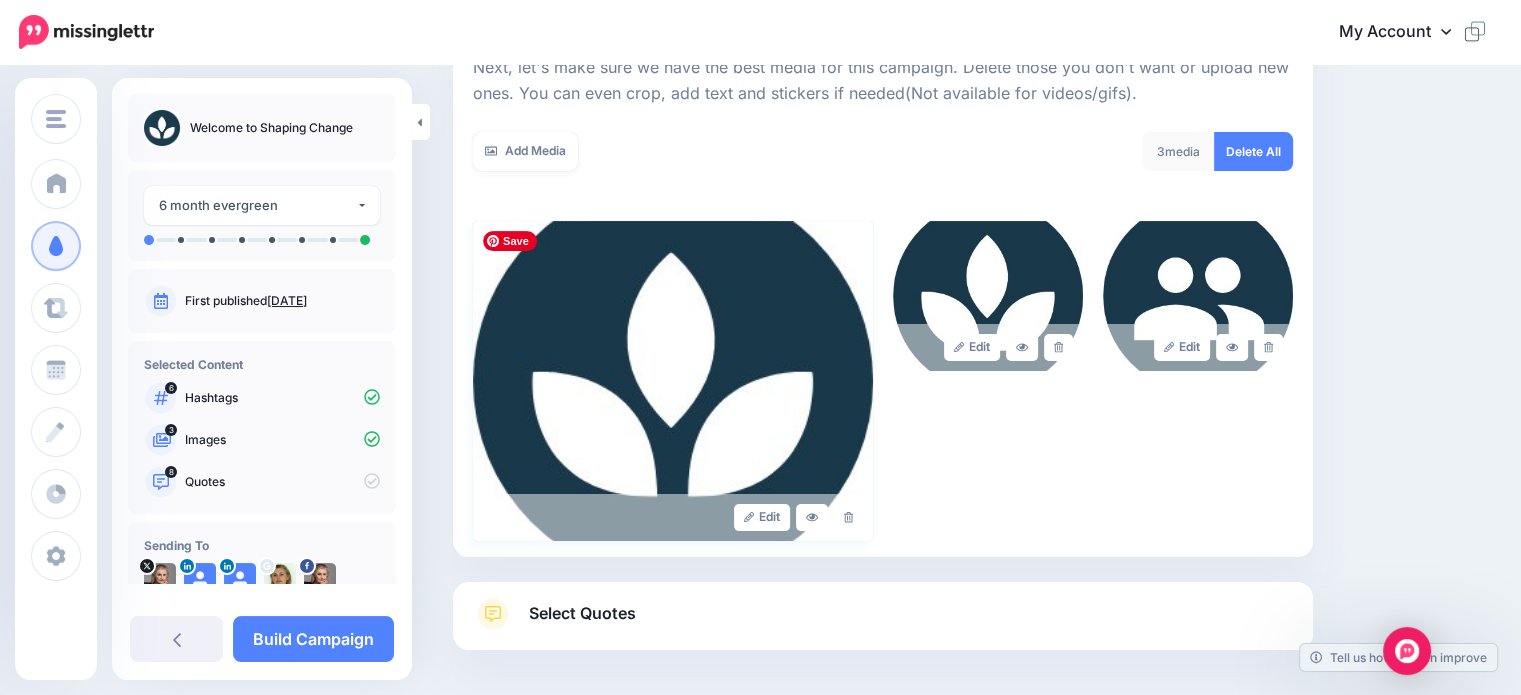 scroll, scrollTop: 200, scrollLeft: 0, axis: vertical 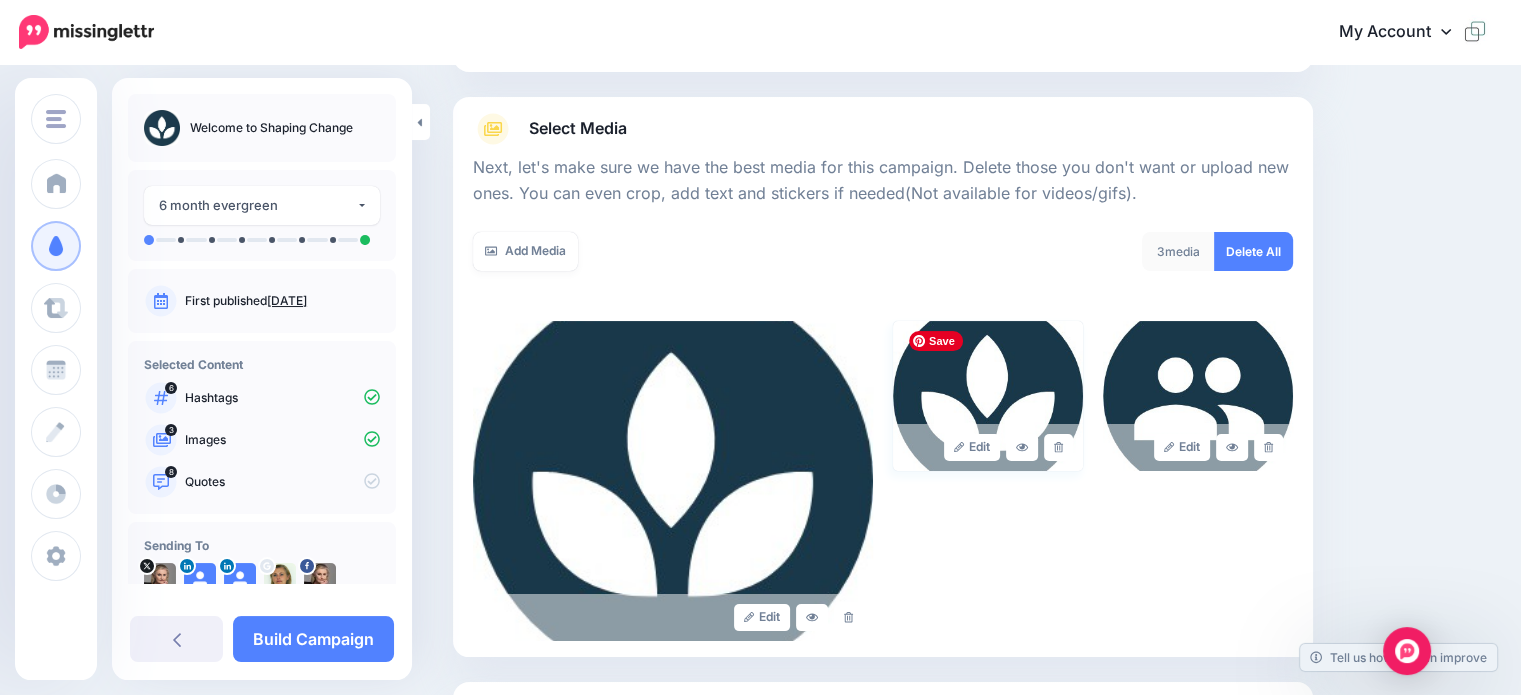 click at bounding box center (988, 396) 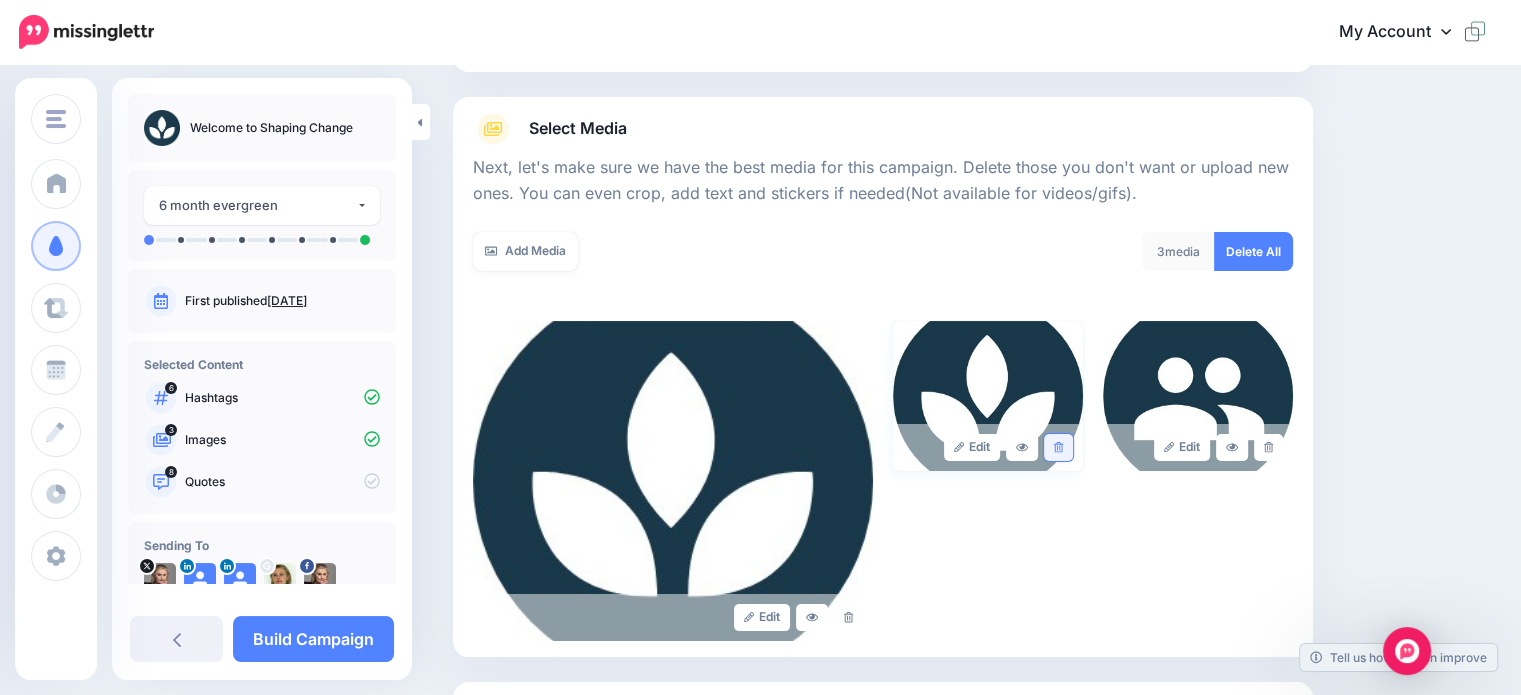 click 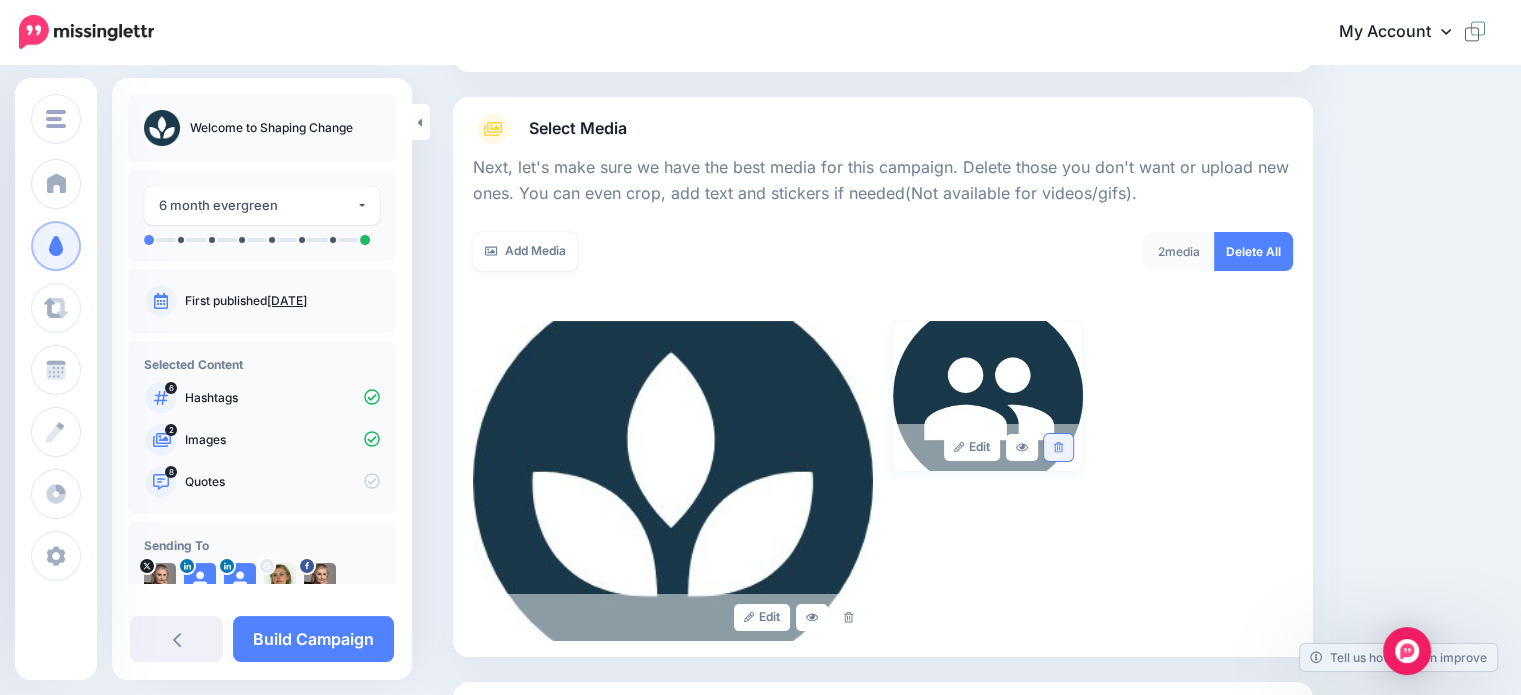 click 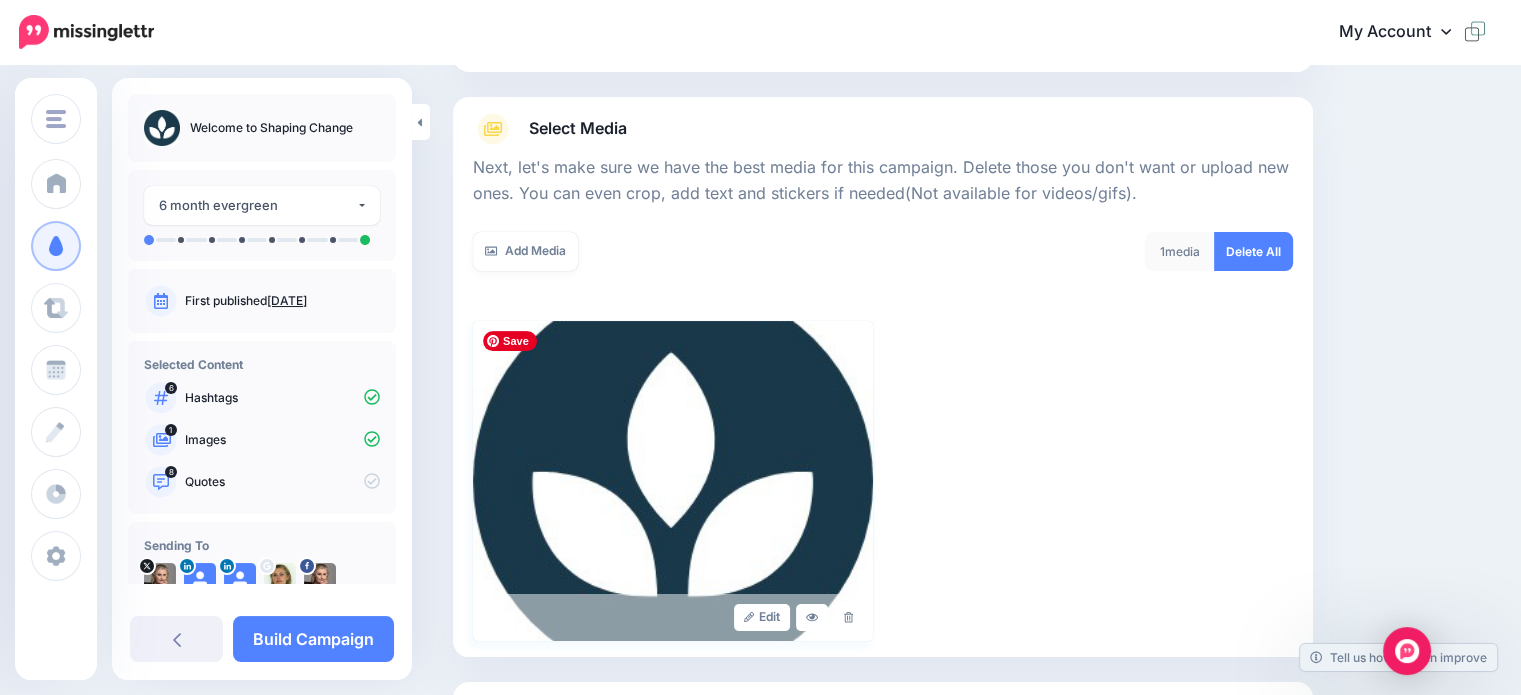click at bounding box center (673, 481) 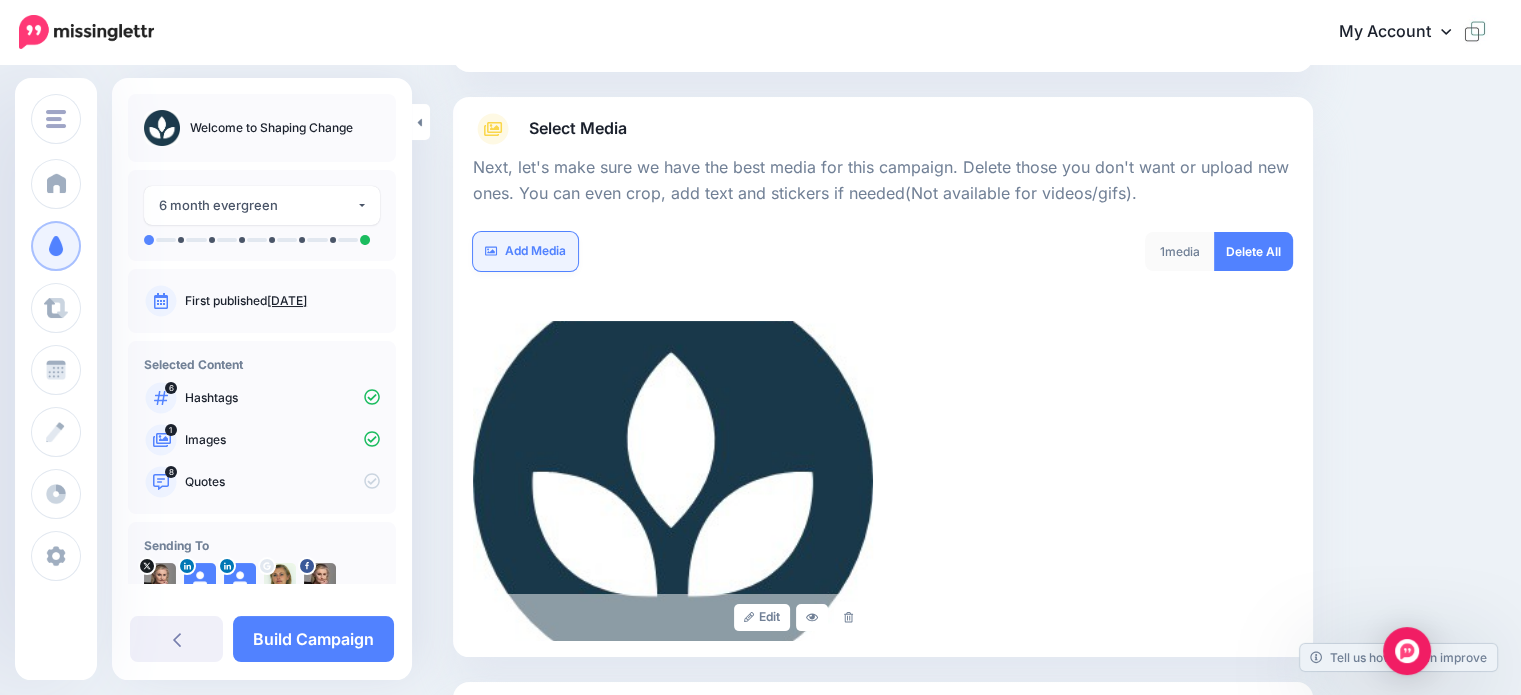 click on "Add Media" at bounding box center [525, 251] 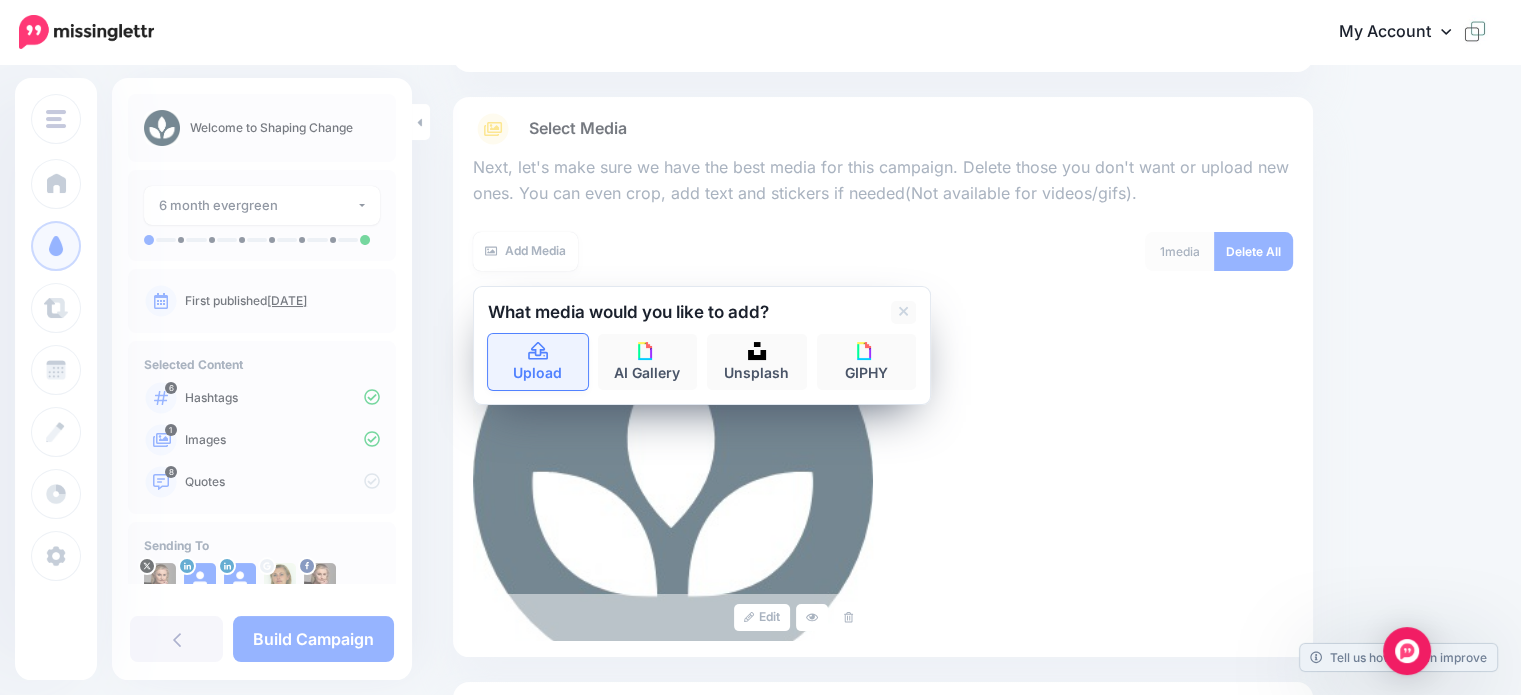 click 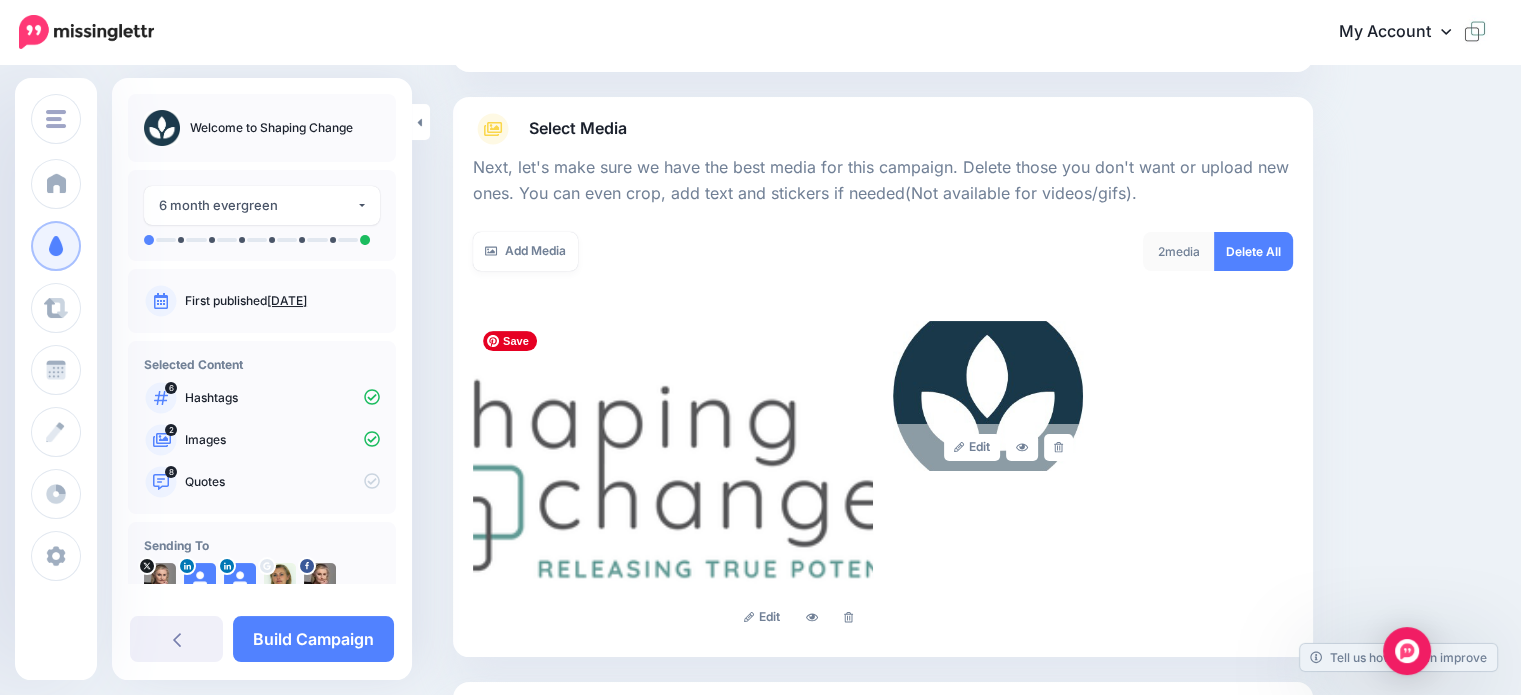 scroll, scrollTop: 384, scrollLeft: 0, axis: vertical 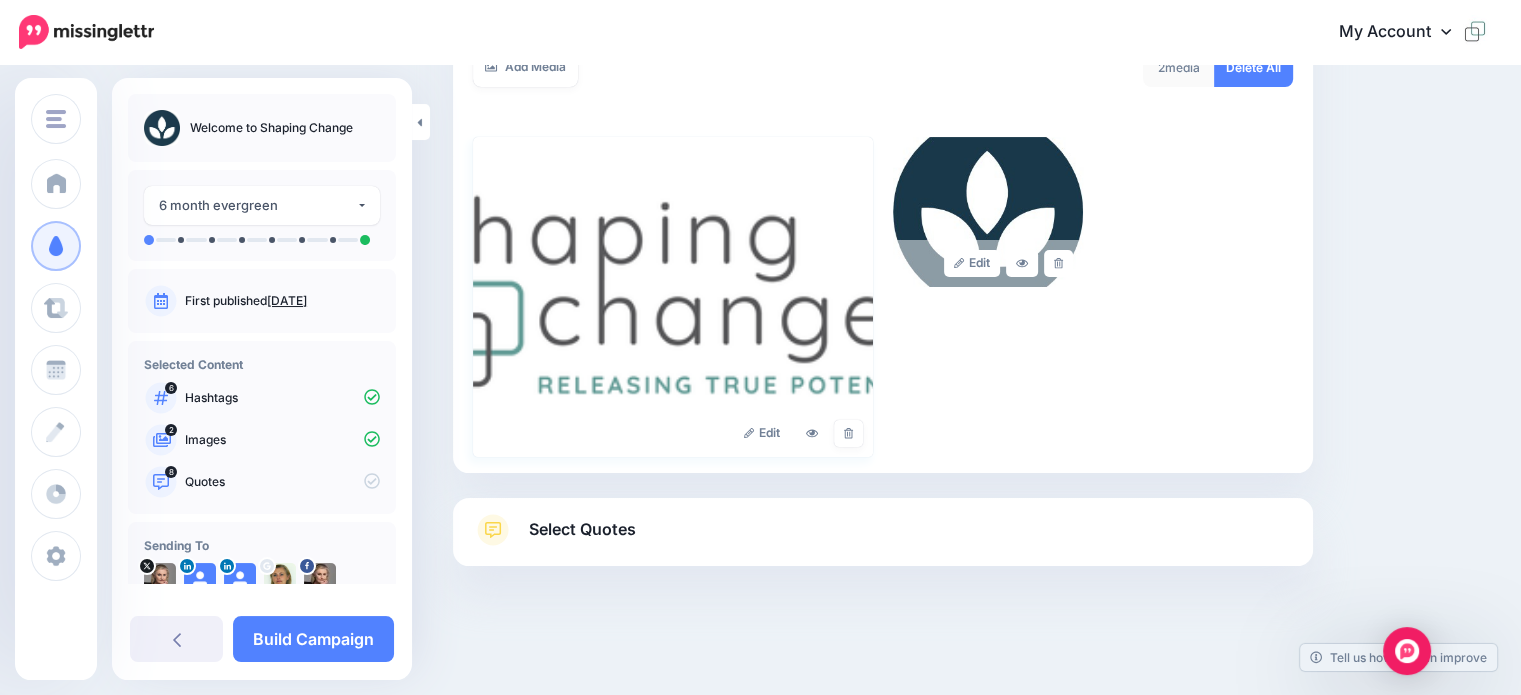 drag, startPoint x: 849, startPoint y: 431, endPoint x: 830, endPoint y: 407, distance: 30.610456 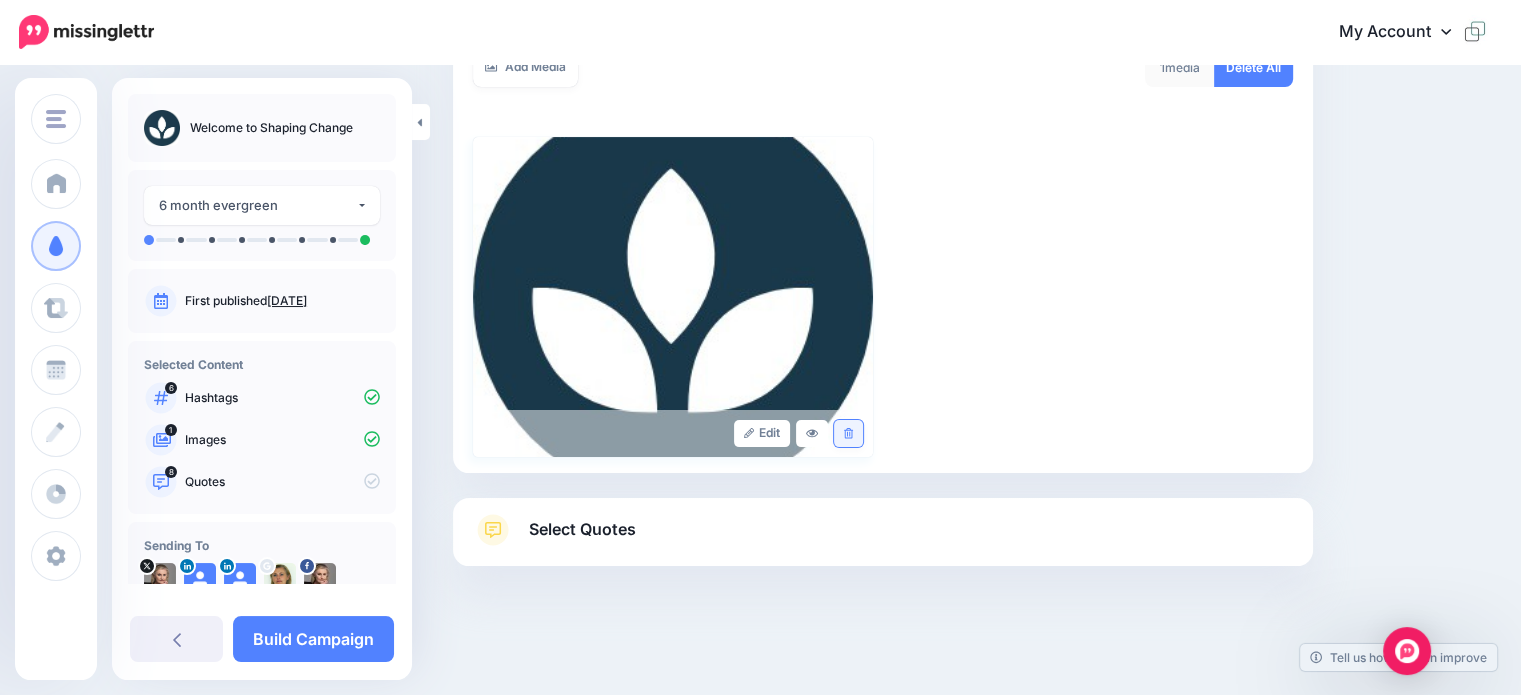 click 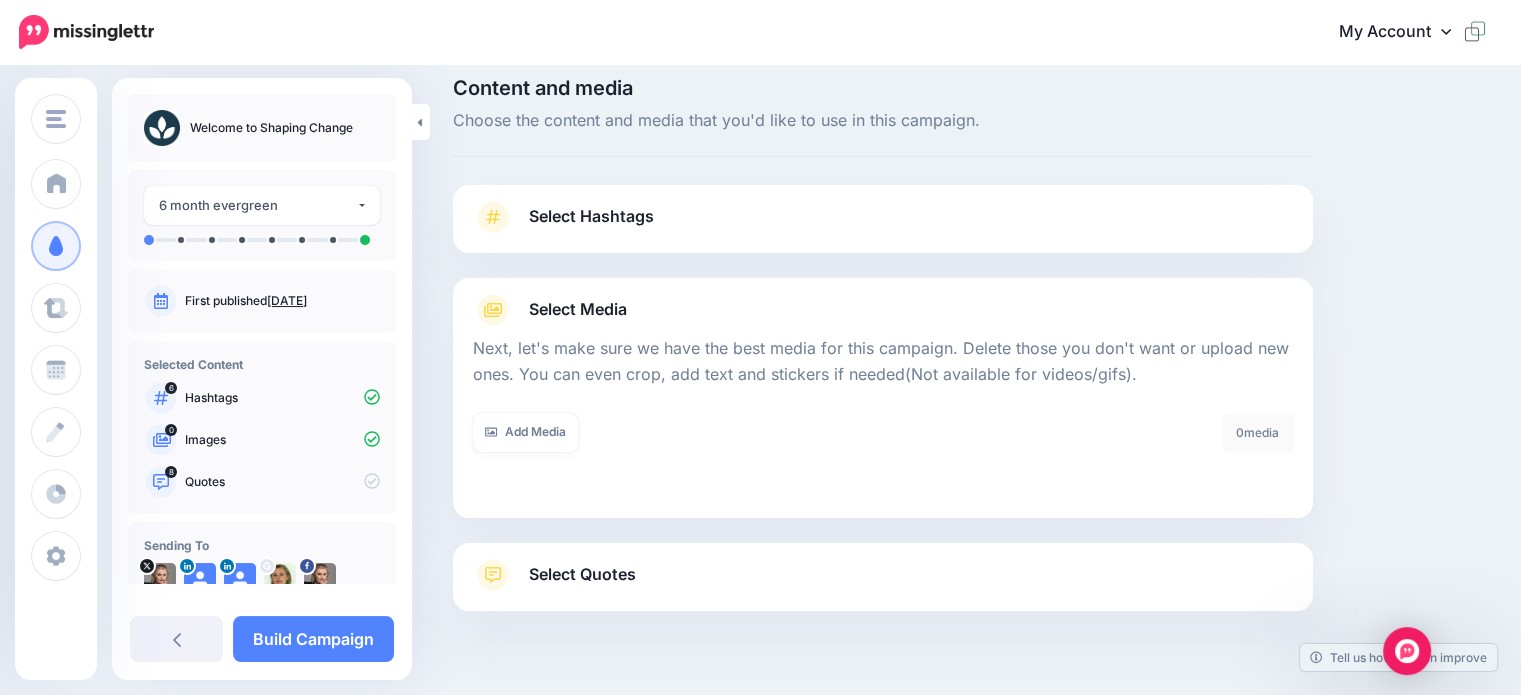 scroll, scrollTop: 0, scrollLeft: 0, axis: both 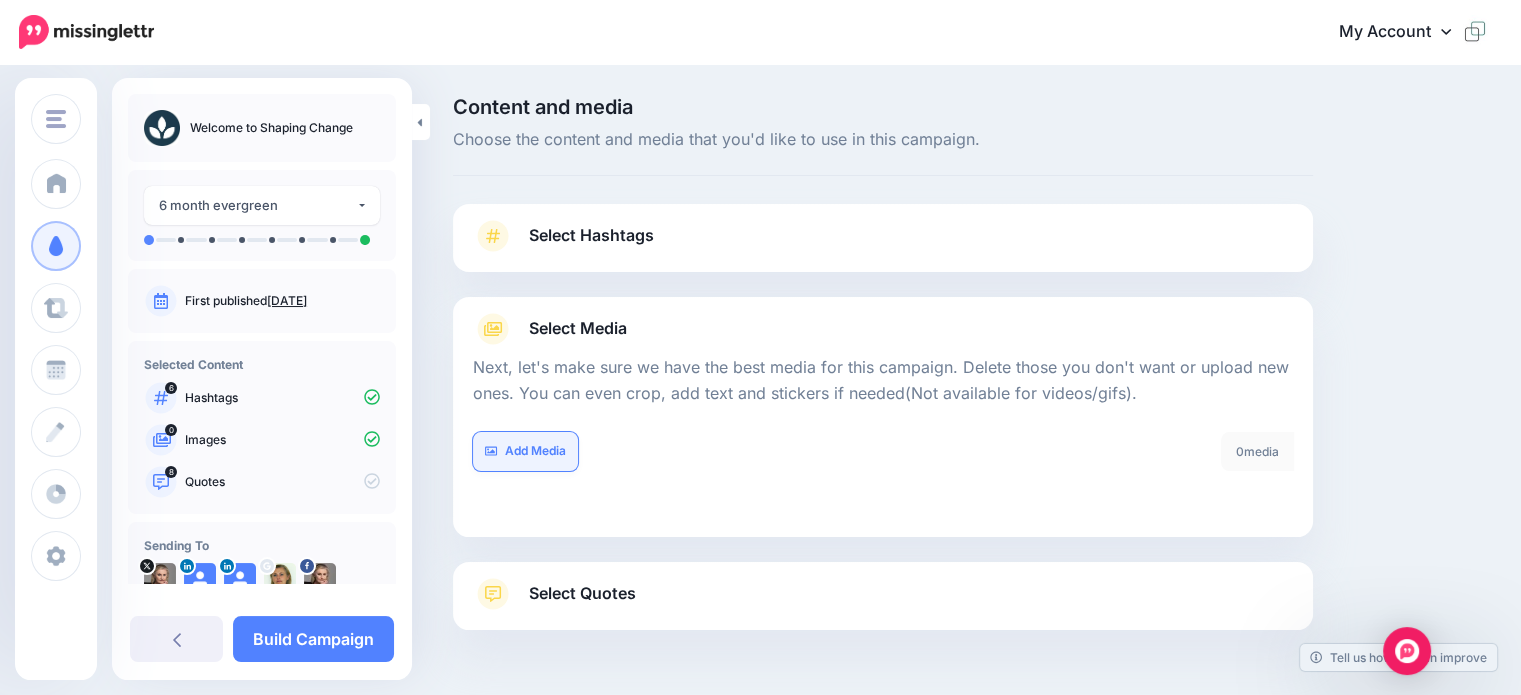 click on "Add Media" at bounding box center [525, 451] 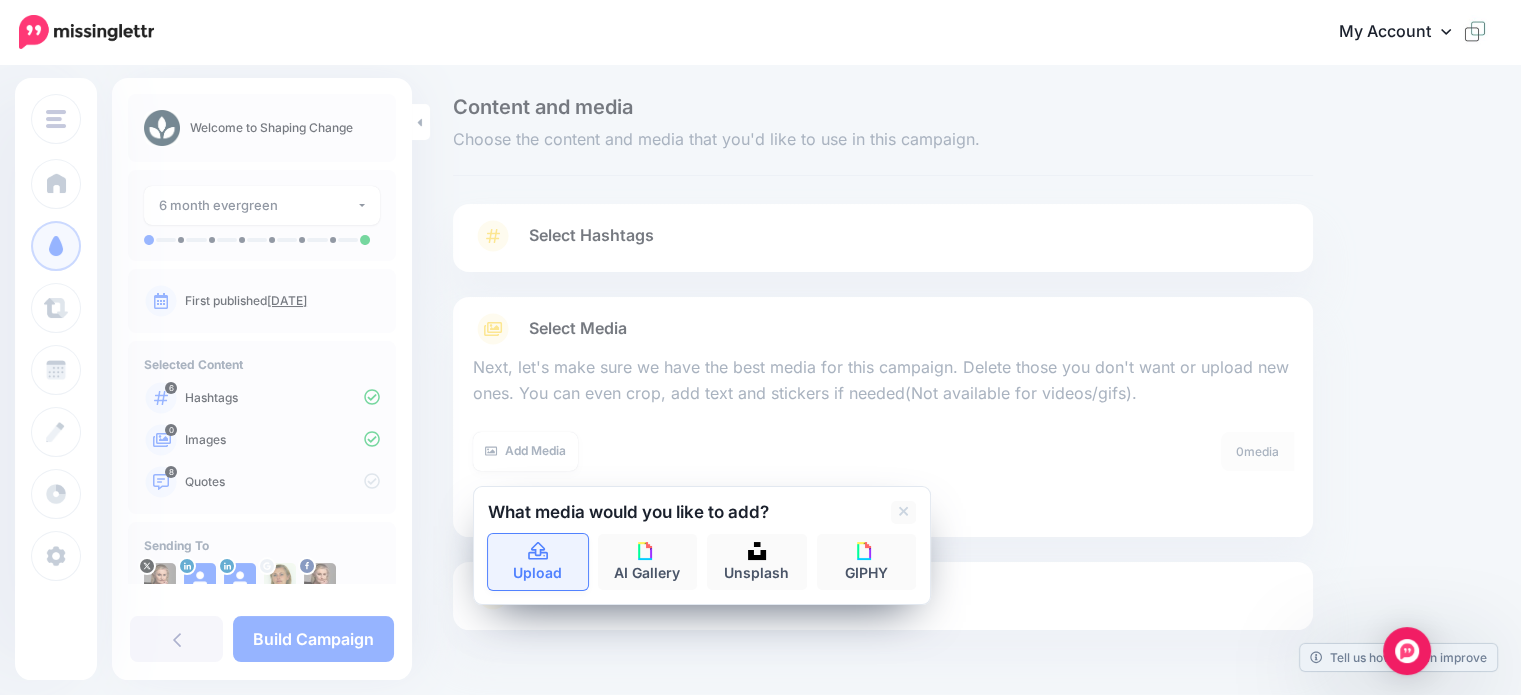click 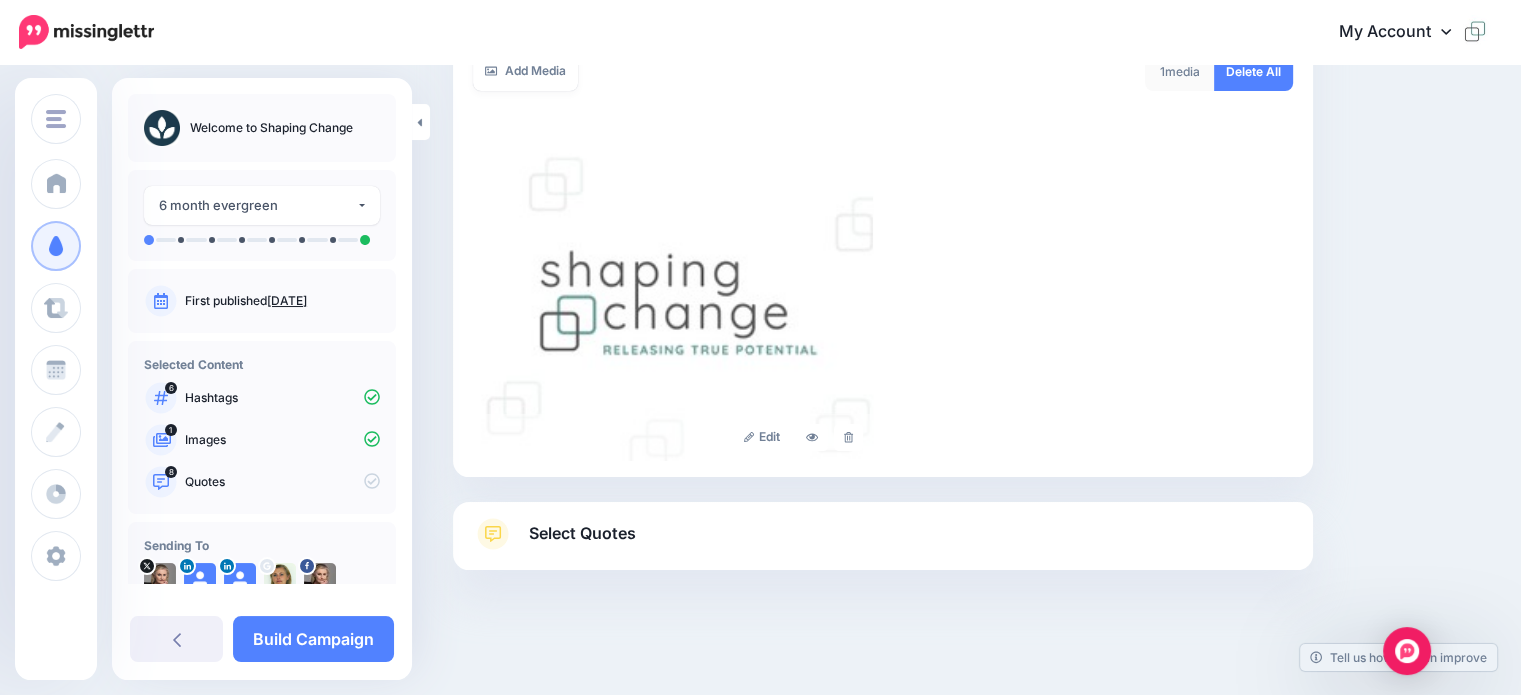 scroll, scrollTop: 384, scrollLeft: 0, axis: vertical 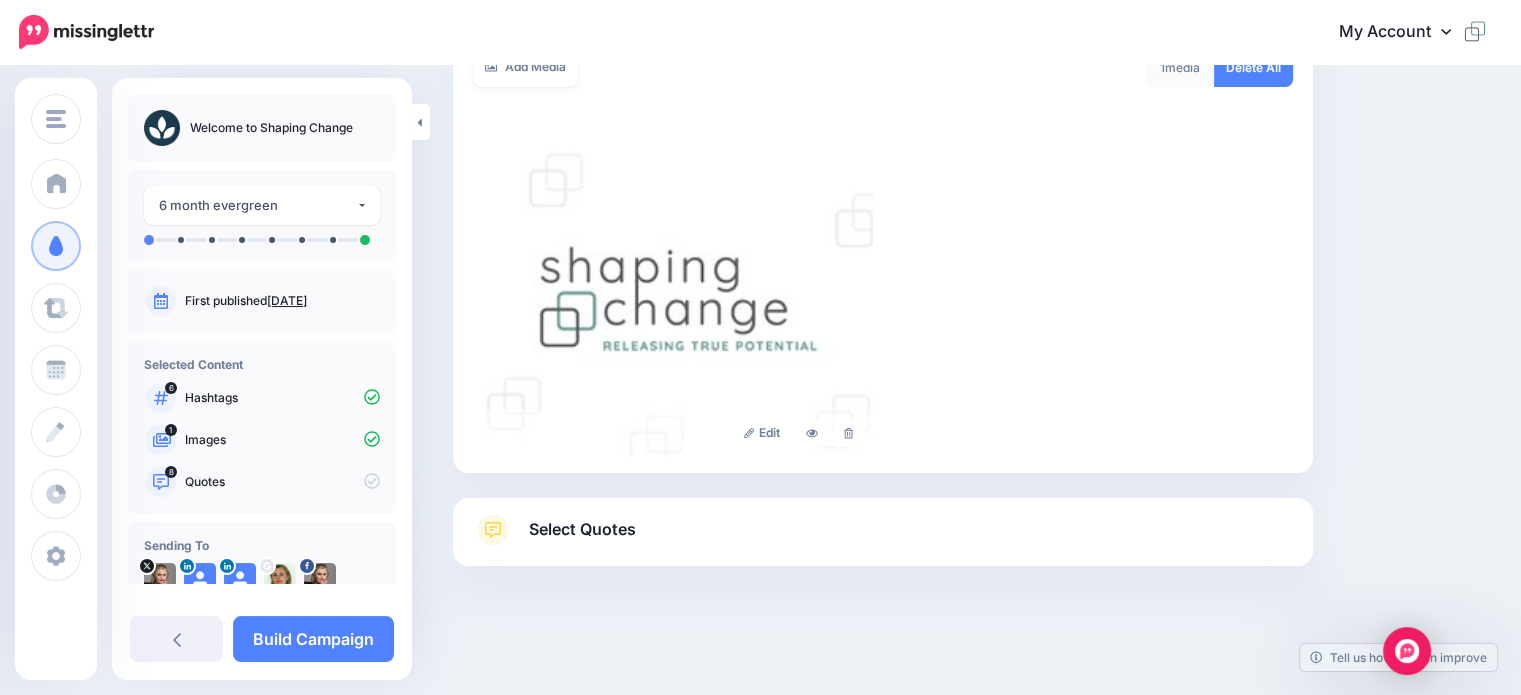 click on "Select Quotes" at bounding box center (582, 529) 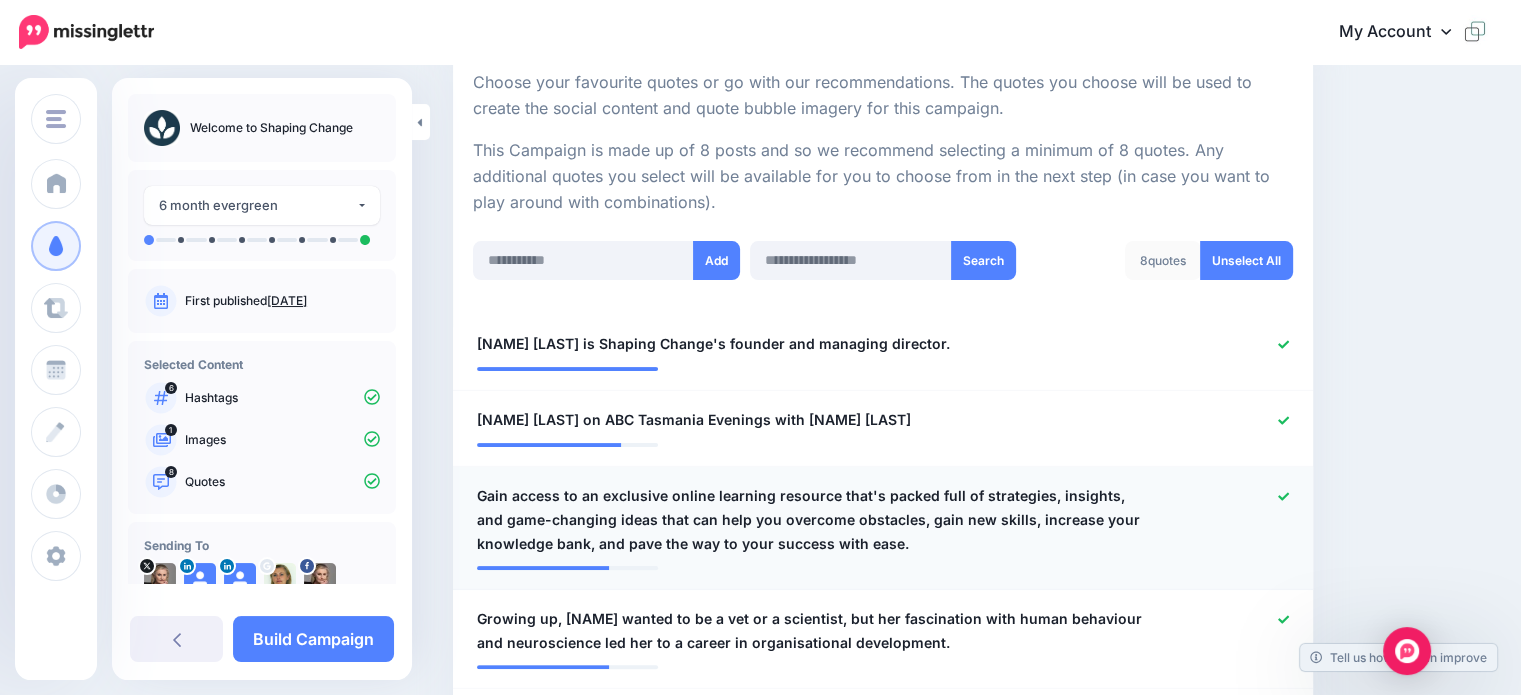 scroll, scrollTop: 383, scrollLeft: 0, axis: vertical 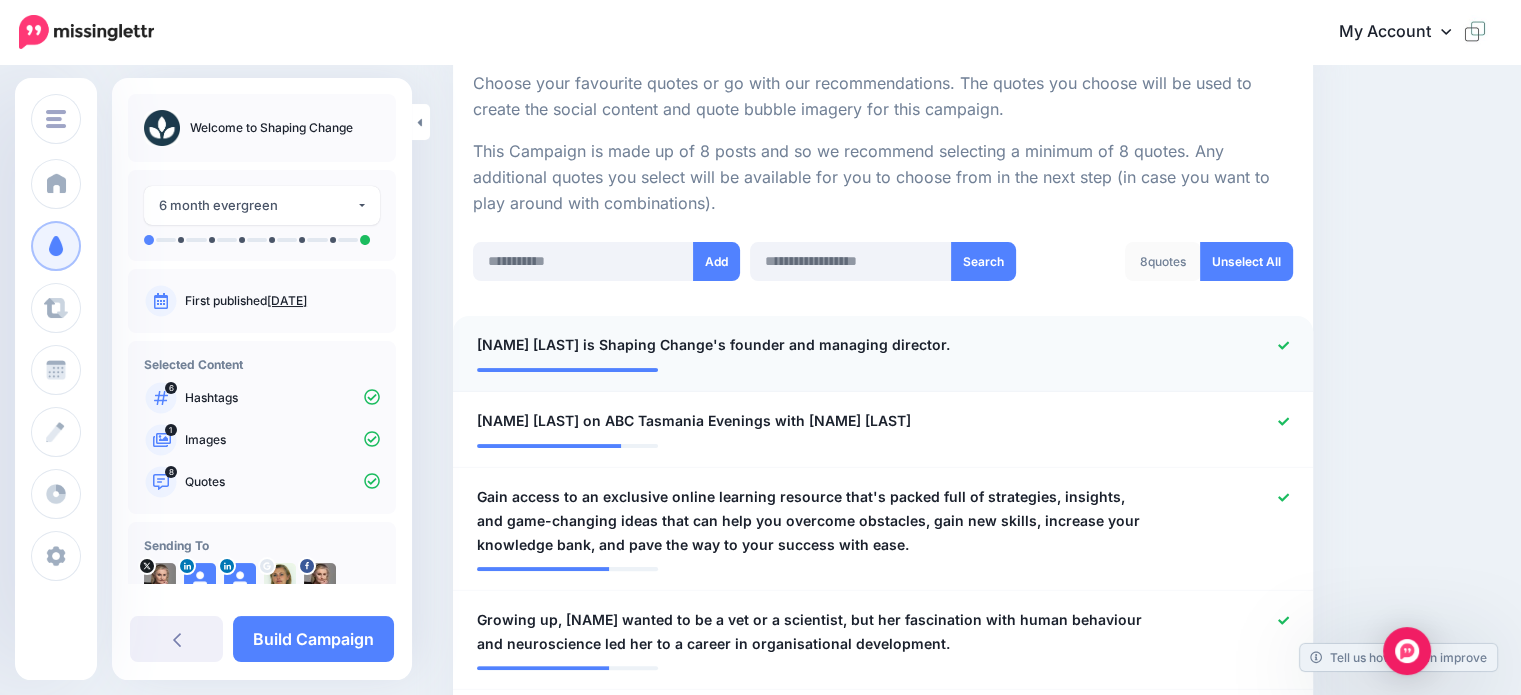 click 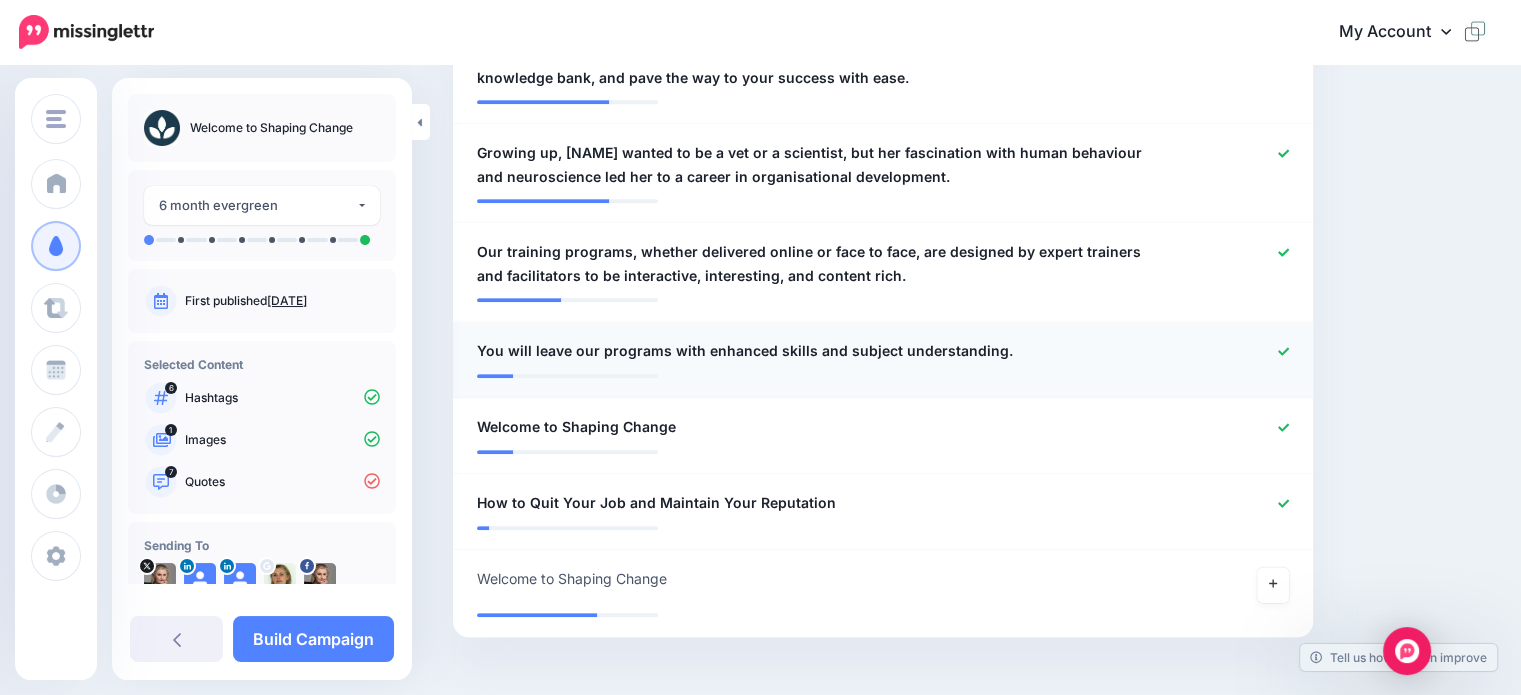 scroll, scrollTop: 883, scrollLeft: 0, axis: vertical 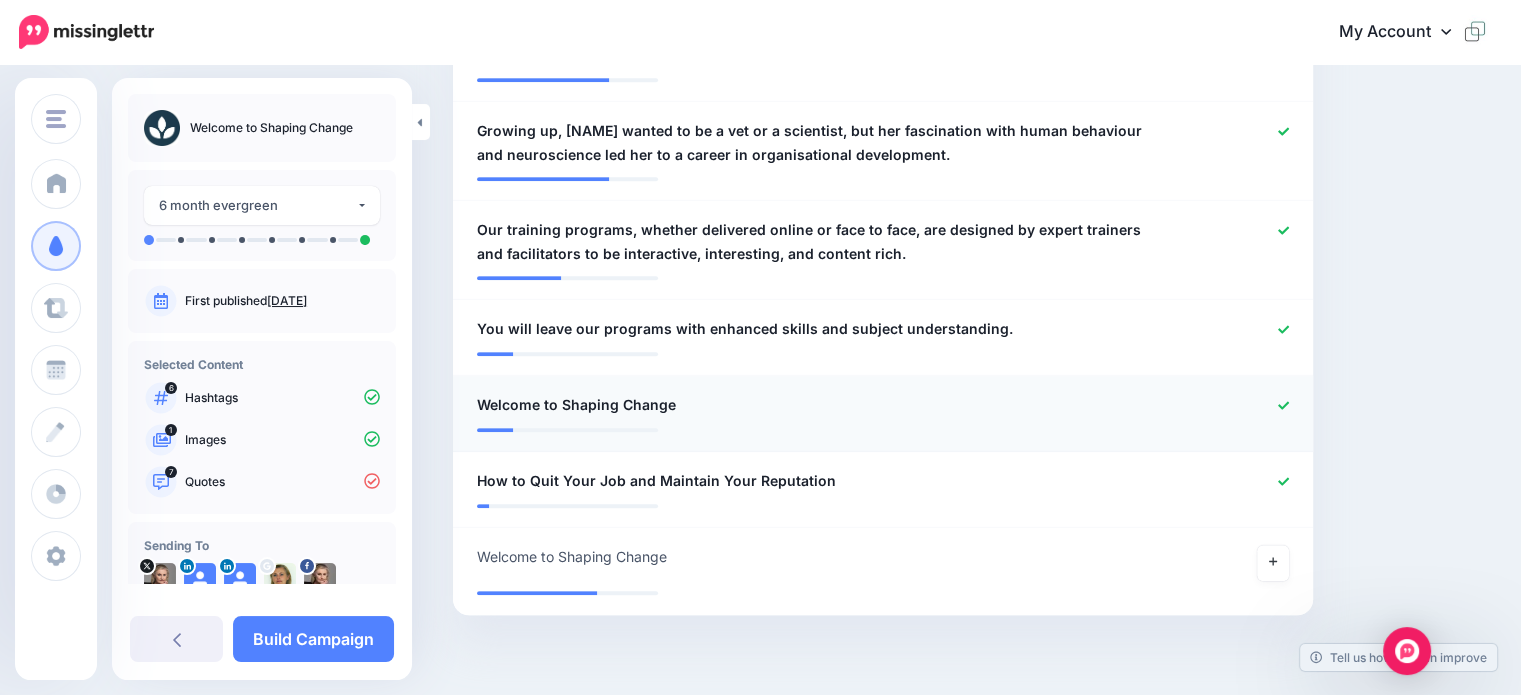 click 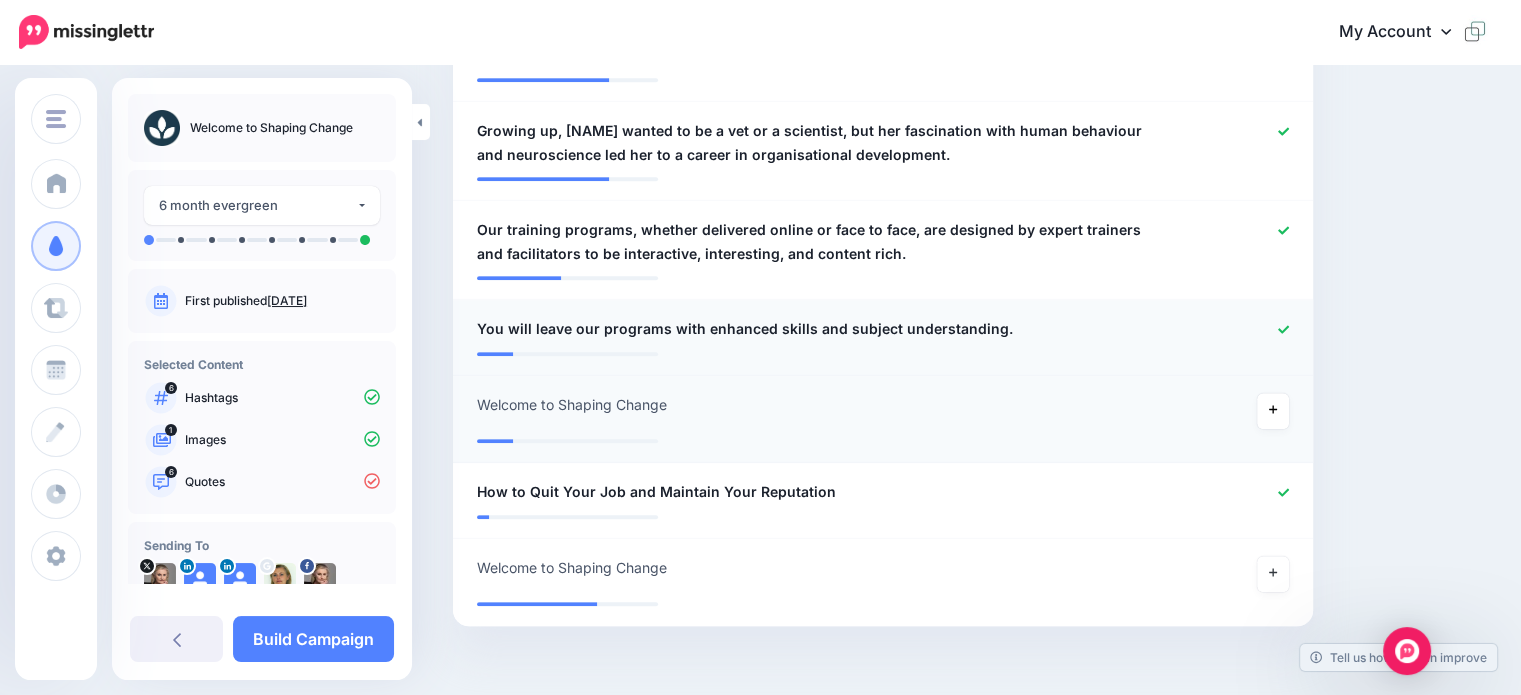 click 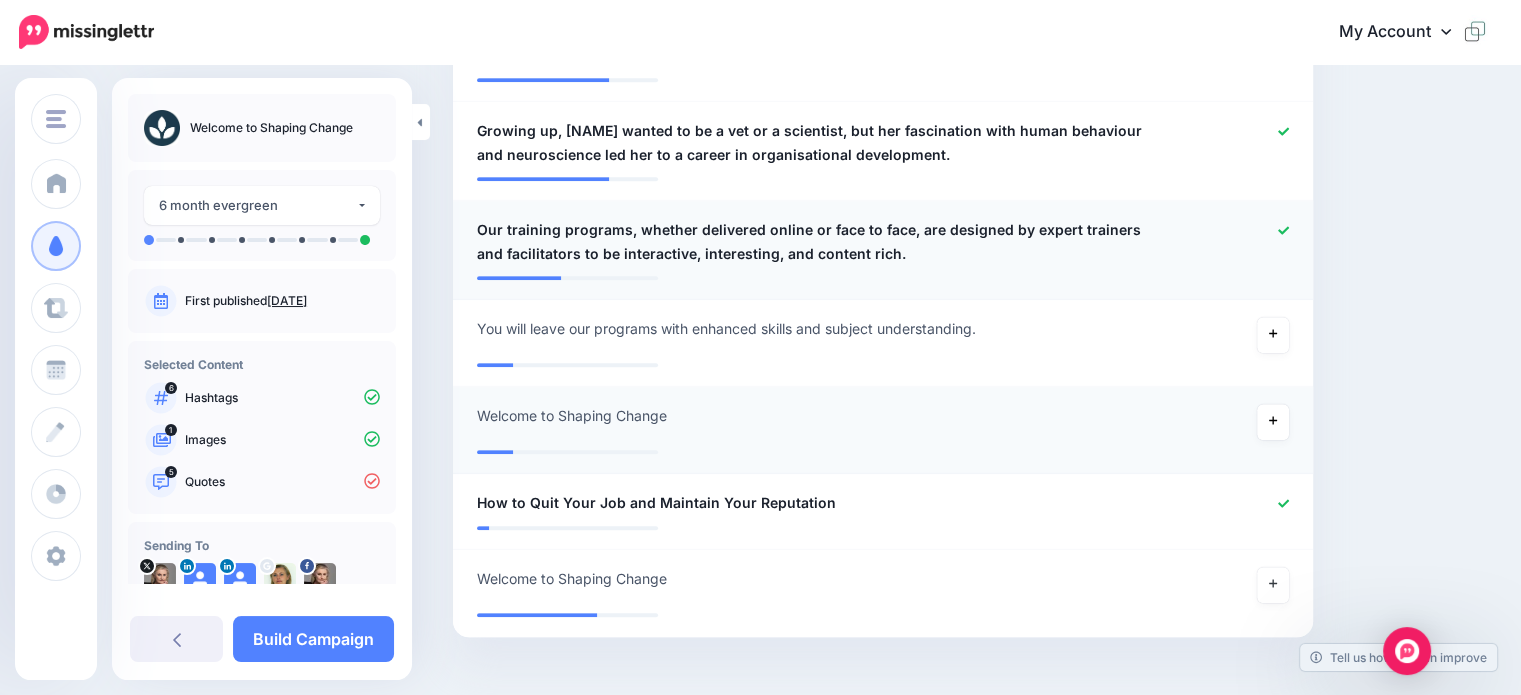 click 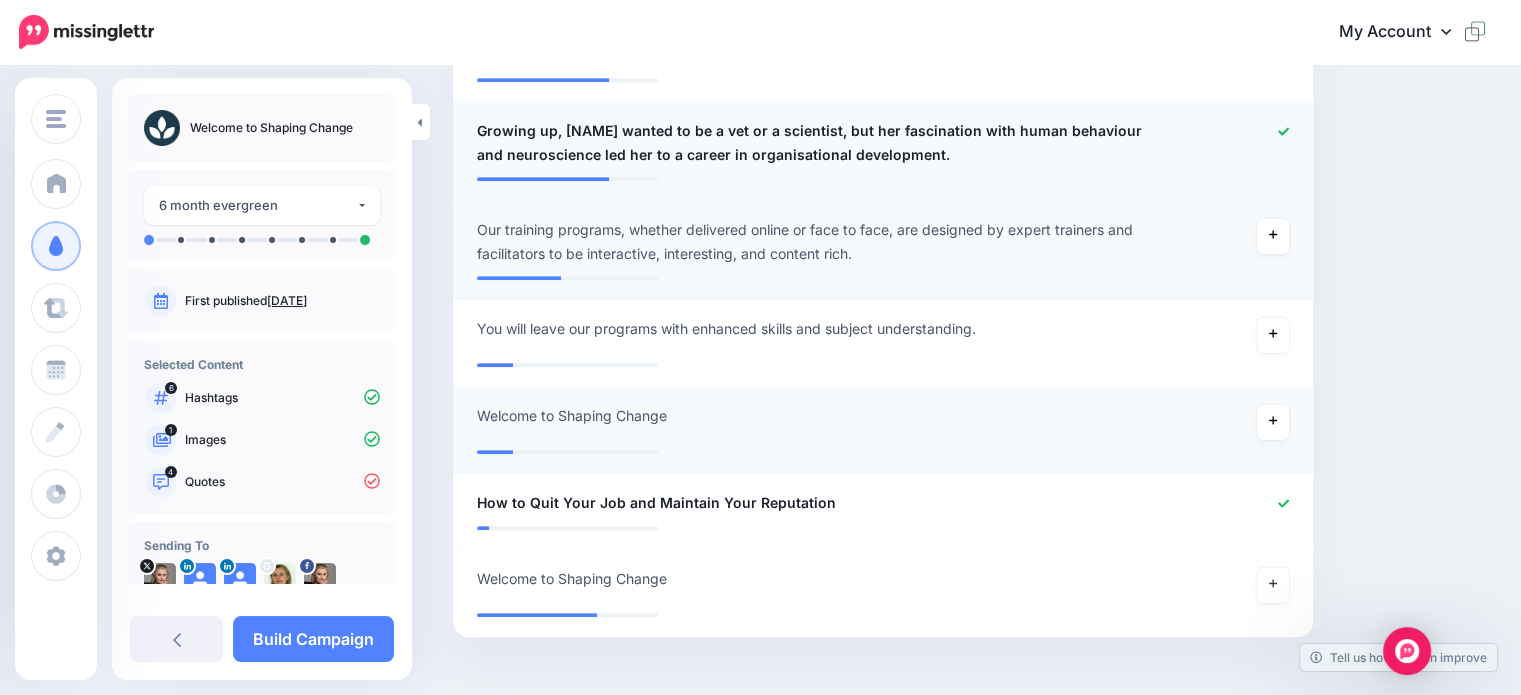 click 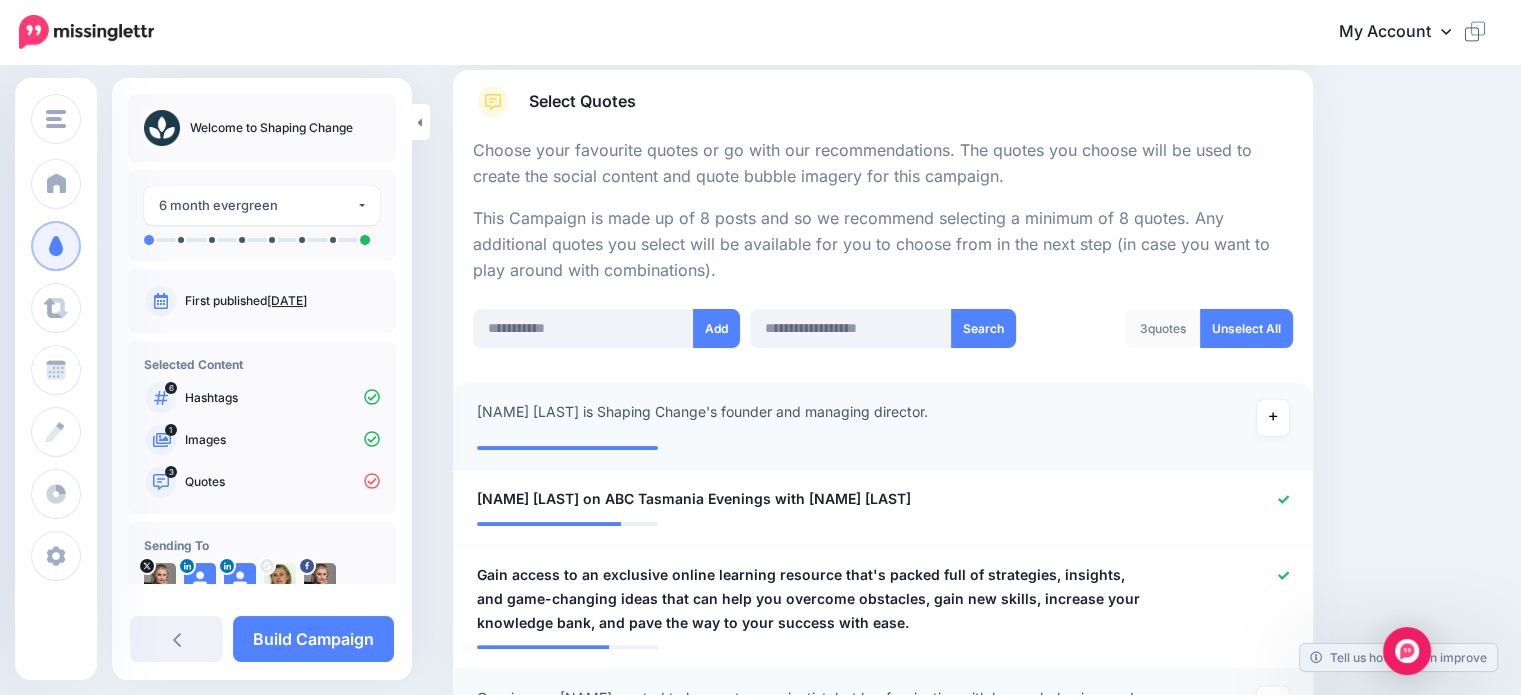 scroll, scrollTop: 183, scrollLeft: 0, axis: vertical 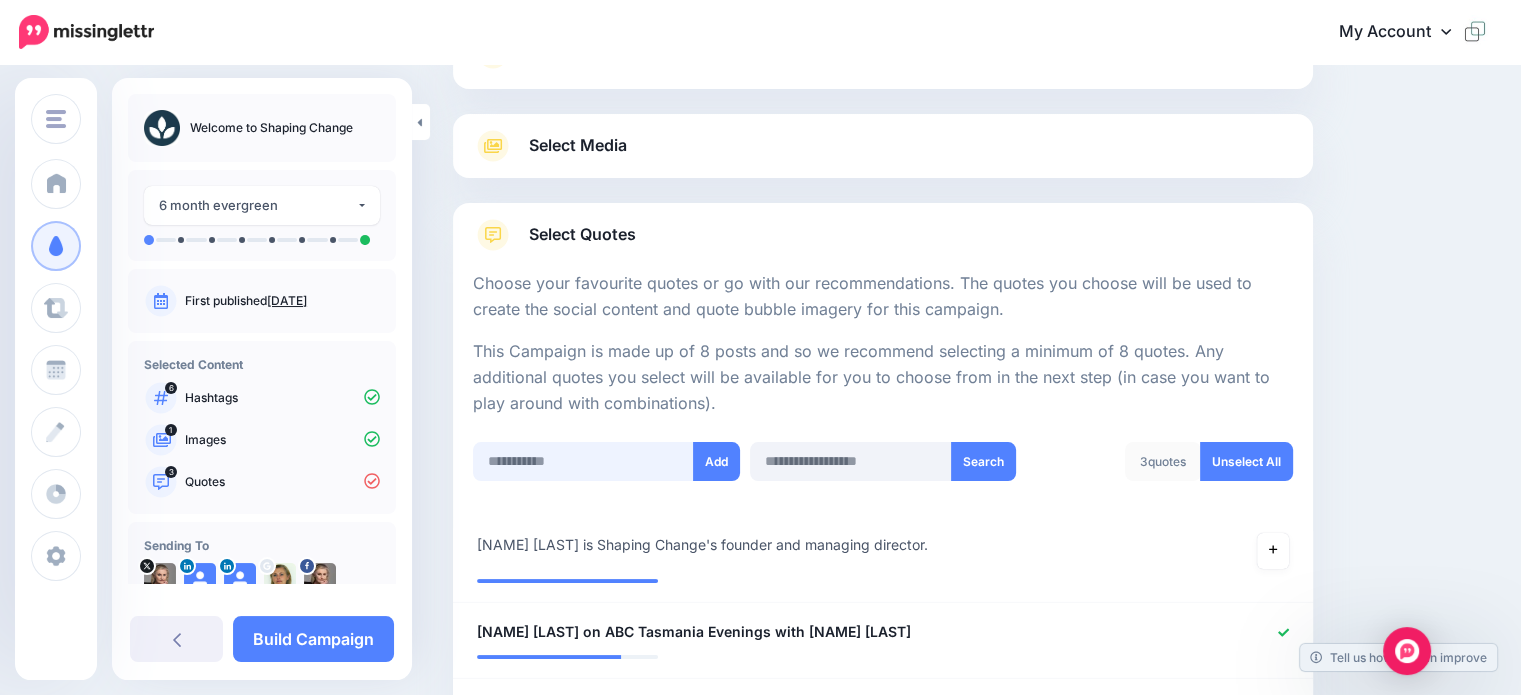 drag, startPoint x: 524, startPoint y: 455, endPoint x: 538, endPoint y: 464, distance: 16.643316 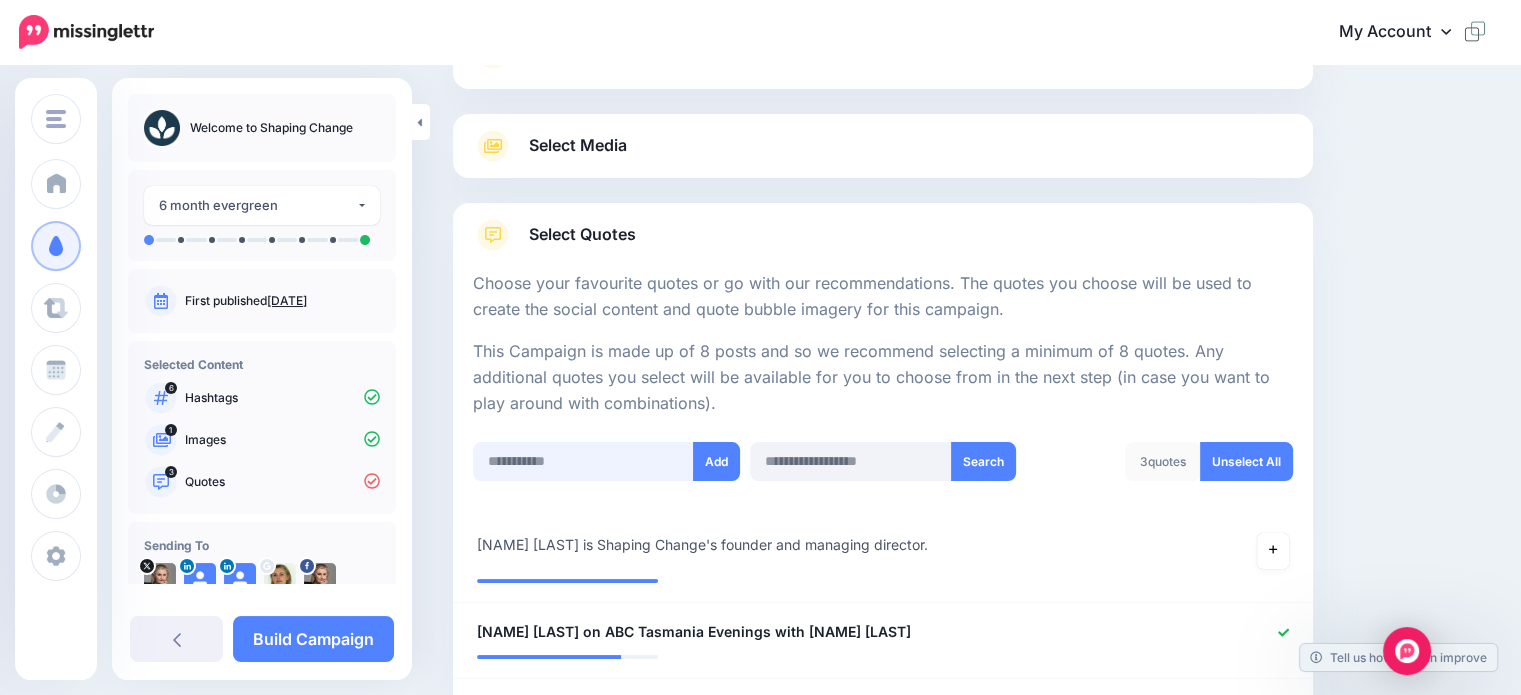 click at bounding box center (583, 461) 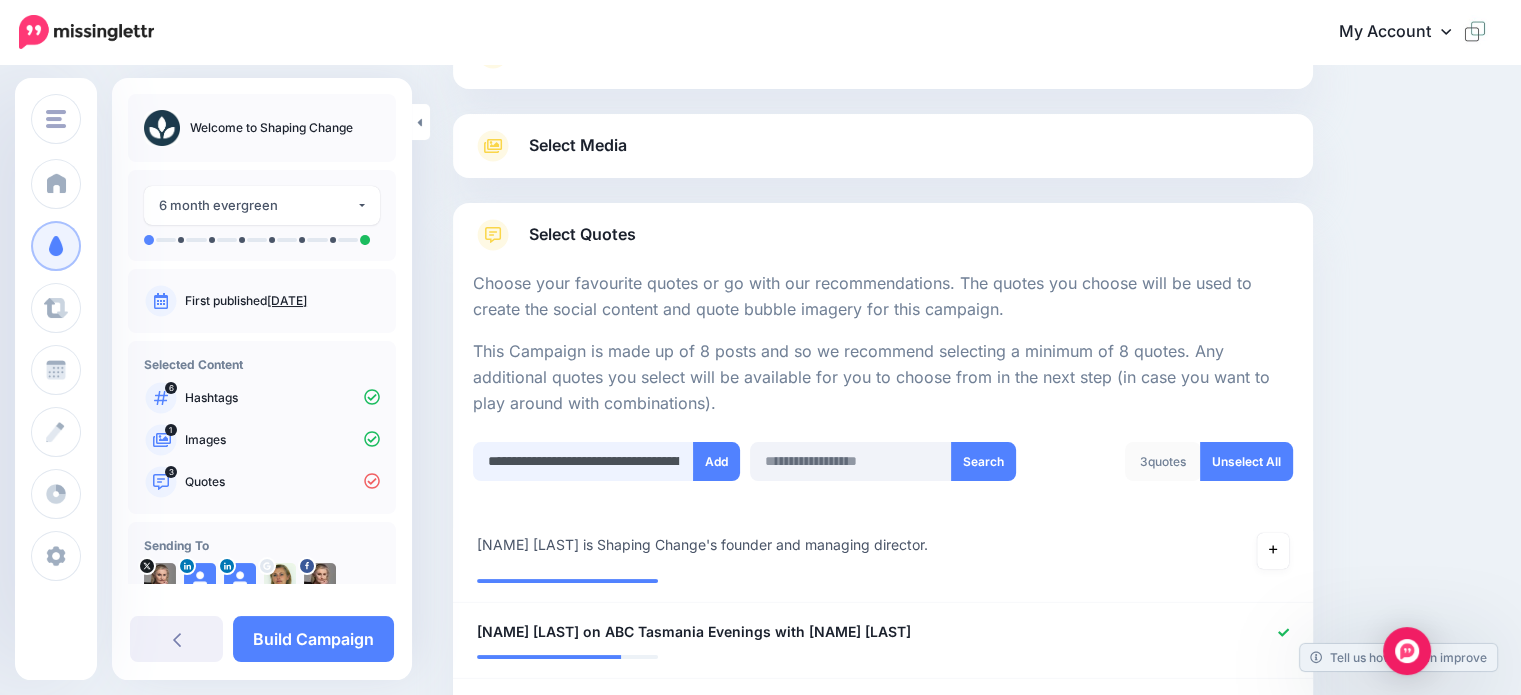 scroll, scrollTop: 0, scrollLeft: 2561, axis: horizontal 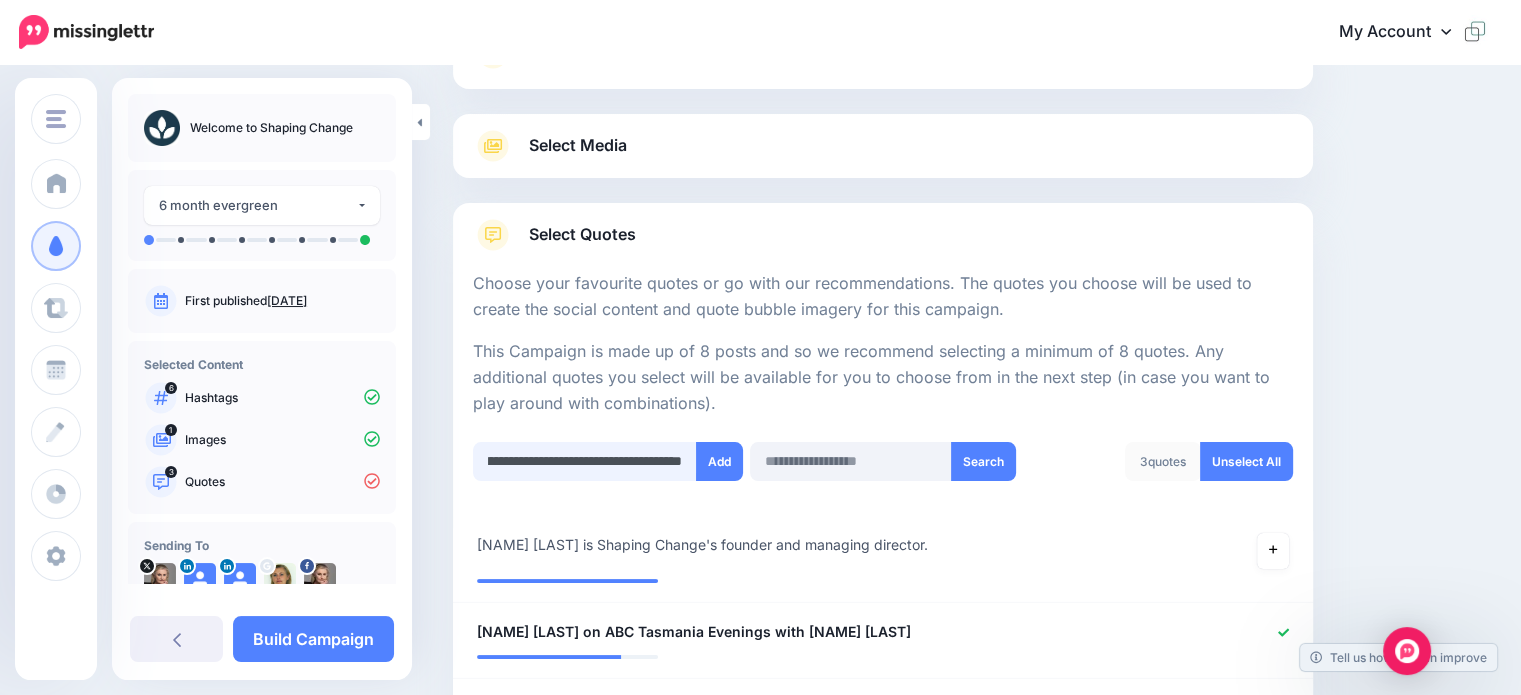drag, startPoint x: 679, startPoint y: 459, endPoint x: 653, endPoint y: 458, distance: 26.019224 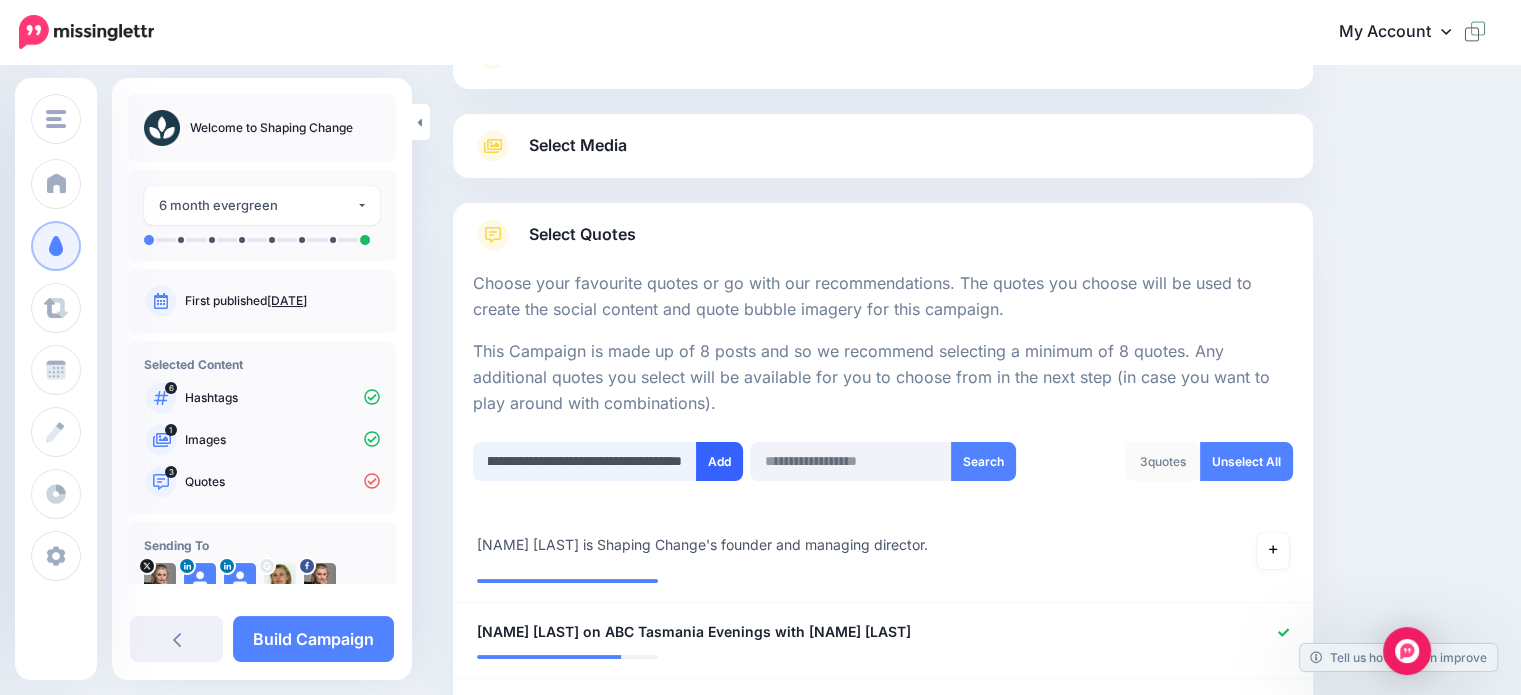 type on "**********" 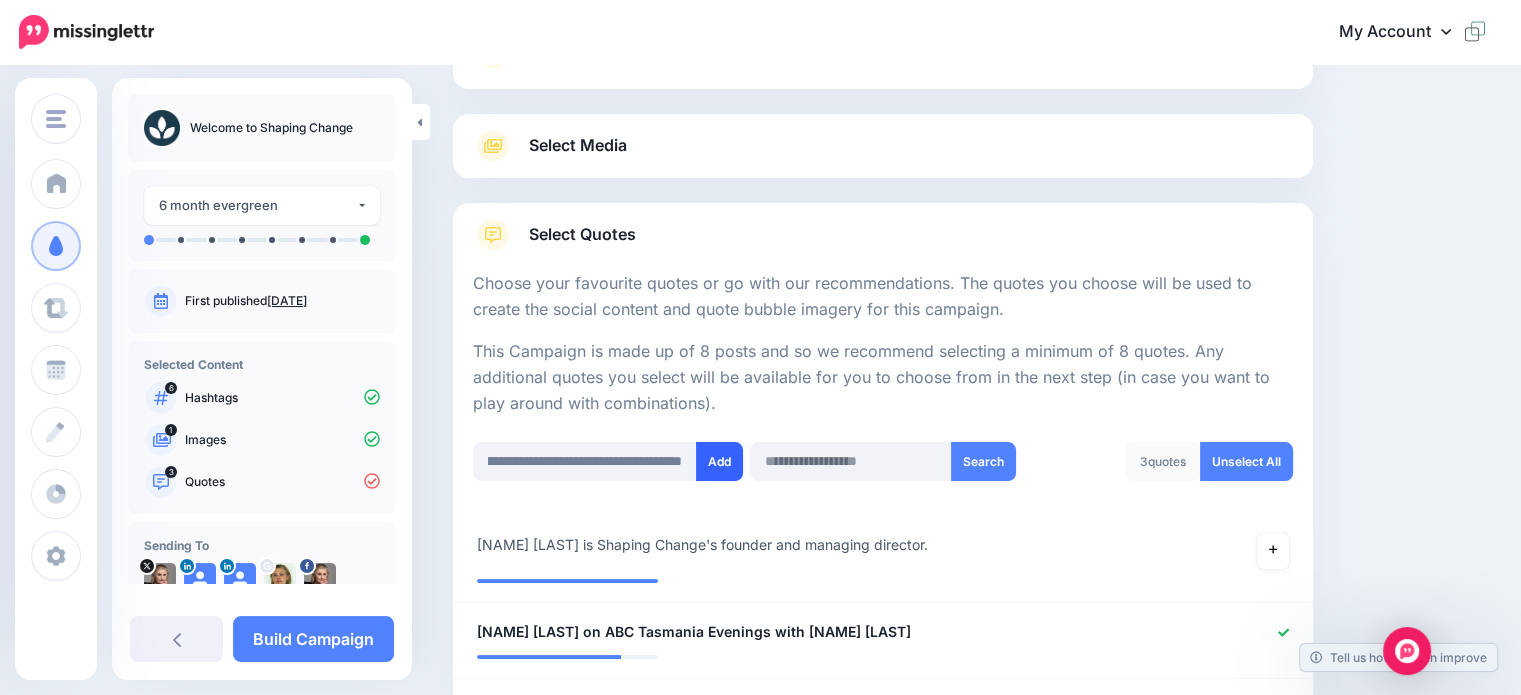 click on "Add" at bounding box center (719, 461) 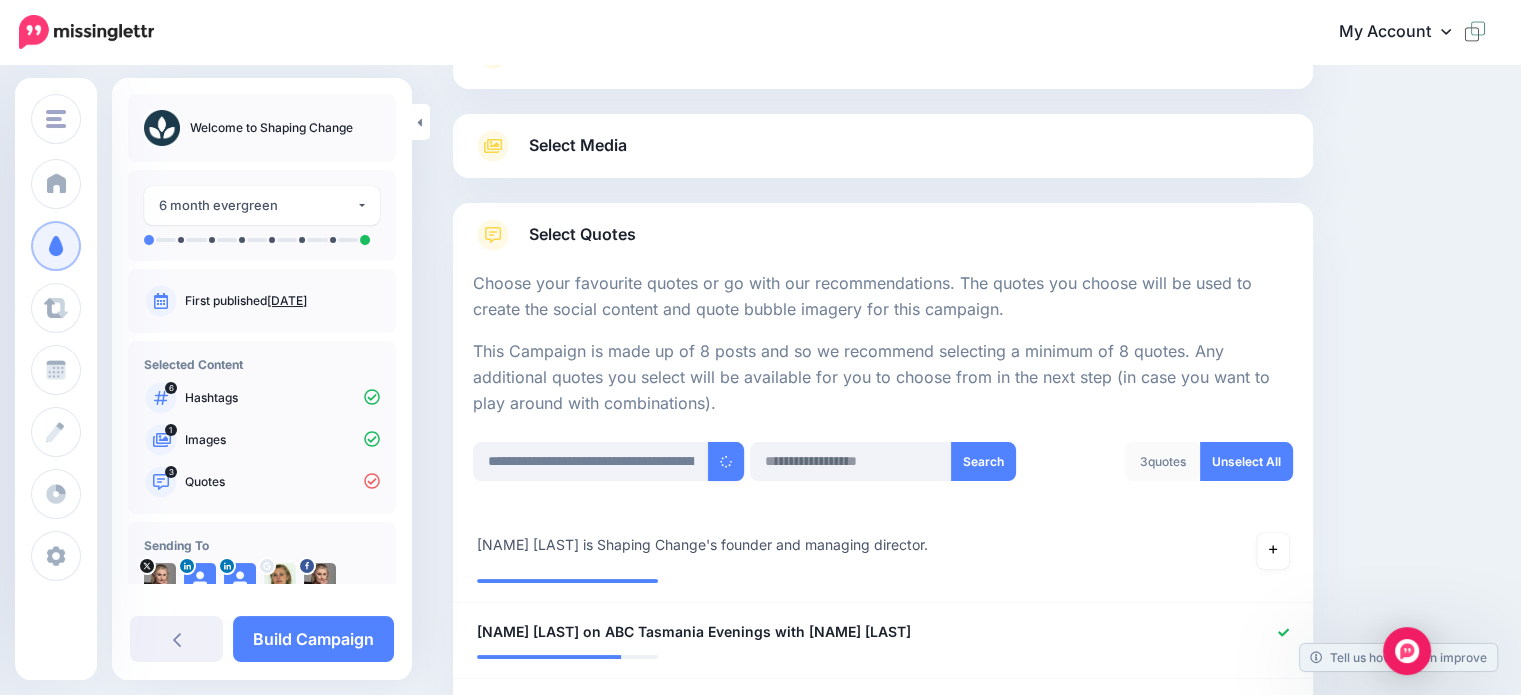 type 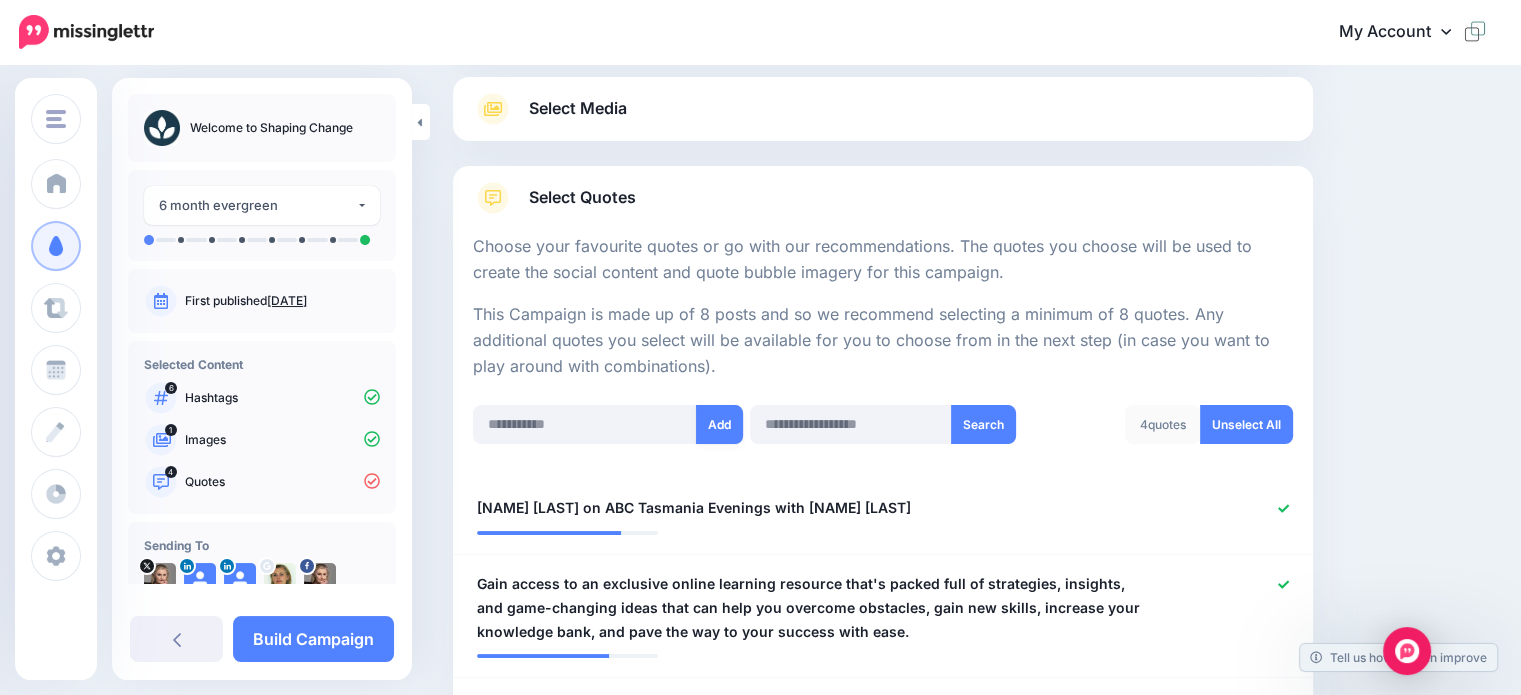 scroll, scrollTop: 176, scrollLeft: 0, axis: vertical 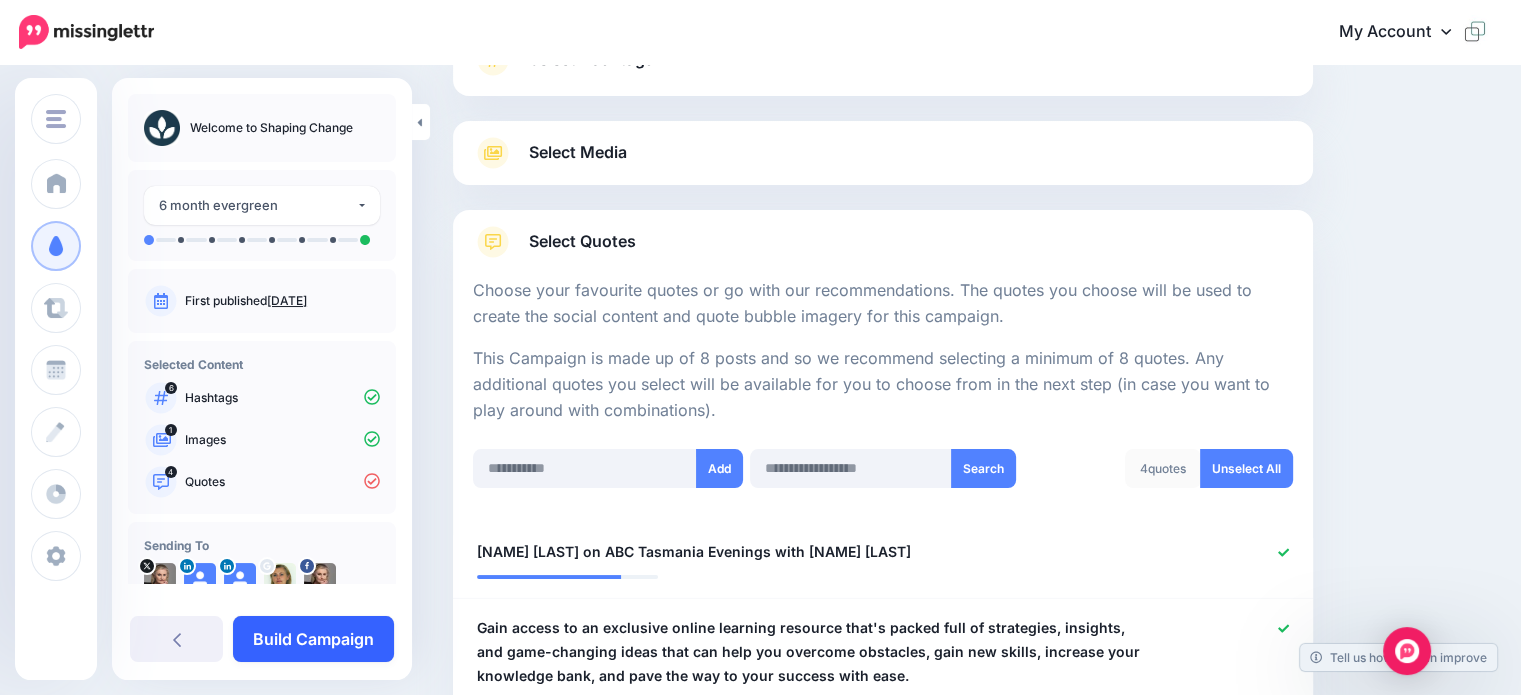 click on "Build Campaign" at bounding box center (313, 639) 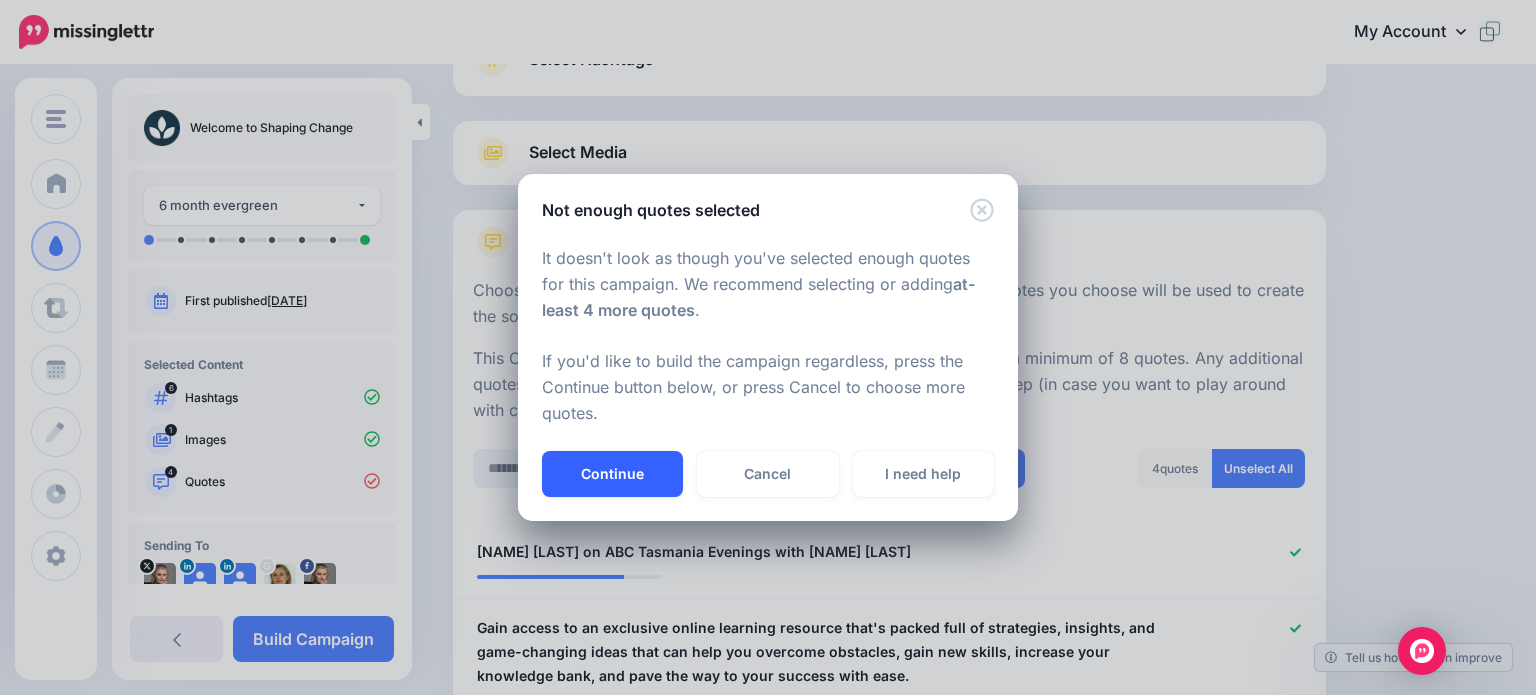 click on "Continue" at bounding box center (612, 474) 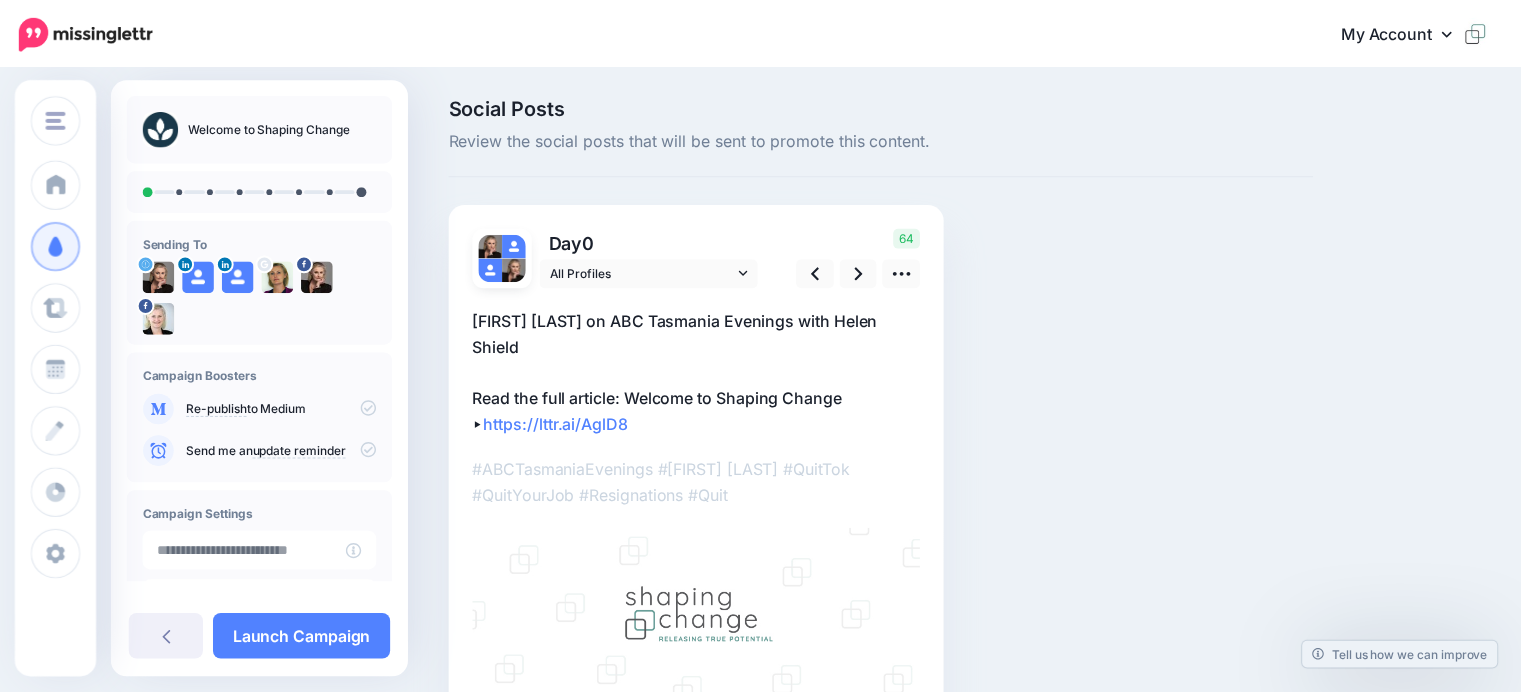 scroll, scrollTop: 0, scrollLeft: 0, axis: both 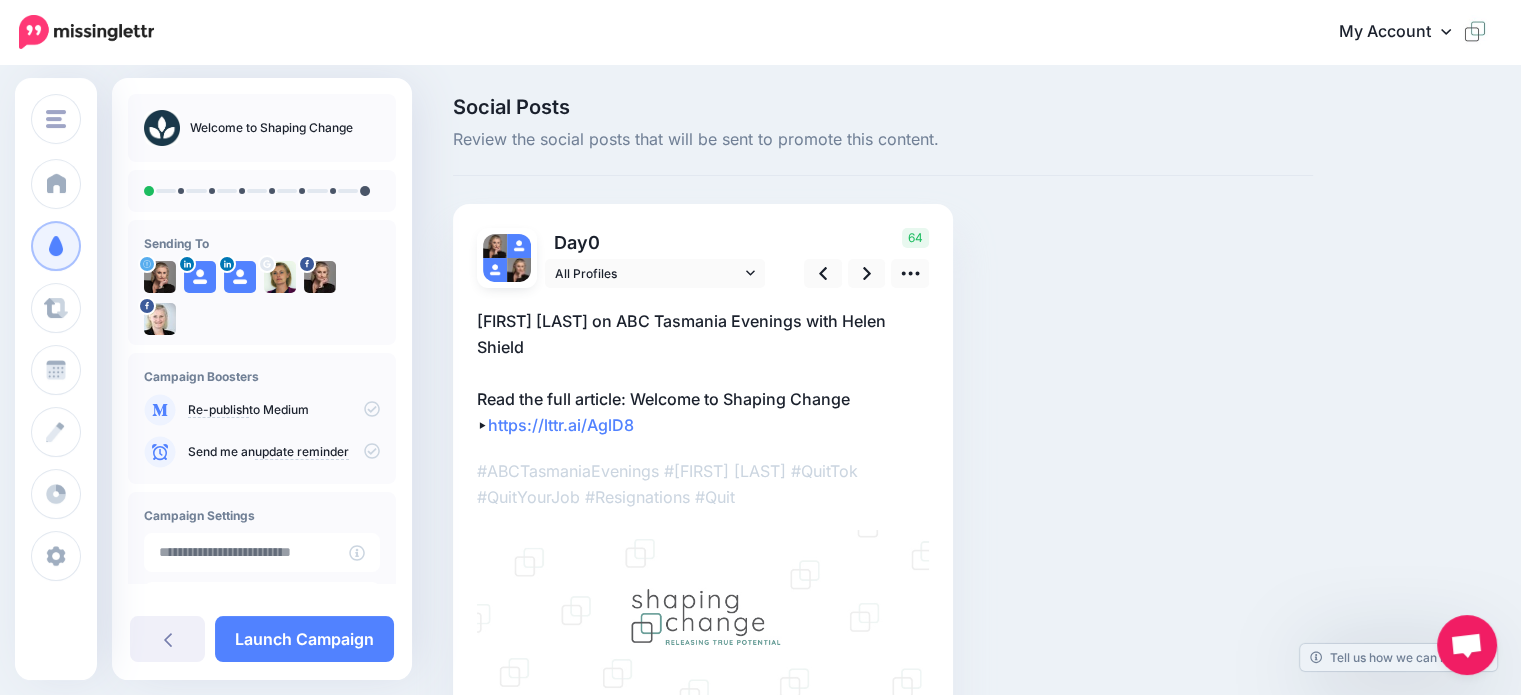 click on "[FIRST] [LAST] on ABC Tasmania Evenings with Helen Shield Read the full article: Welcome to Shaping Change ▸  https://lttr.ai/AglD8" at bounding box center [703, 373] 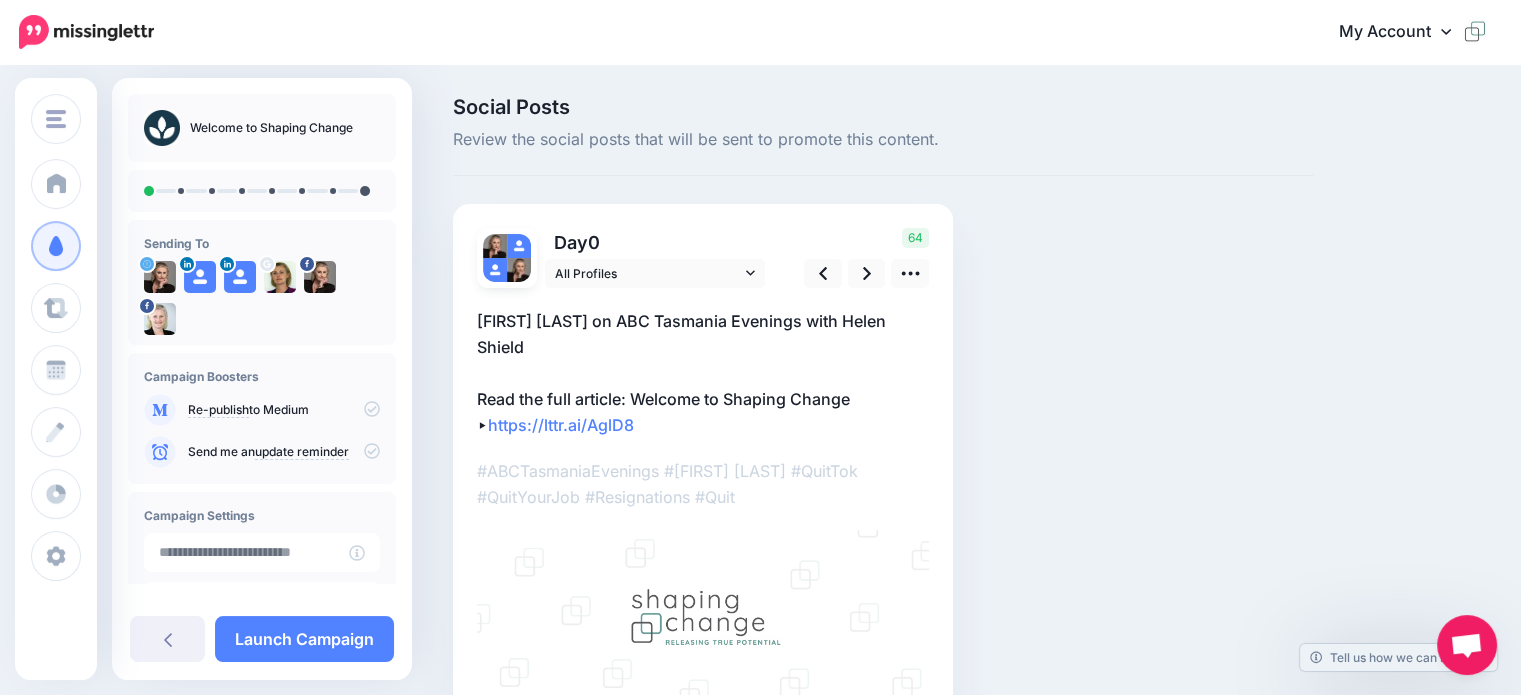 scroll, scrollTop: 0, scrollLeft: 0, axis: both 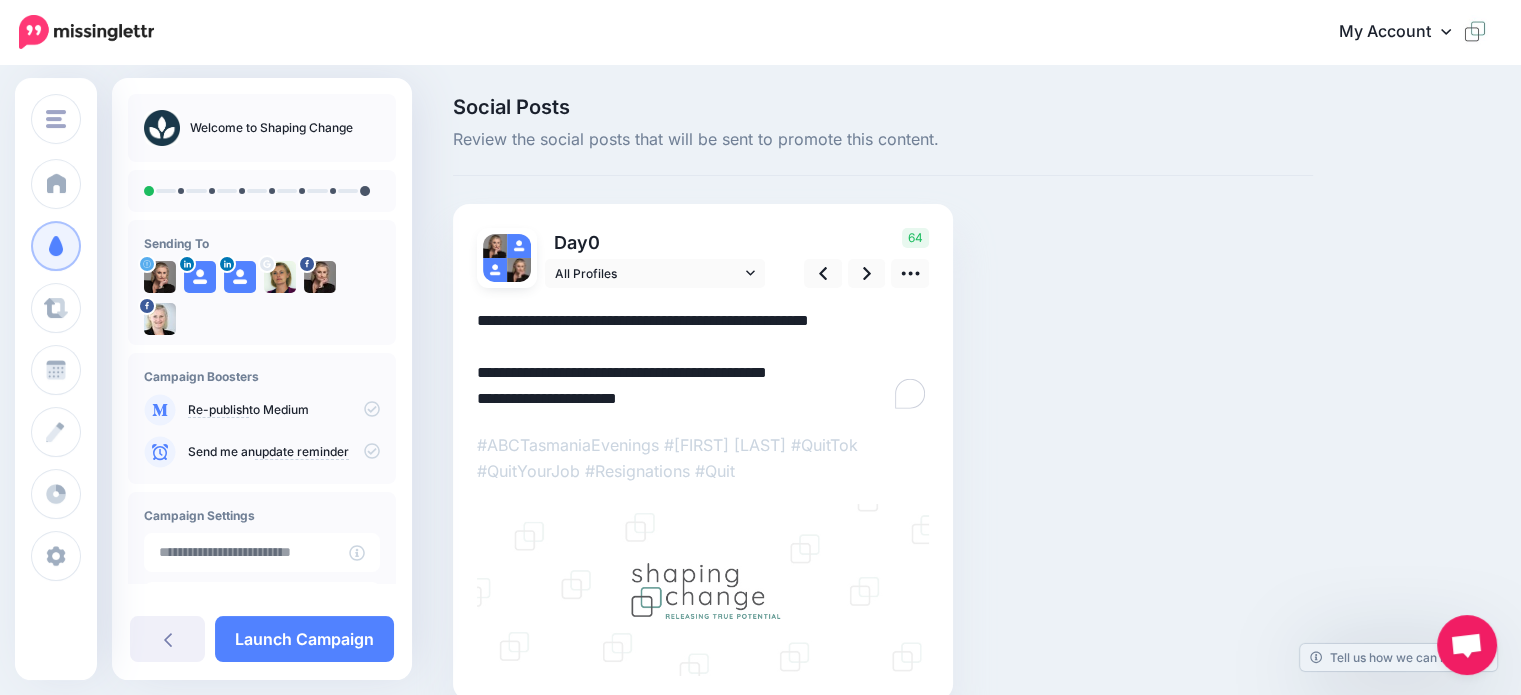 click on "**********" at bounding box center (703, 360) 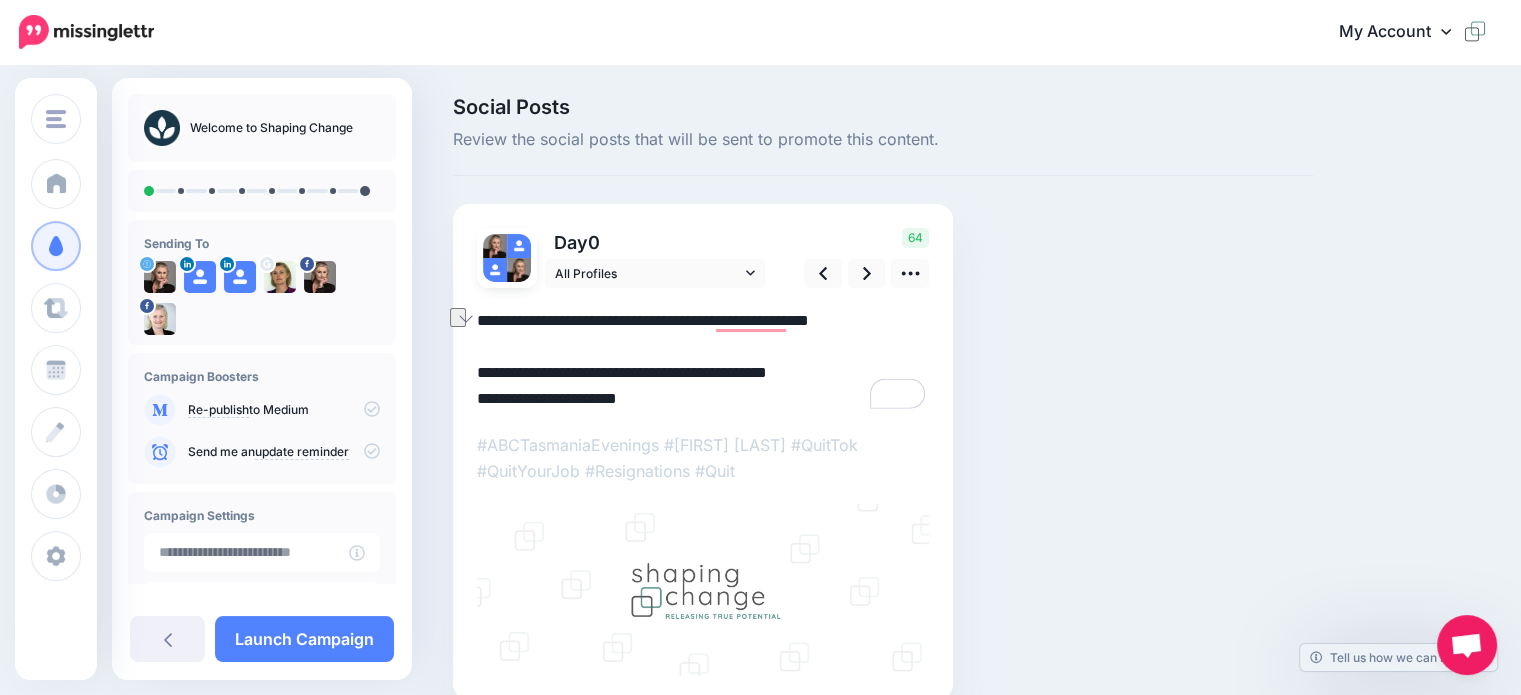 drag, startPoint x: 863, startPoint y: 371, endPoint x: 473, endPoint y: 365, distance: 390.04614 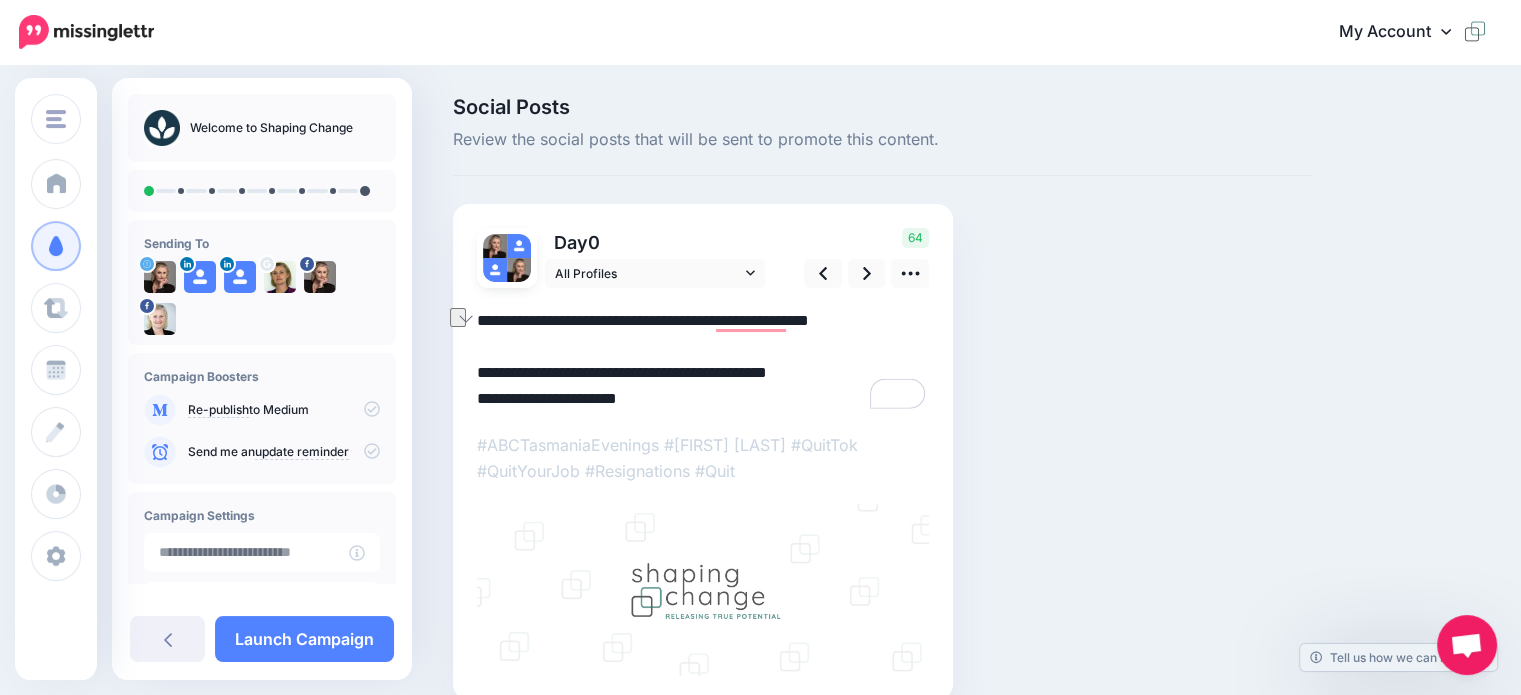 click on "Day  0
All
Profiles" at bounding box center (703, 452) 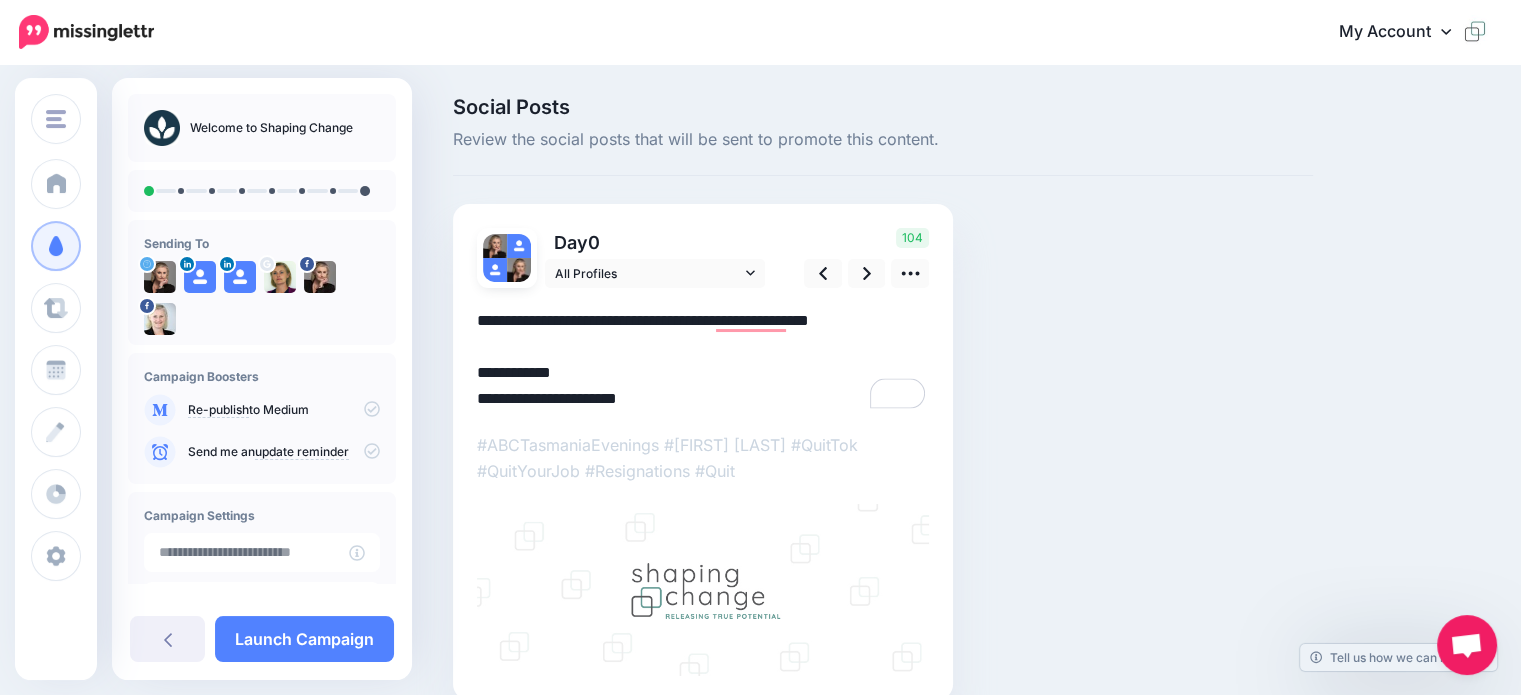 click on "**********" at bounding box center [703, 360] 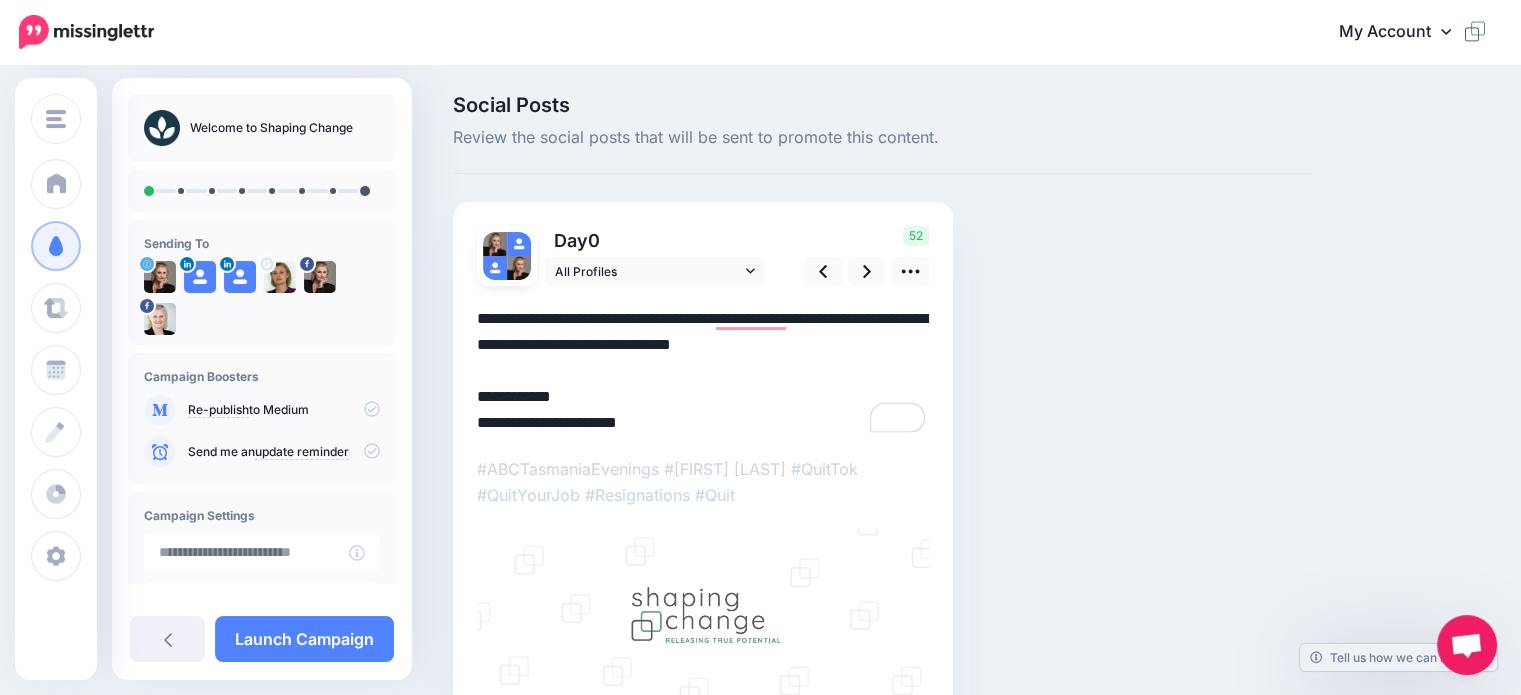 scroll, scrollTop: 0, scrollLeft: 0, axis: both 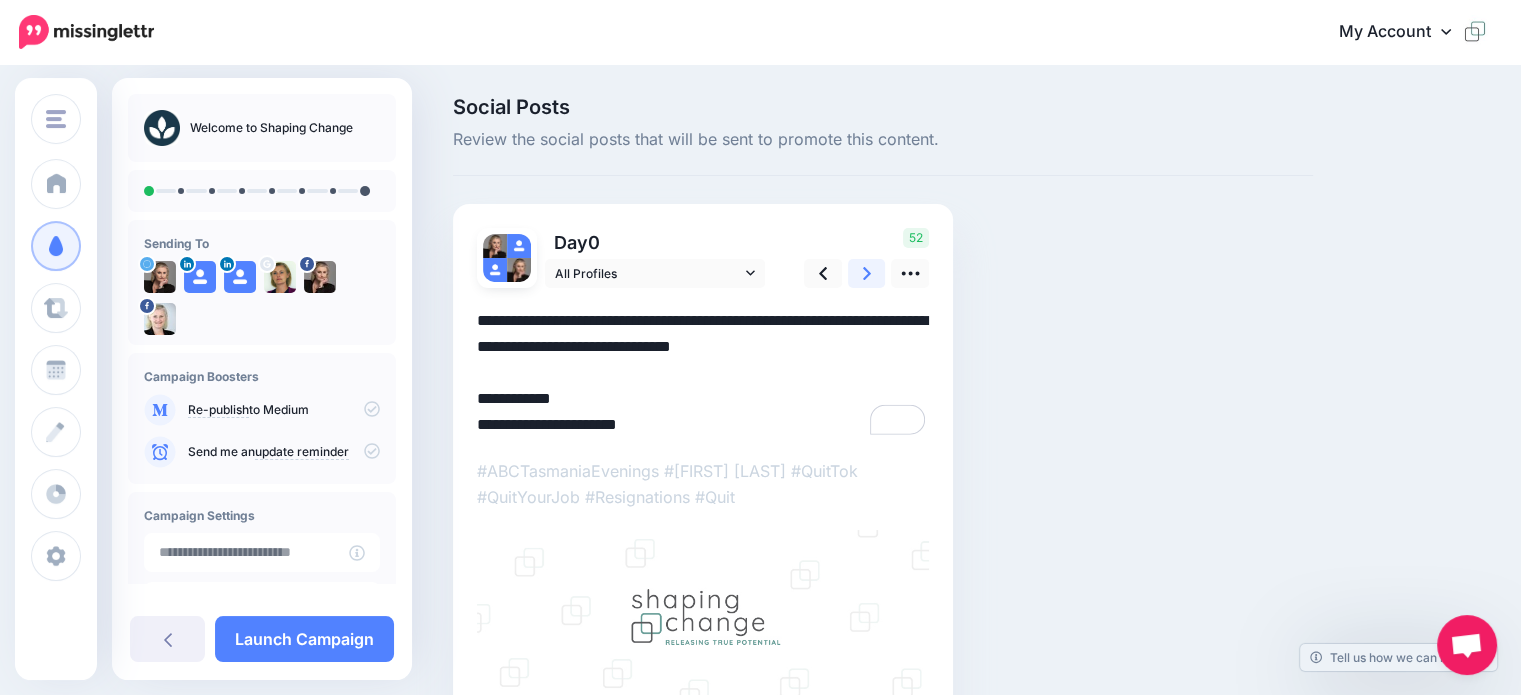 click 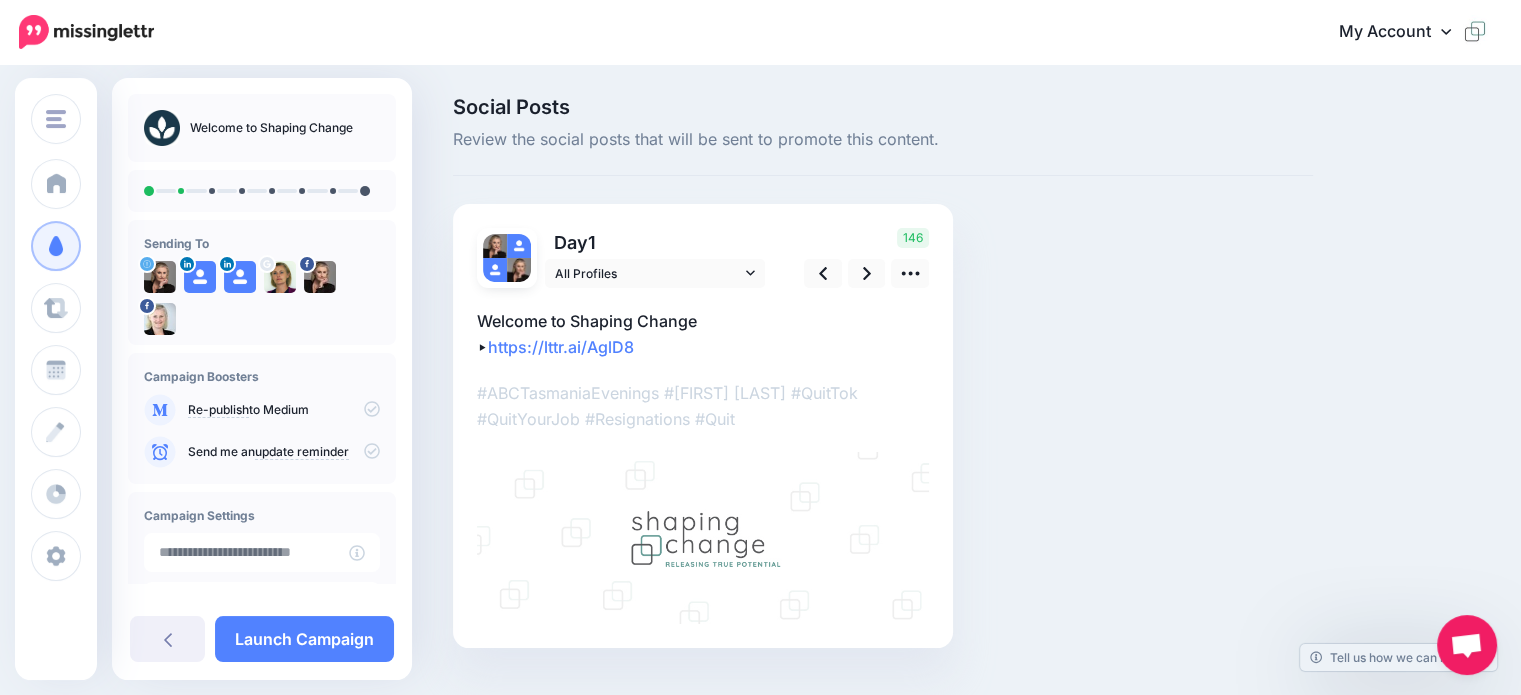 click on "Welcome to Shaping Change ▸  https://lttr.ai/AglD8" at bounding box center [703, 334] 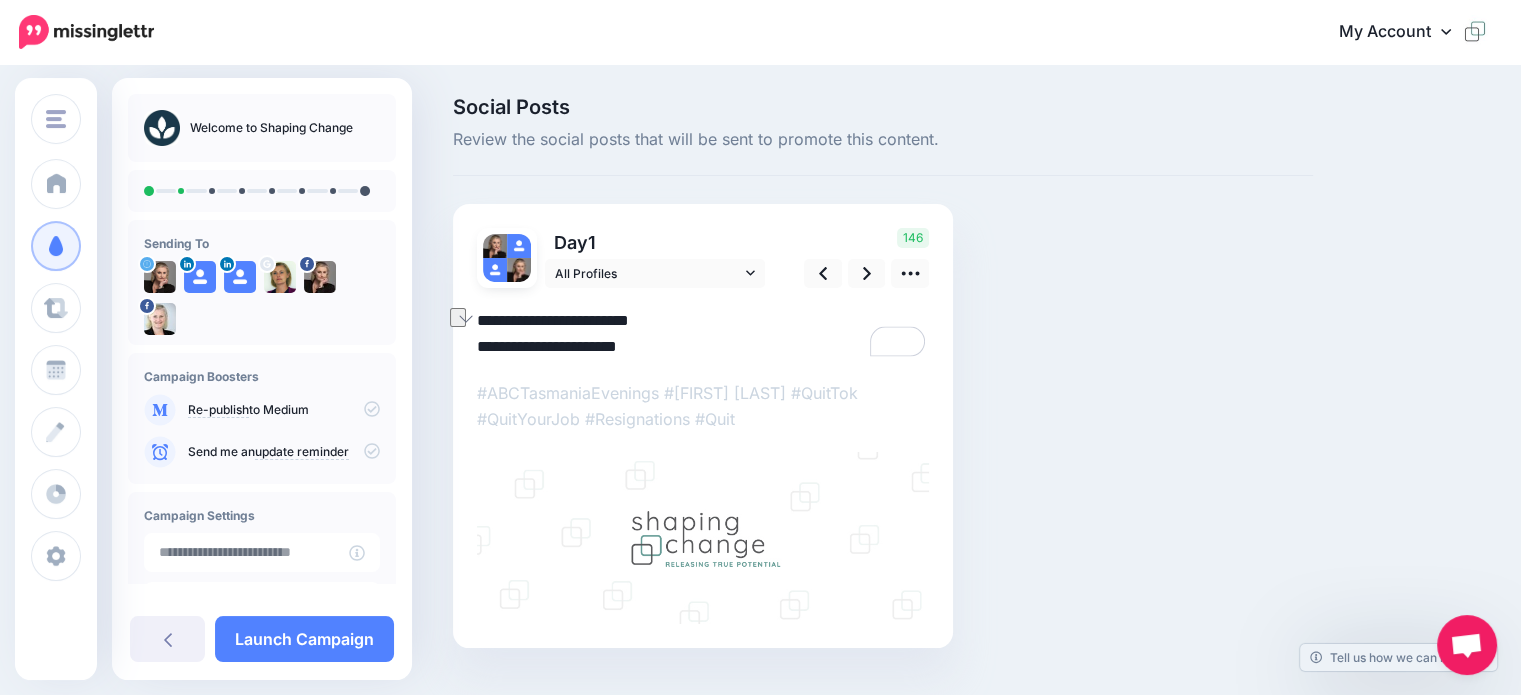 drag, startPoint x: 712, startPoint y: 319, endPoint x: 479, endPoint y: 316, distance: 233.01932 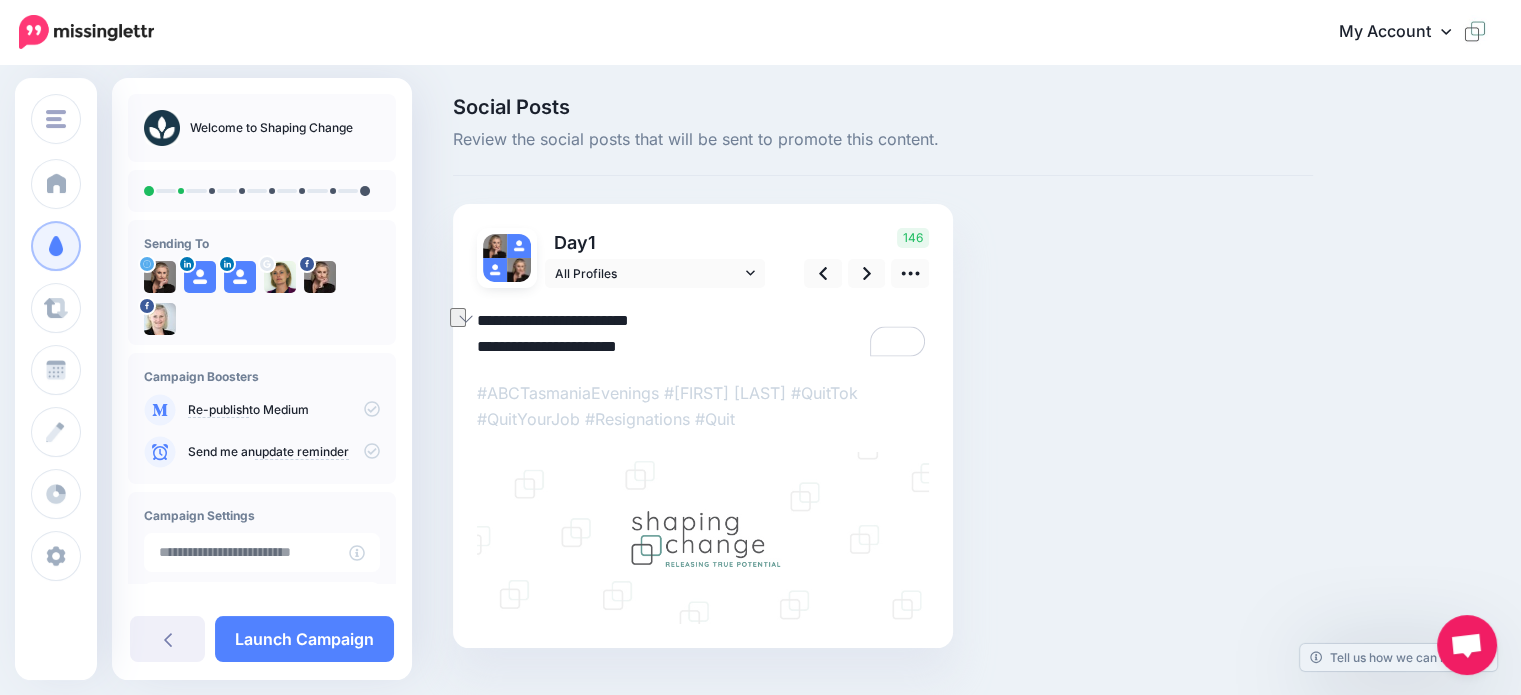 click on "**********" at bounding box center [703, 334] 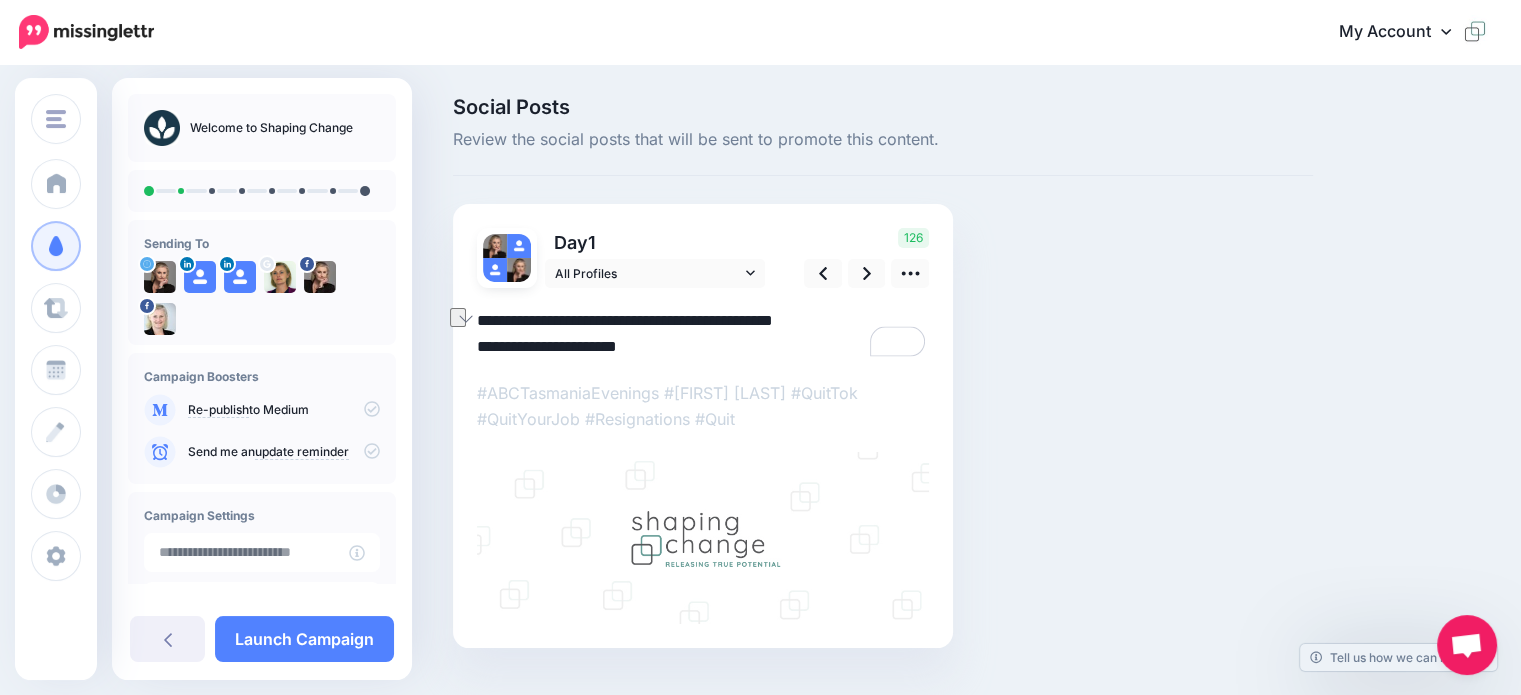 drag, startPoint x: 480, startPoint y: 314, endPoint x: 872, endPoint y: 313, distance: 392.00128 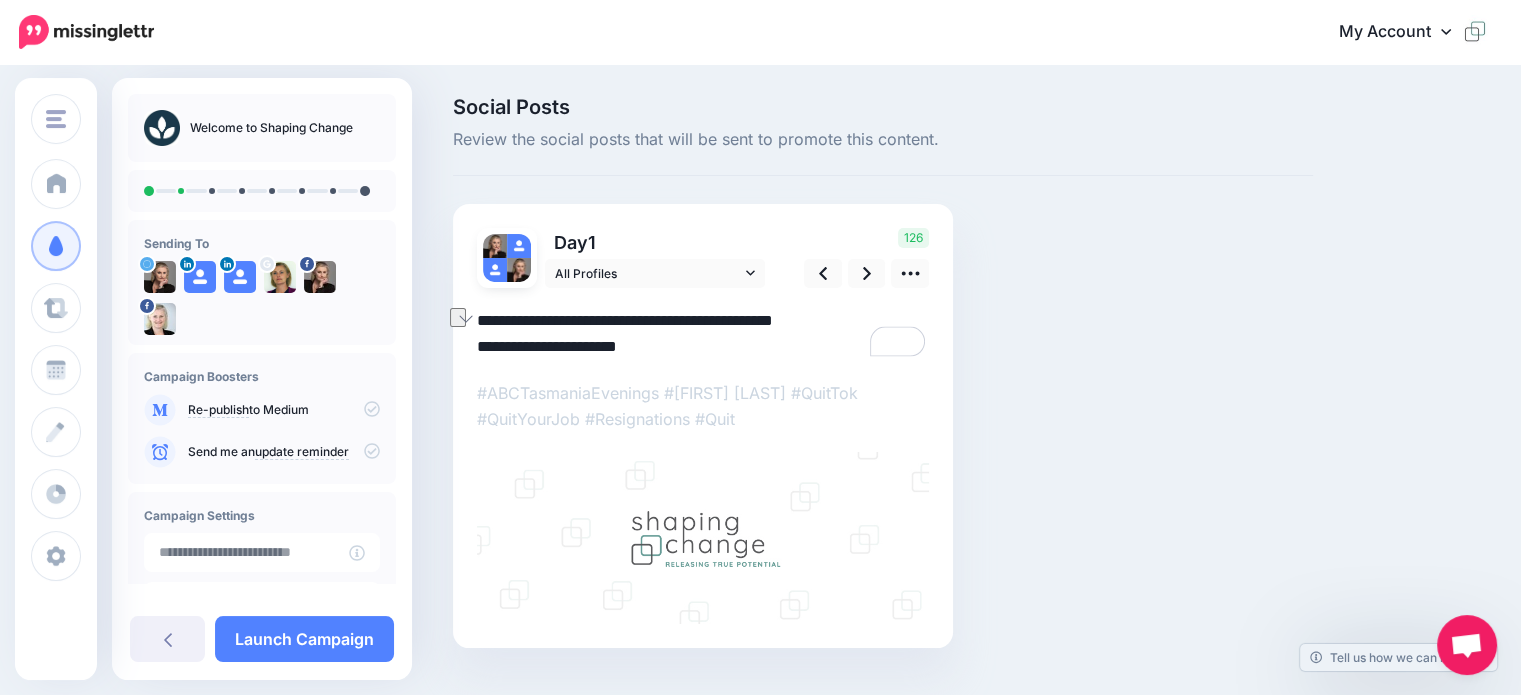 click on "**********" at bounding box center (703, 334) 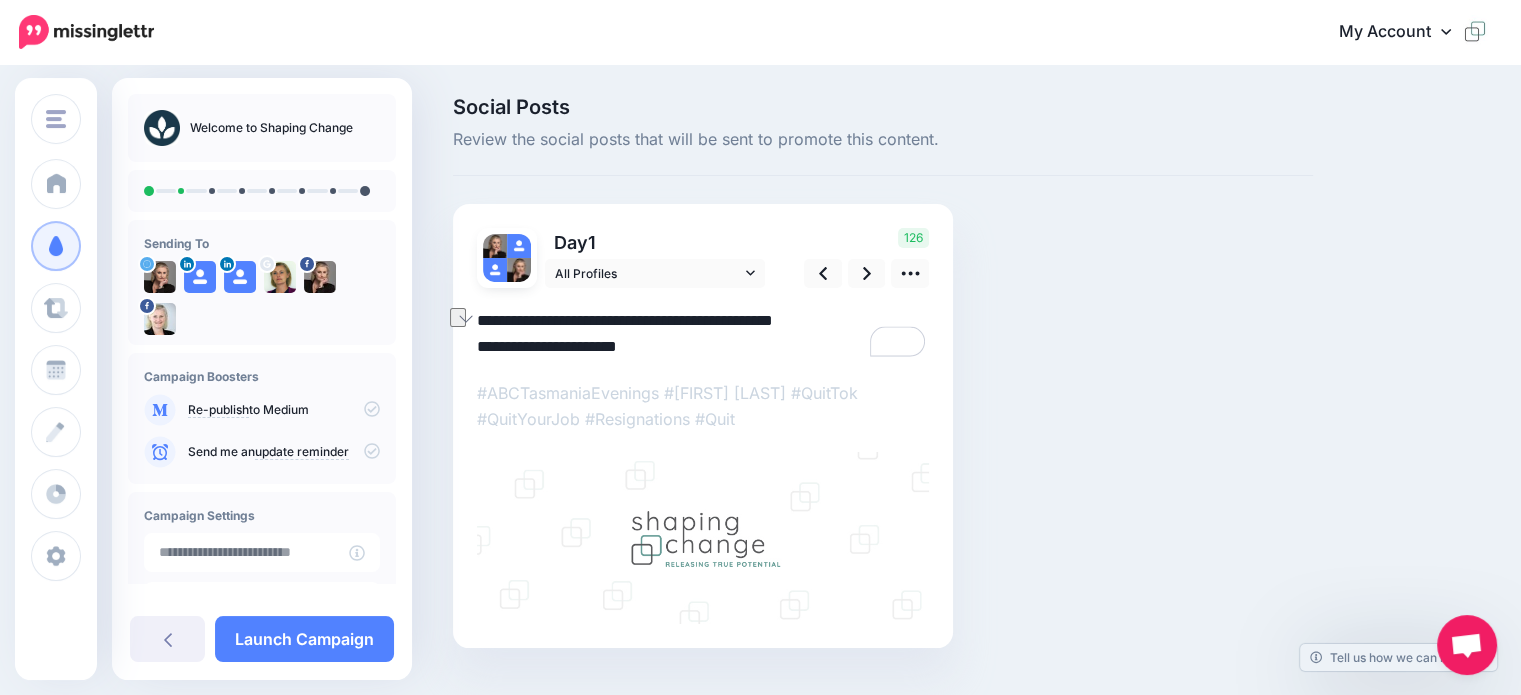 click on "**********" at bounding box center (703, 334) 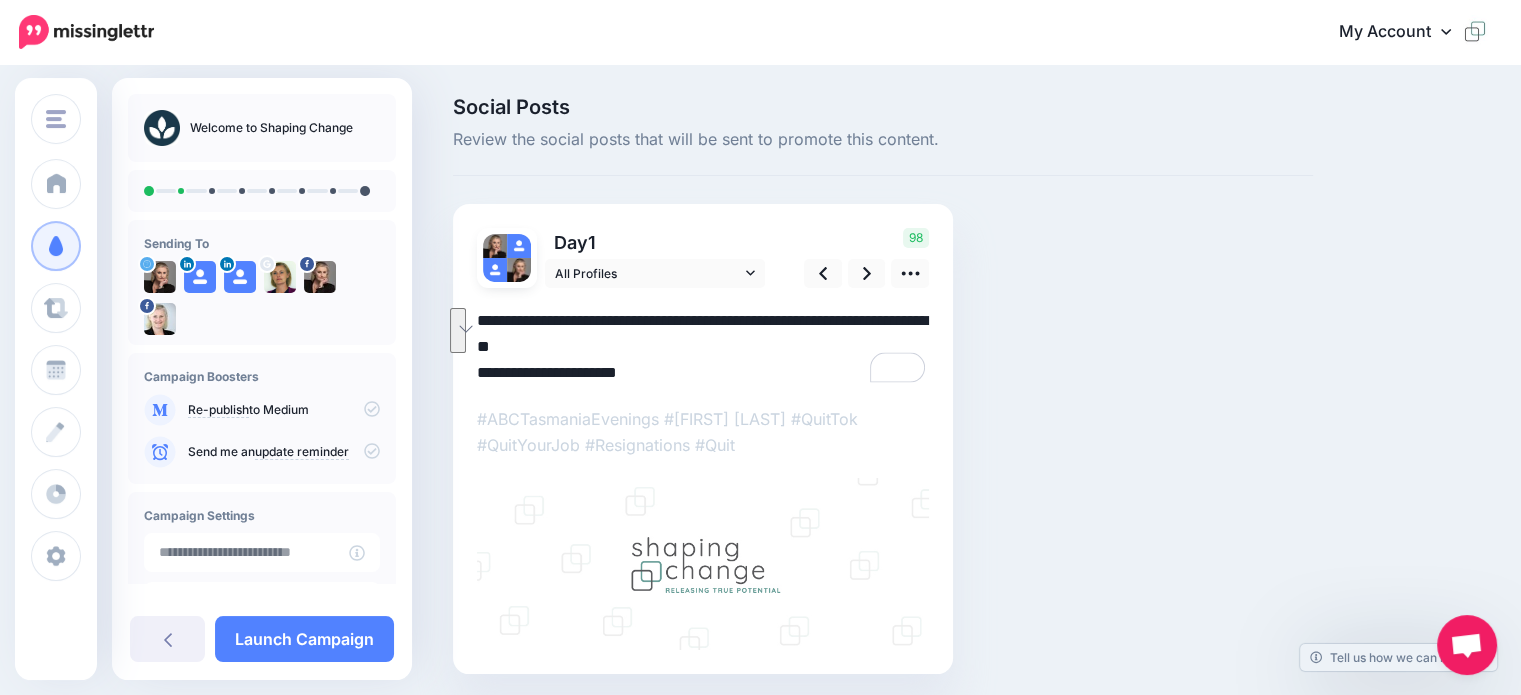 drag, startPoint x: 690, startPoint y: 350, endPoint x: 469, endPoint y: 312, distance: 224.24316 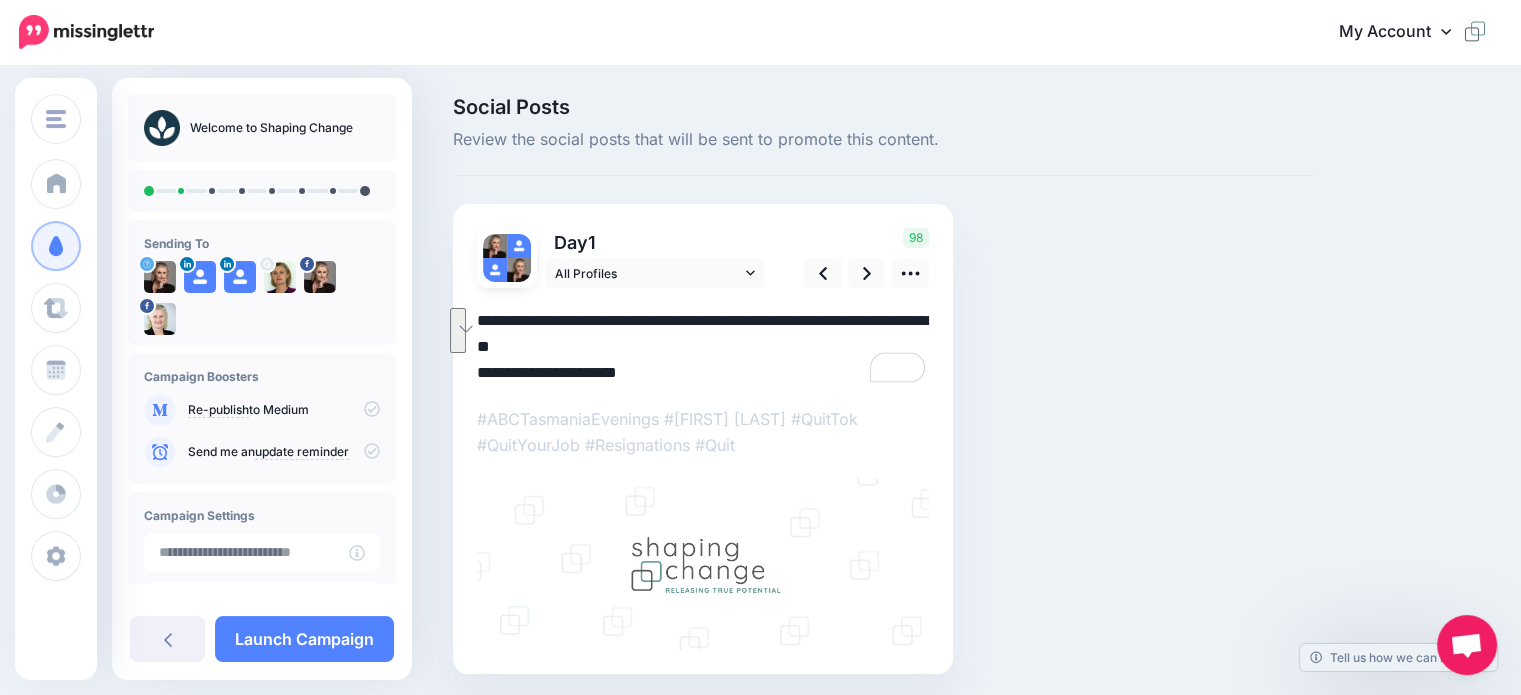 click on "Social Posts
Review the social posts that will be sent to promote this content.
Day  1" at bounding box center (883, 415) 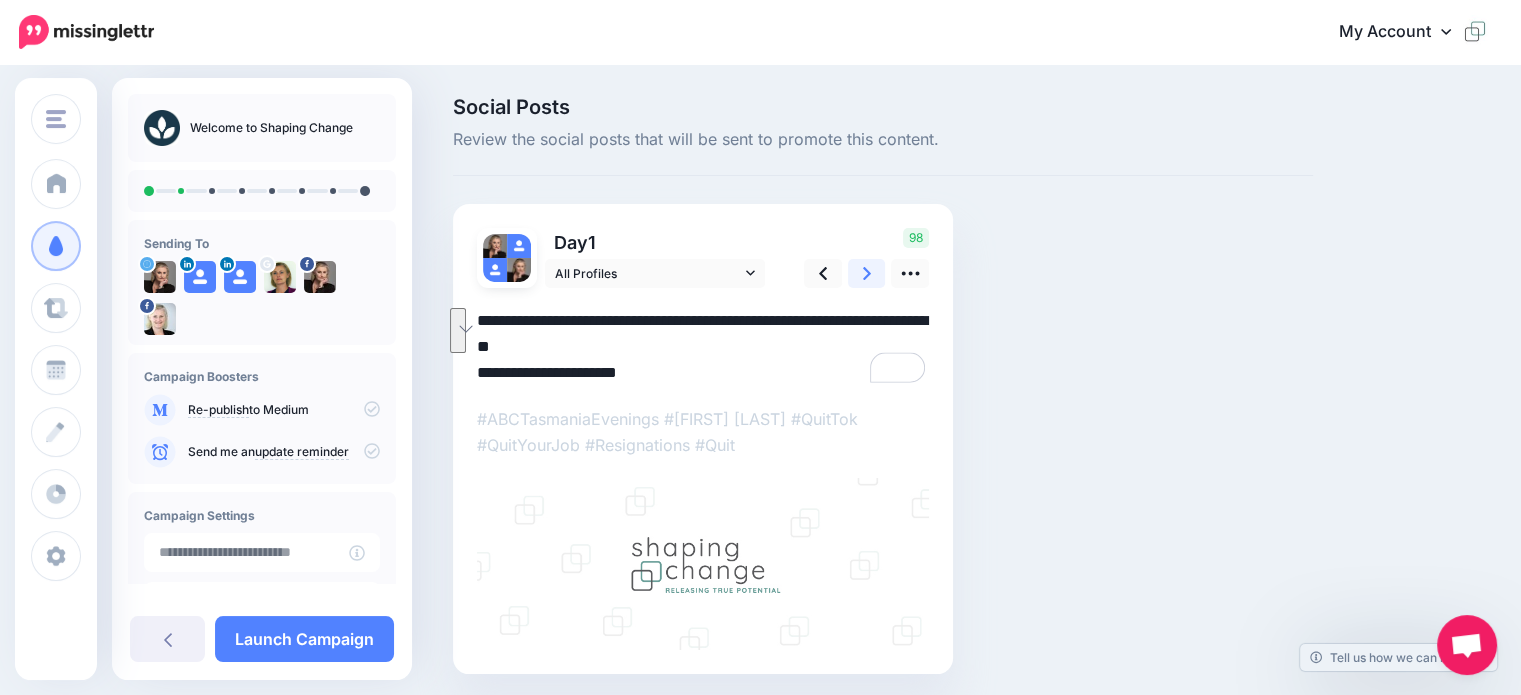 click 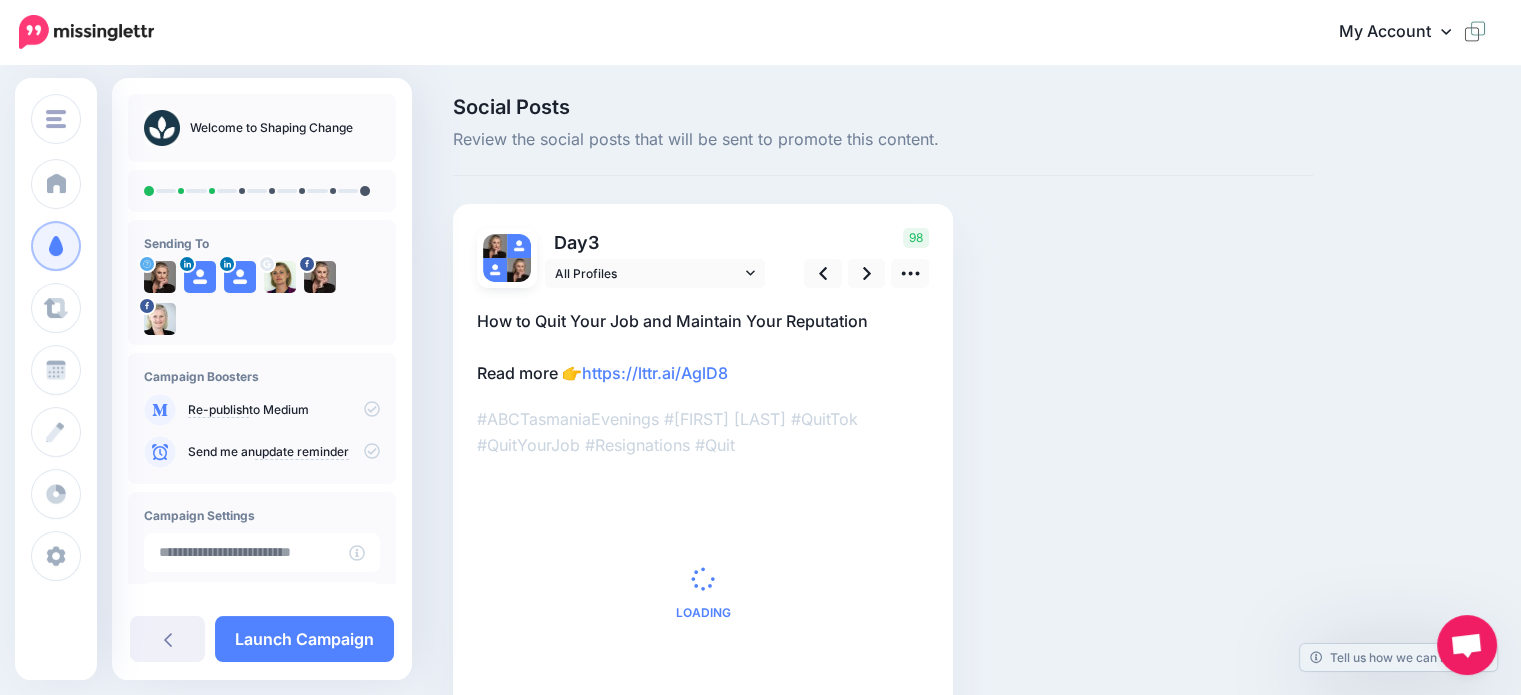 click on "How to Quit Your Job and Maintain Your Reputation Read more 👉  https://lttr.ai/AglD8" at bounding box center (703, 347) 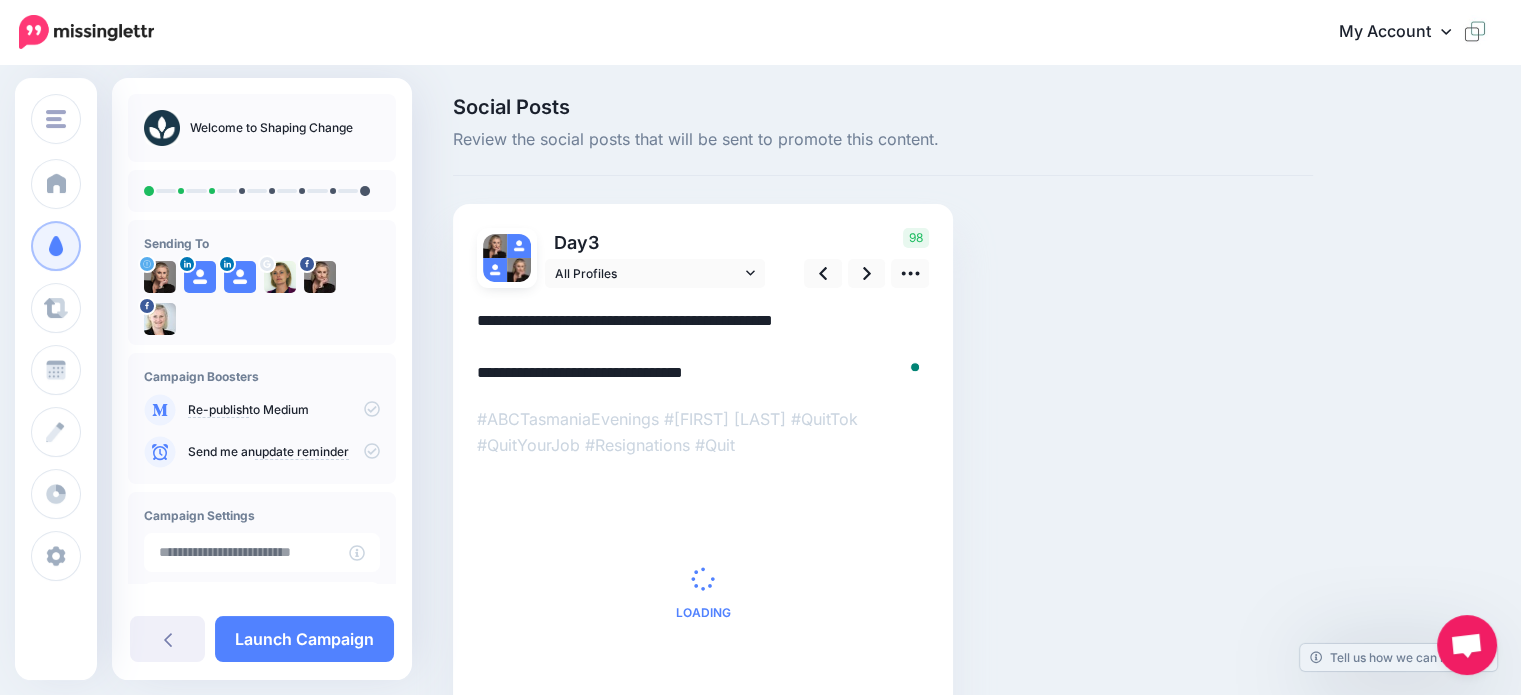 click on "**********" at bounding box center [703, 347] 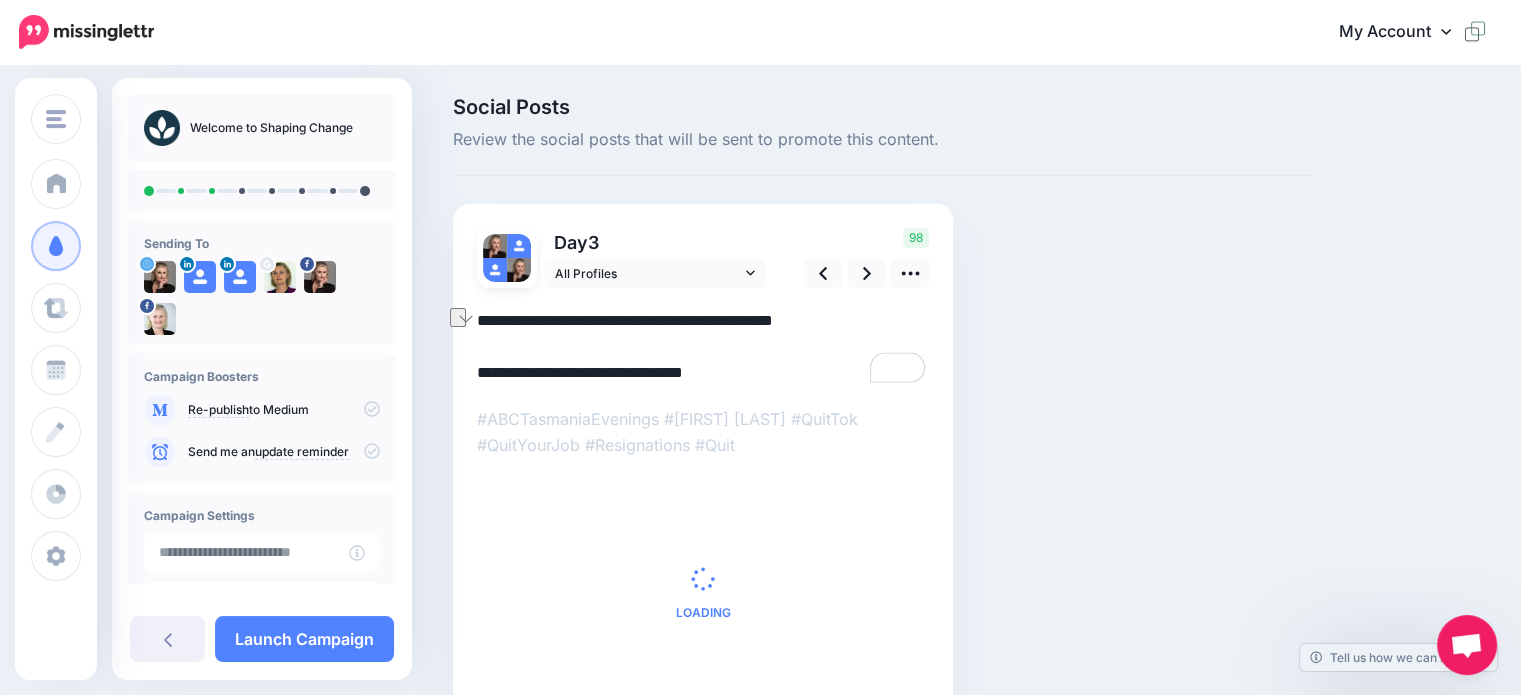 drag, startPoint x: 560, startPoint y: 371, endPoint x: 480, endPoint y: 367, distance: 80.09994 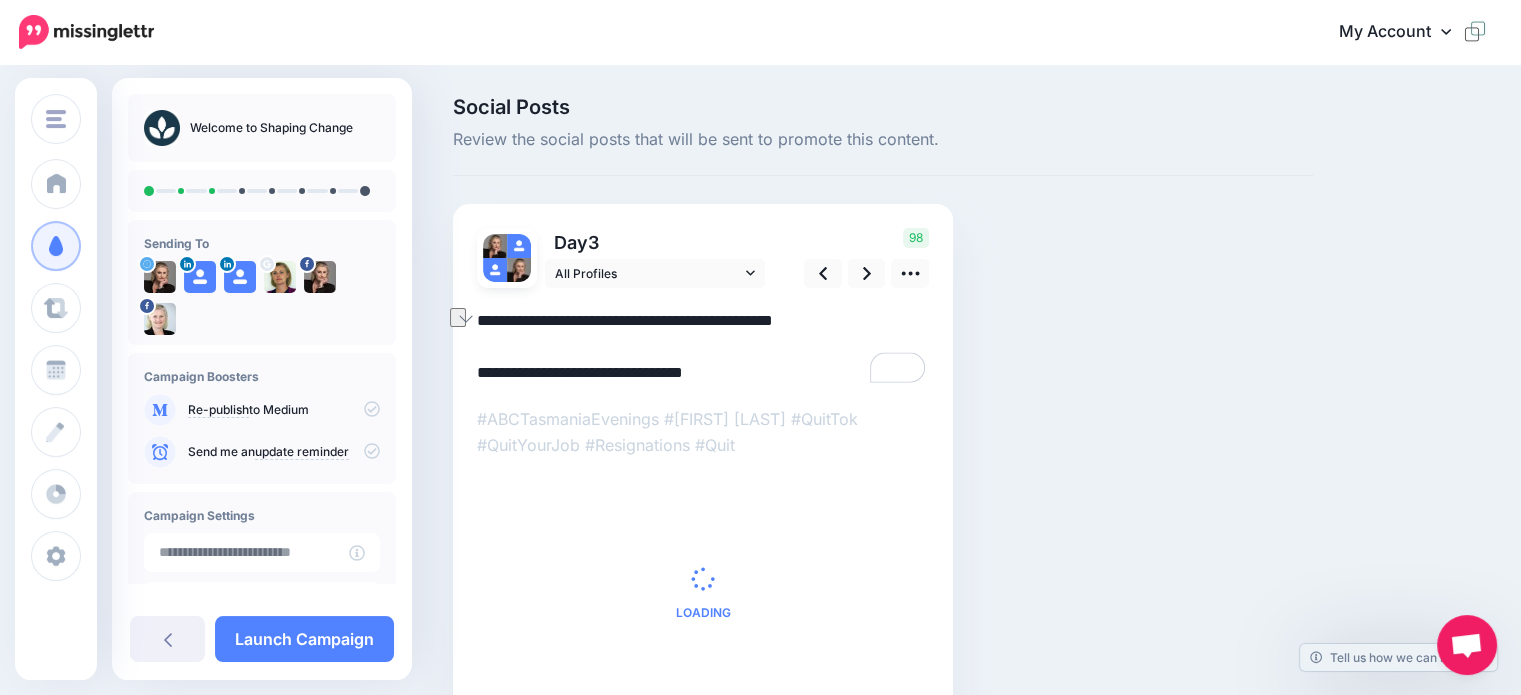 click on "**********" at bounding box center (703, 347) 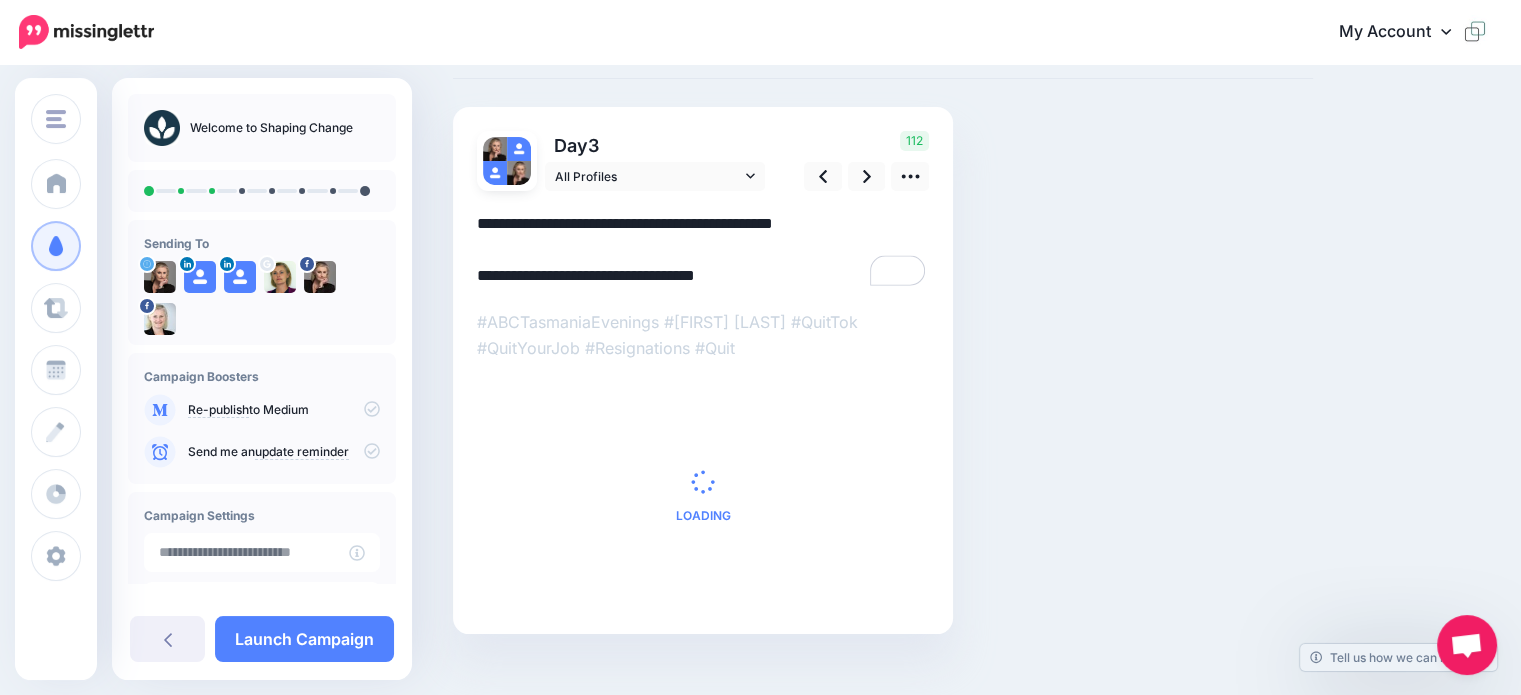 scroll, scrollTop: 125, scrollLeft: 0, axis: vertical 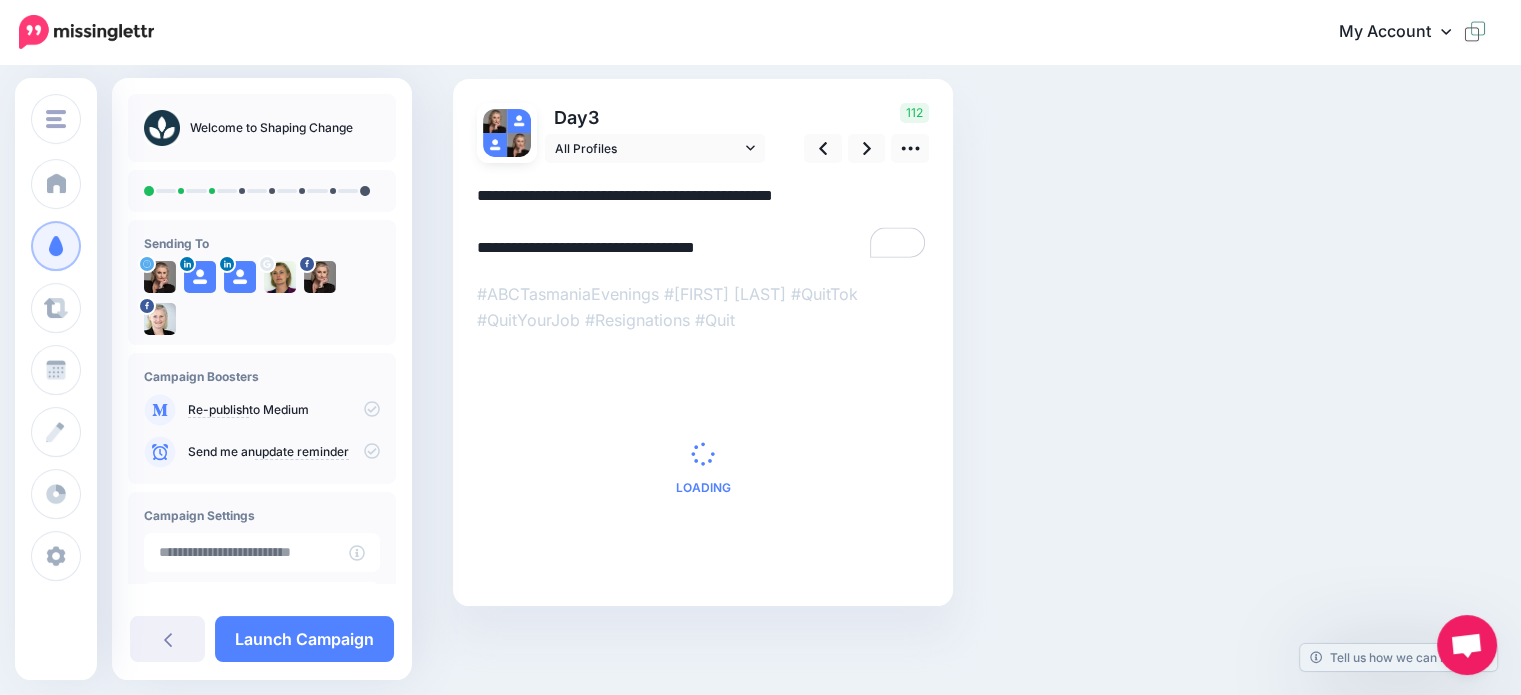 type on "**********" 